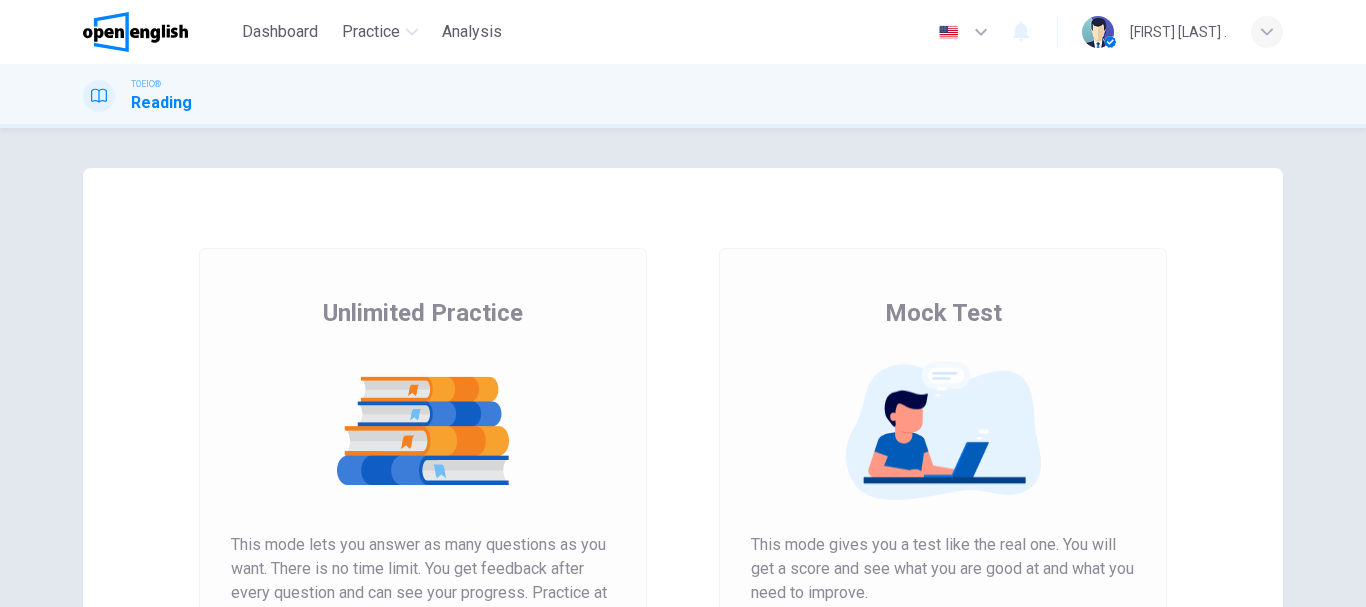 scroll, scrollTop: 0, scrollLeft: 0, axis: both 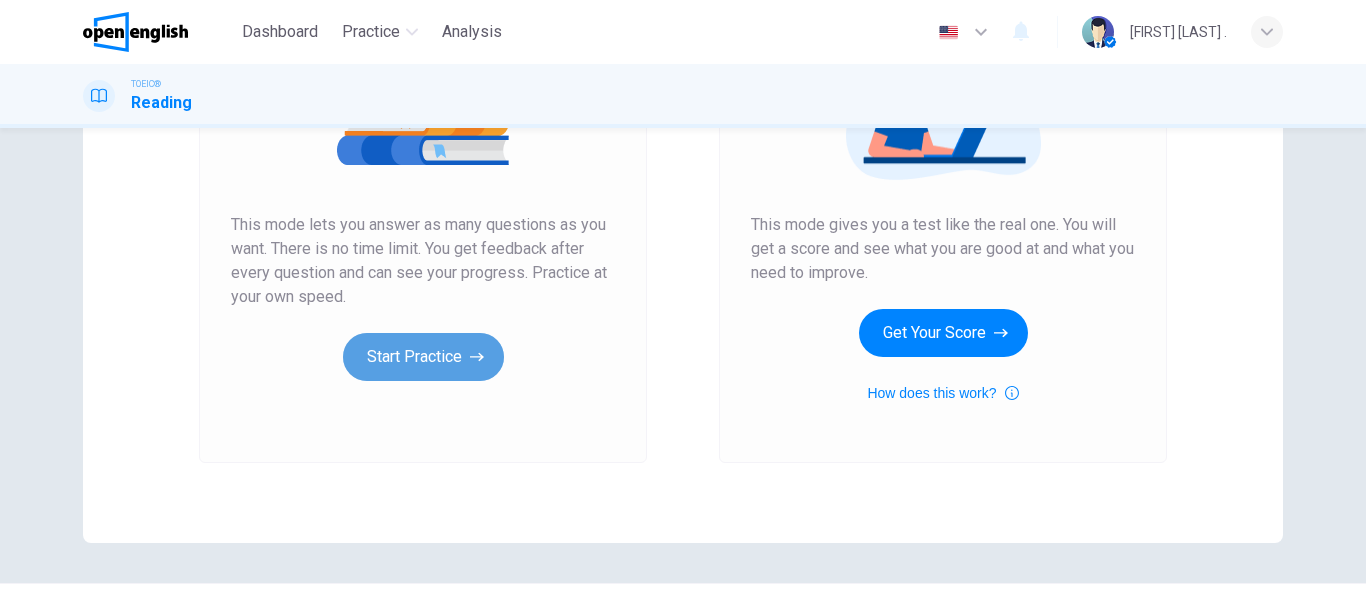 click on "Start Practice" at bounding box center [423, 357] 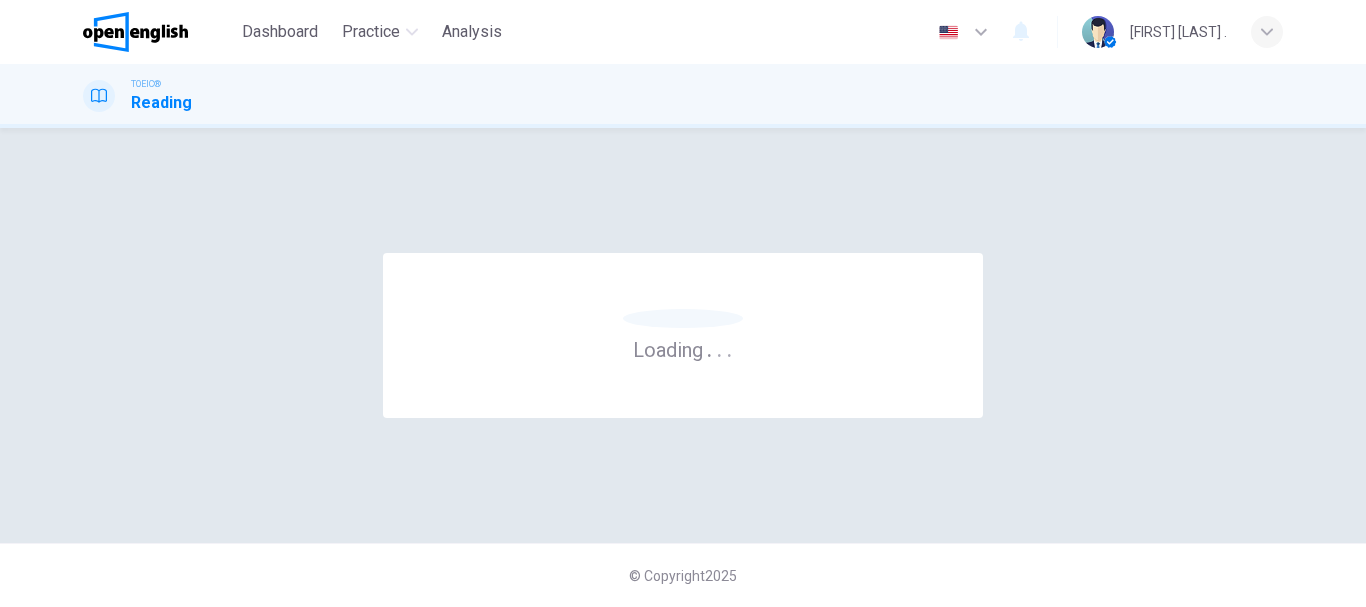 scroll, scrollTop: 0, scrollLeft: 0, axis: both 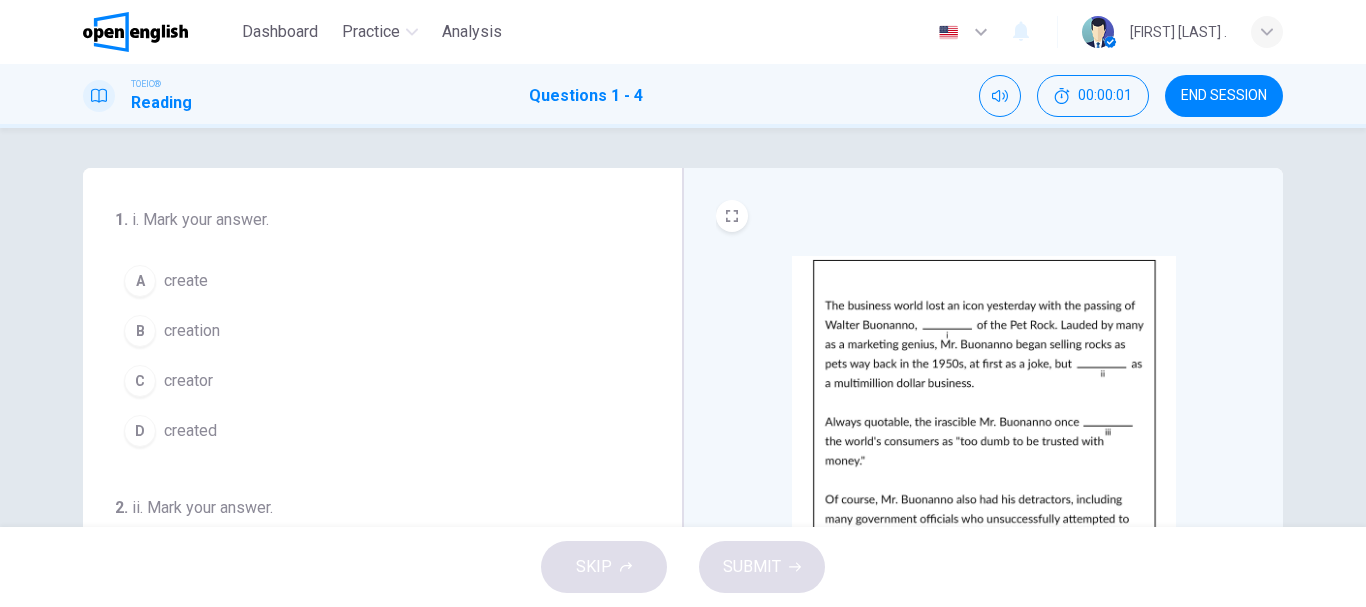 click on "1 .   i. Mark your answer. A create B creation C creator D created 2 .   ii. Mark your answer. A more B soon C later D fast 3 .   iii. Mark your answer. A character B characterized C characterization D characteristic 4 .   iv. Mark your answer. A prosecute B compliment C disregard D legislate" at bounding box center [383, 515] 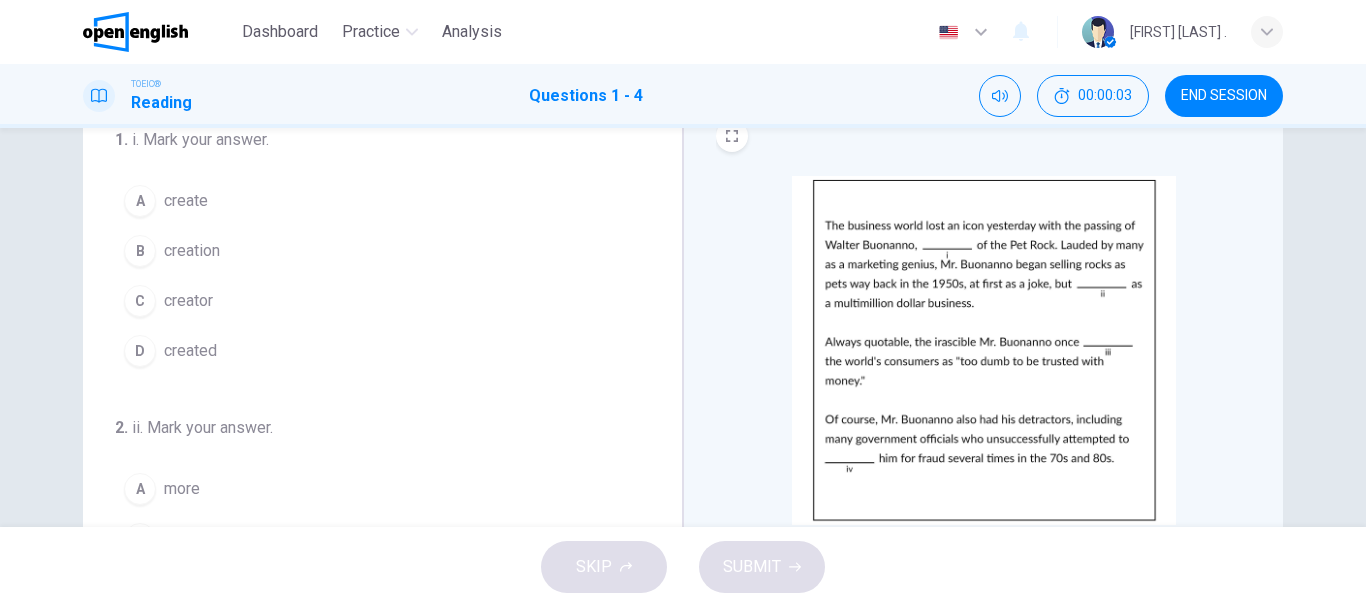 scroll, scrollTop: 40, scrollLeft: 0, axis: vertical 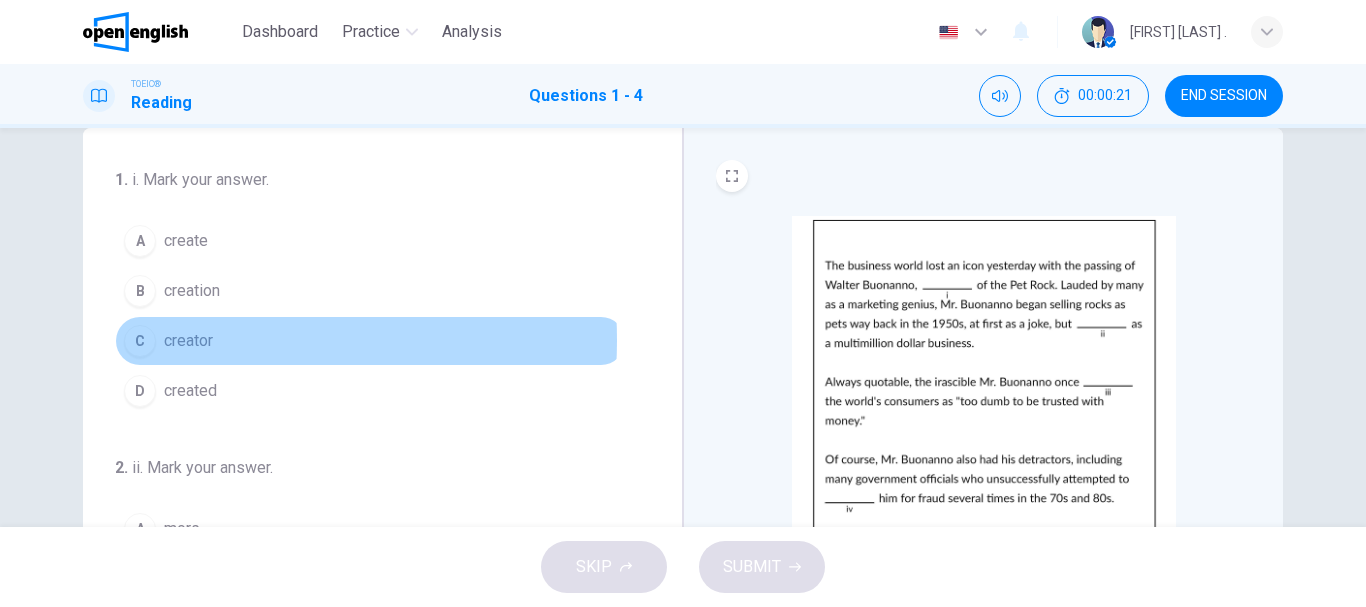 click on "creator" at bounding box center (188, 341) 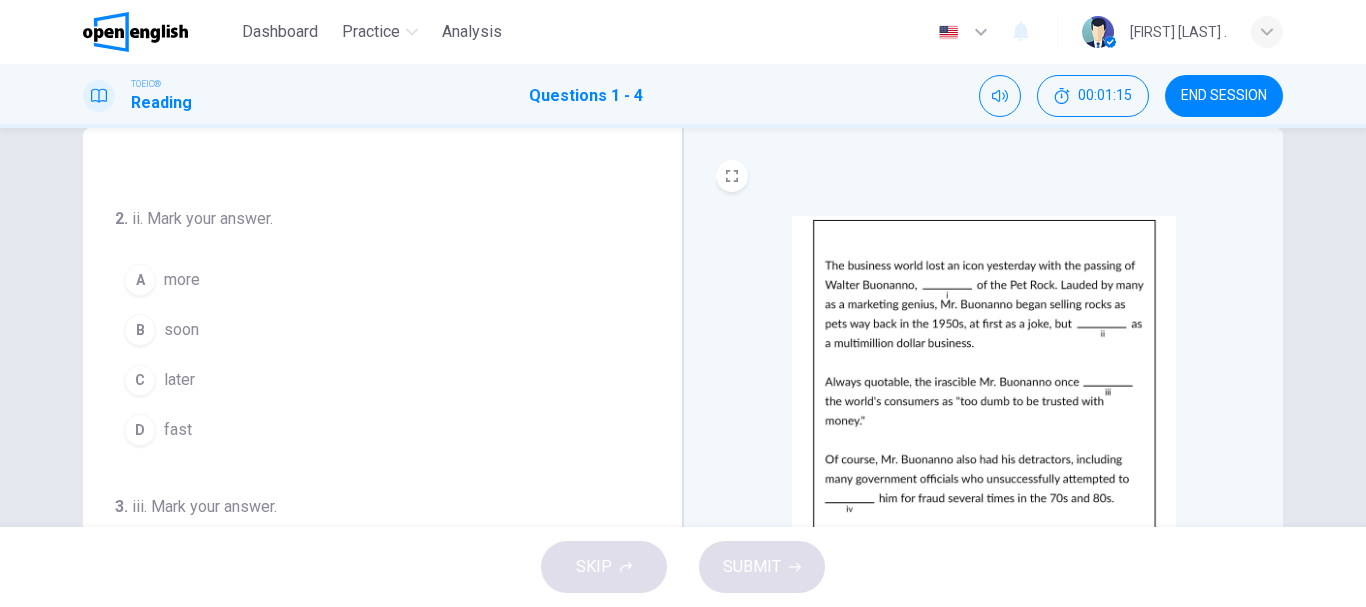 scroll, scrollTop: 258, scrollLeft: 0, axis: vertical 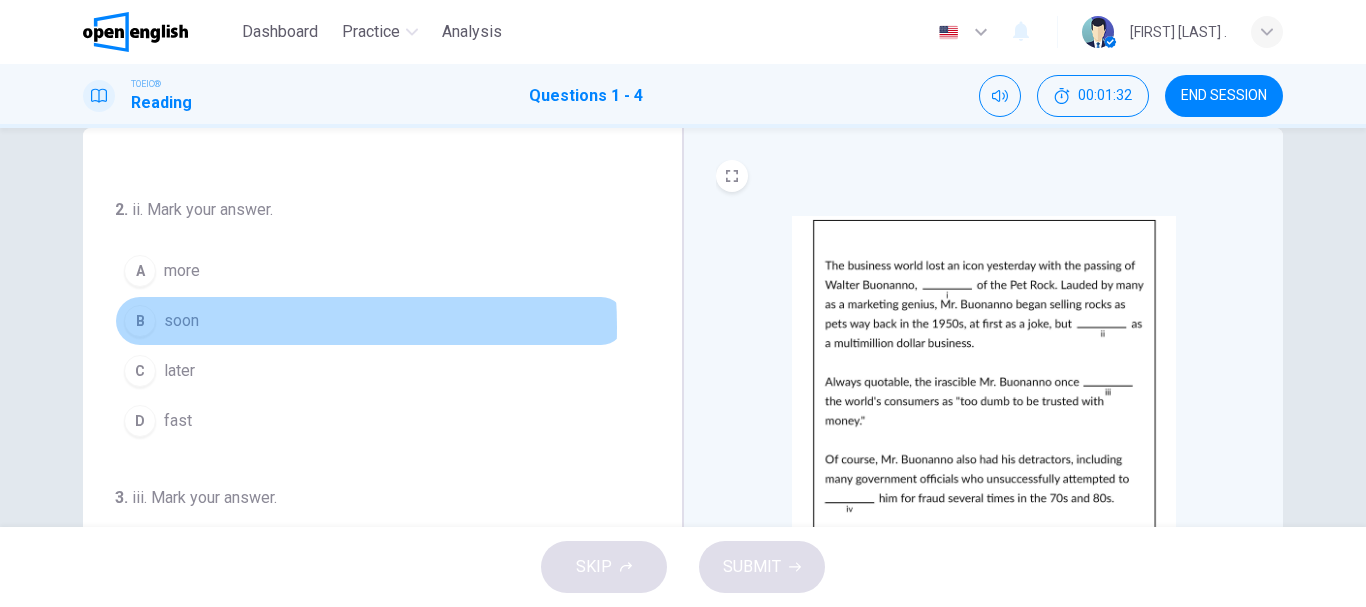 click on "soon" at bounding box center [181, 321] 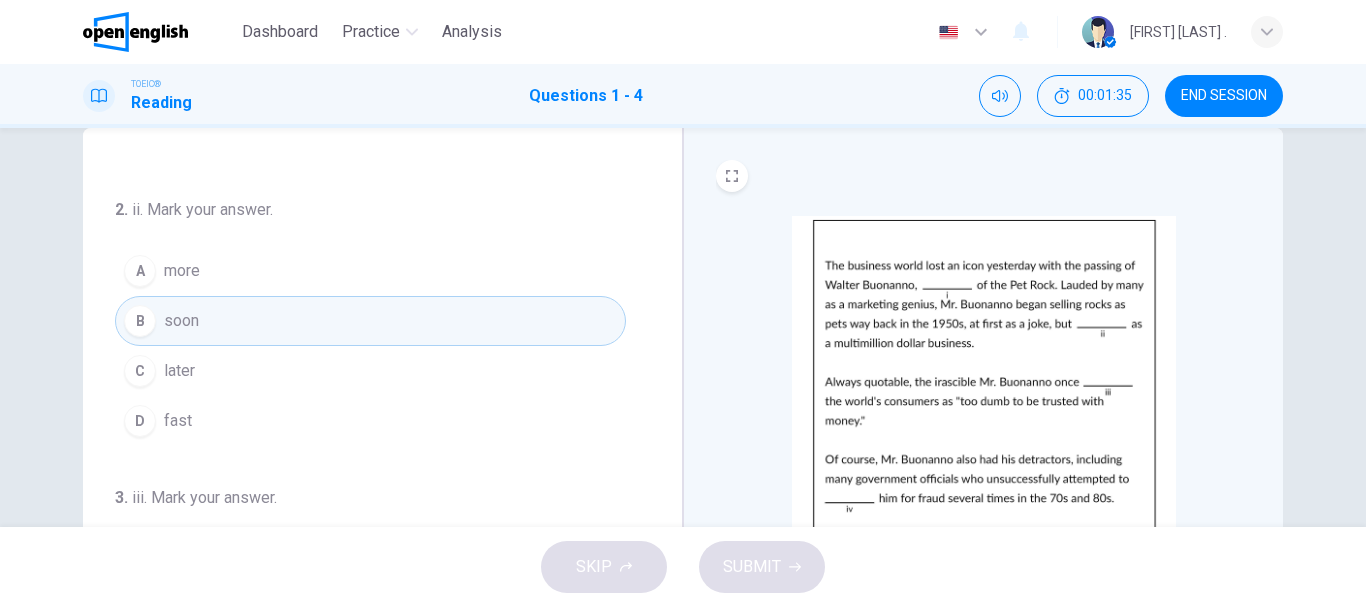 drag, startPoint x: 663, startPoint y: 384, endPoint x: 664, endPoint y: 420, distance: 36.013885 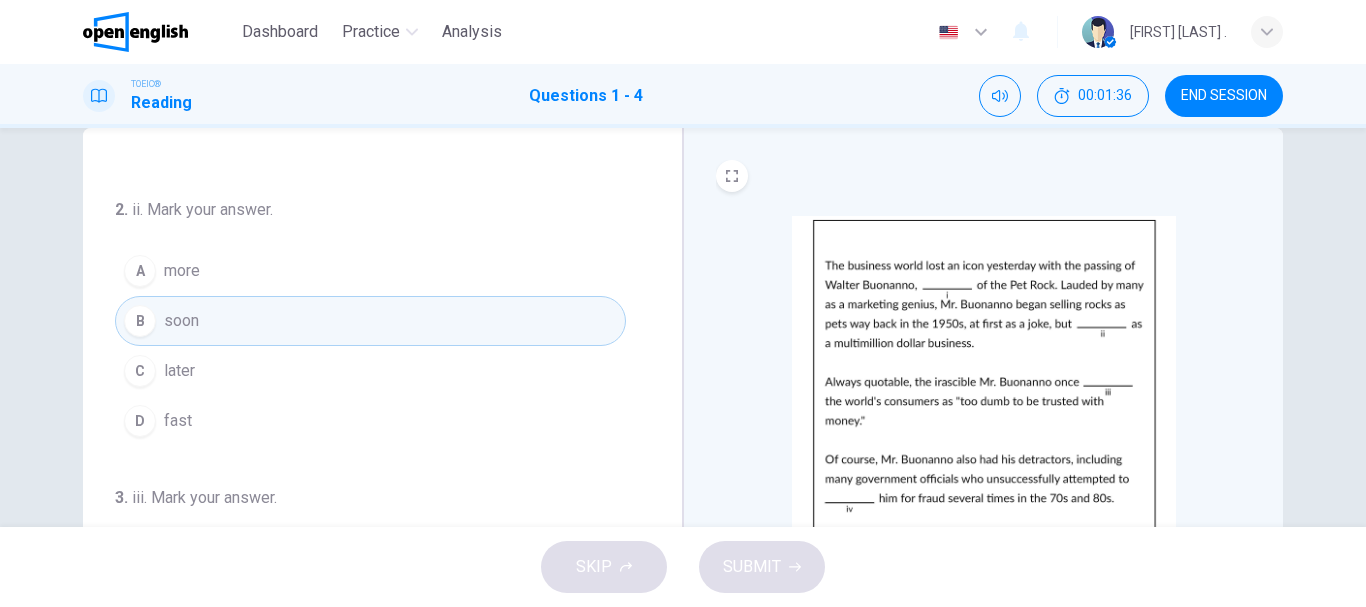 click on "CLICK TO ZOOM" at bounding box center (983, 475) 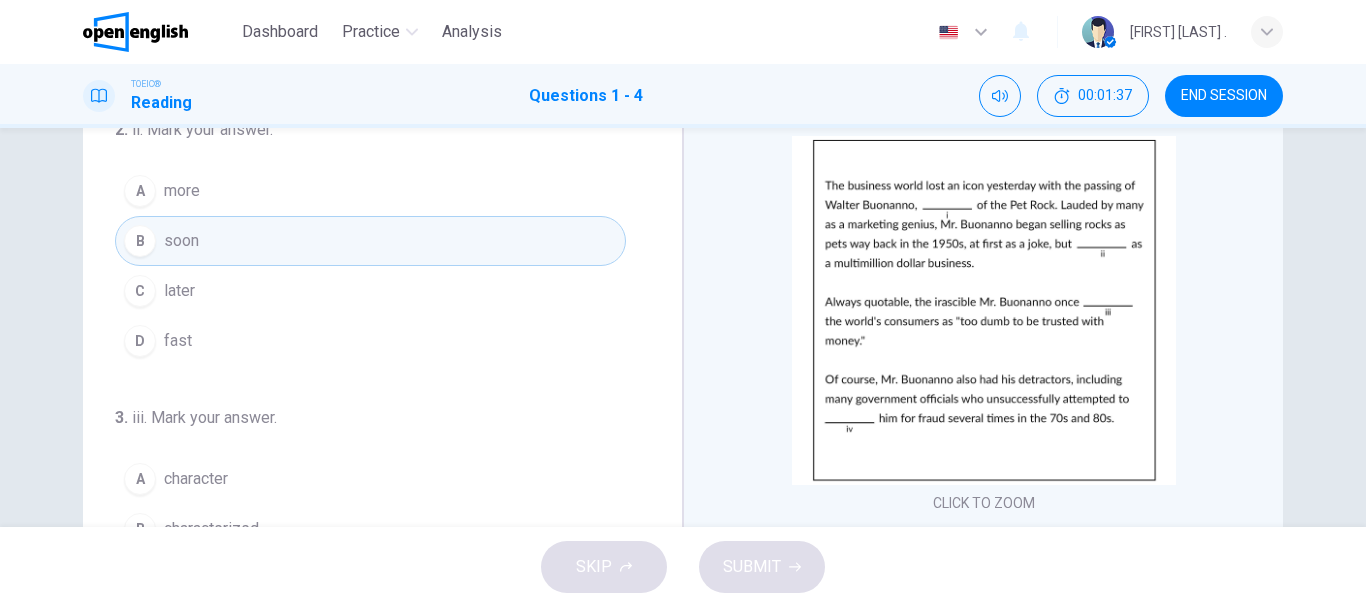 scroll, scrollTop: 160, scrollLeft: 0, axis: vertical 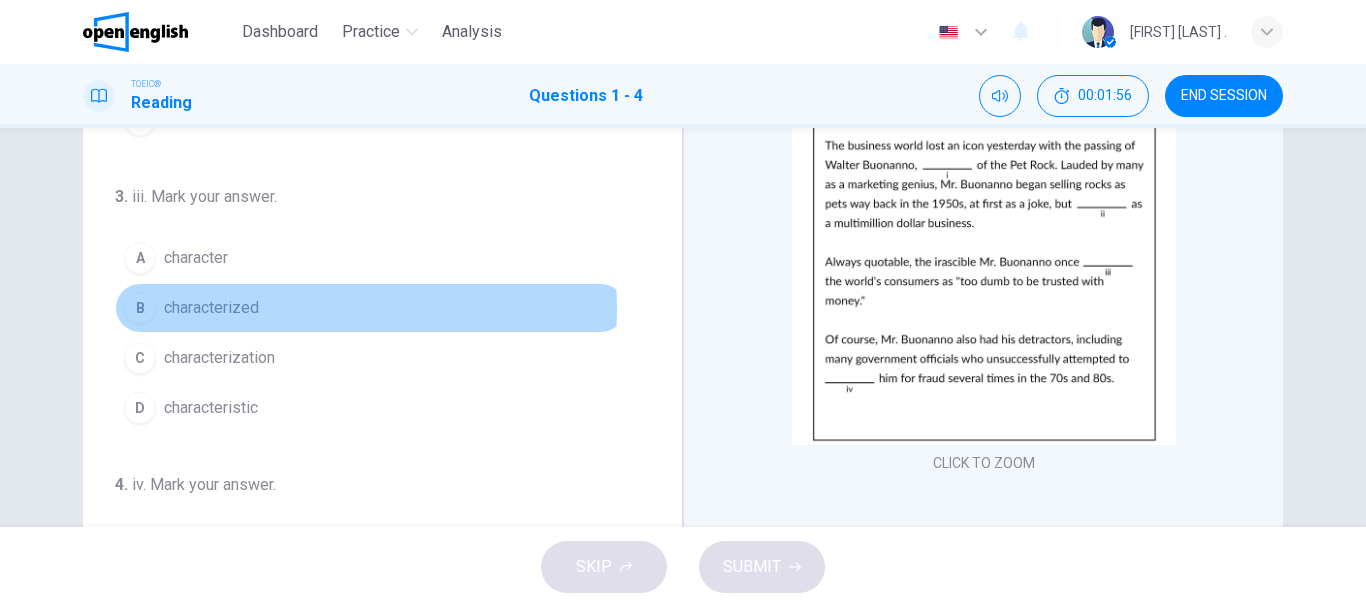 click on "B characterized" at bounding box center (370, 308) 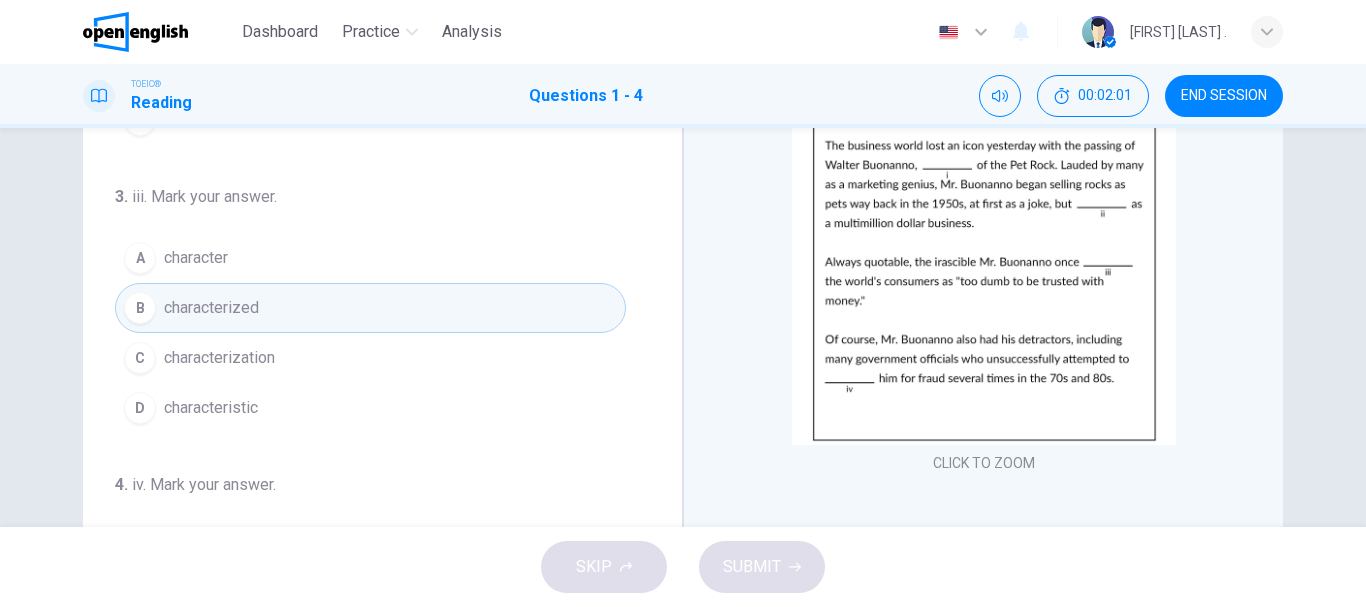 scroll, scrollTop: 497, scrollLeft: 0, axis: vertical 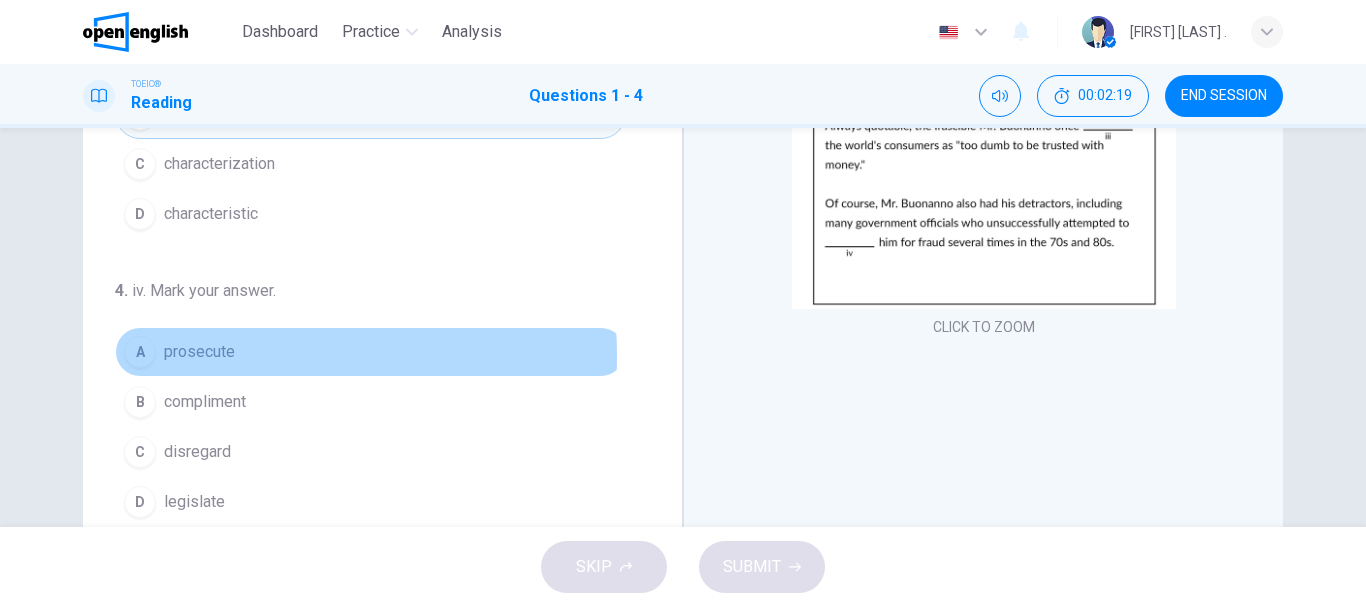 click on "prosecute" at bounding box center (199, 352) 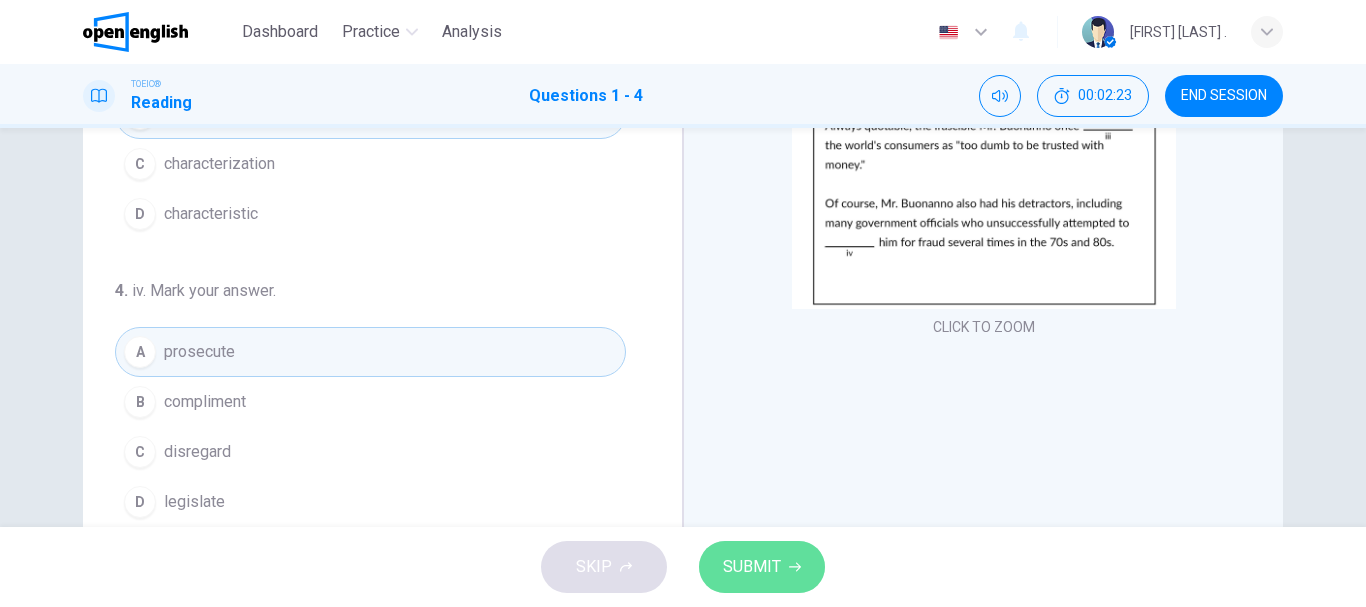 click on "SUBMIT" at bounding box center [752, 567] 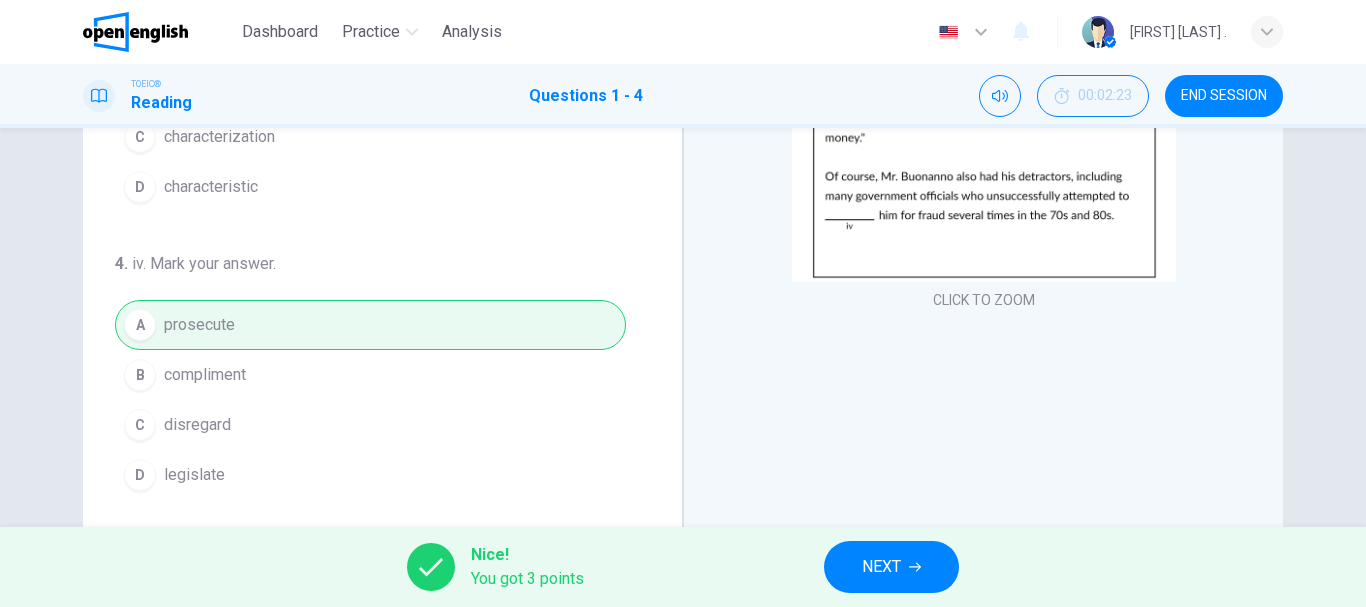 scroll, scrollTop: 305, scrollLeft: 0, axis: vertical 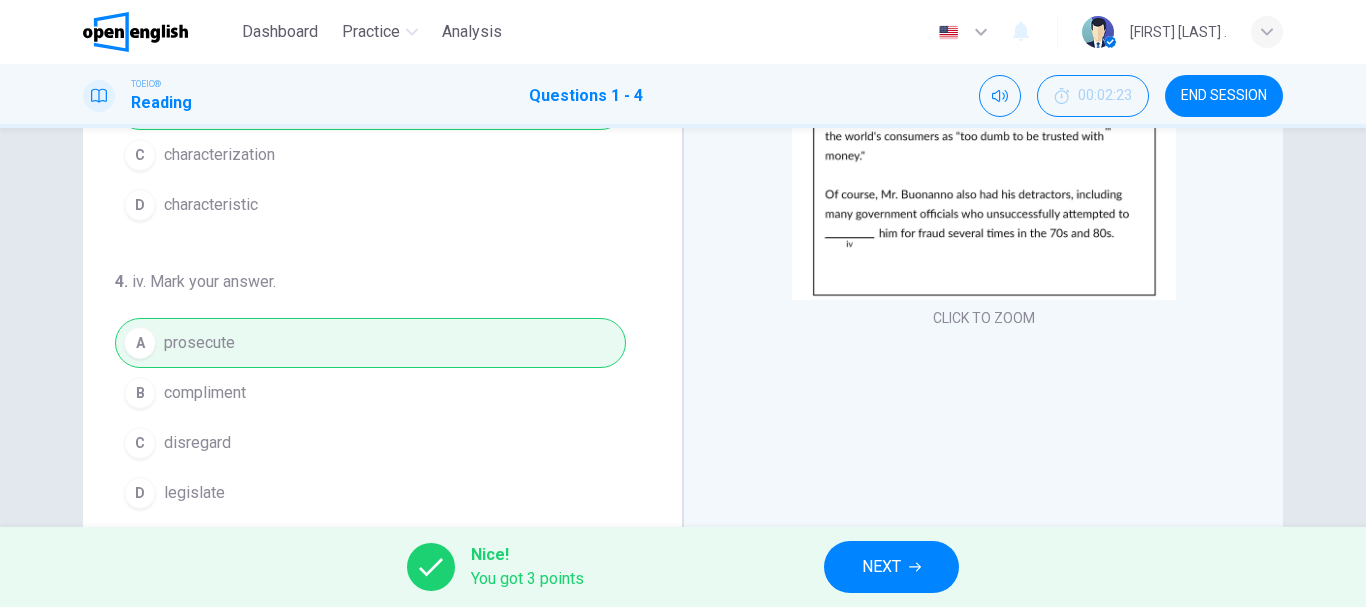 drag, startPoint x: 1322, startPoint y: 381, endPoint x: 1318, endPoint y: 331, distance: 50.159744 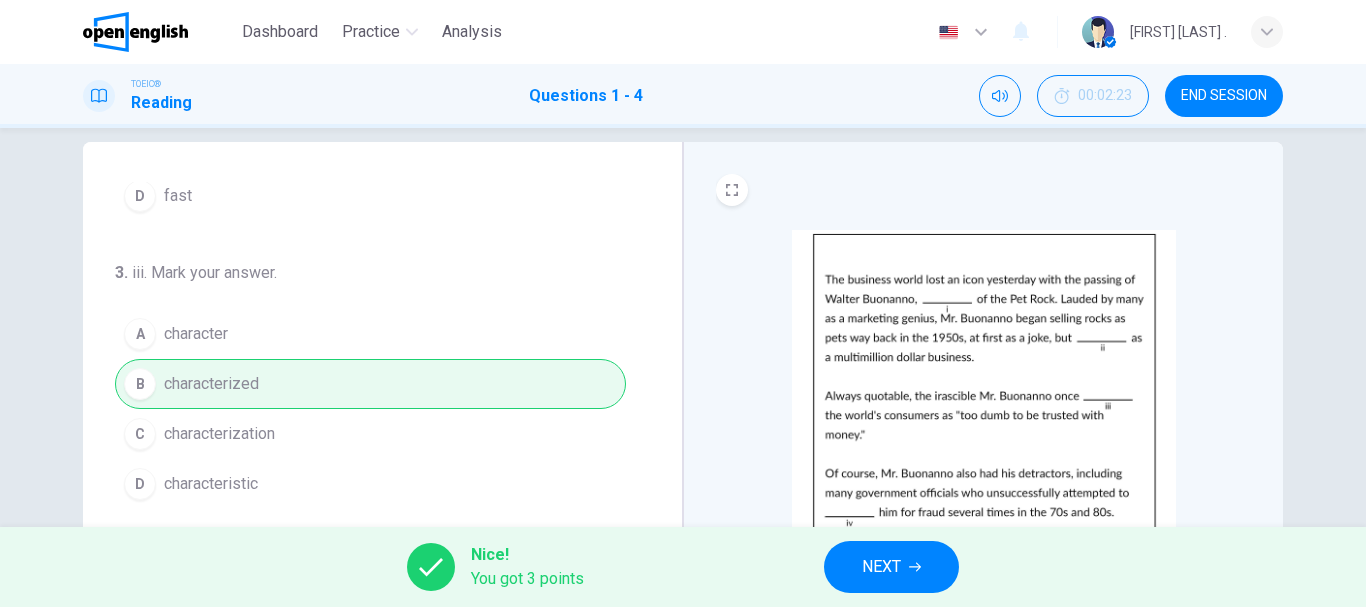 scroll, scrollTop: 0, scrollLeft: 0, axis: both 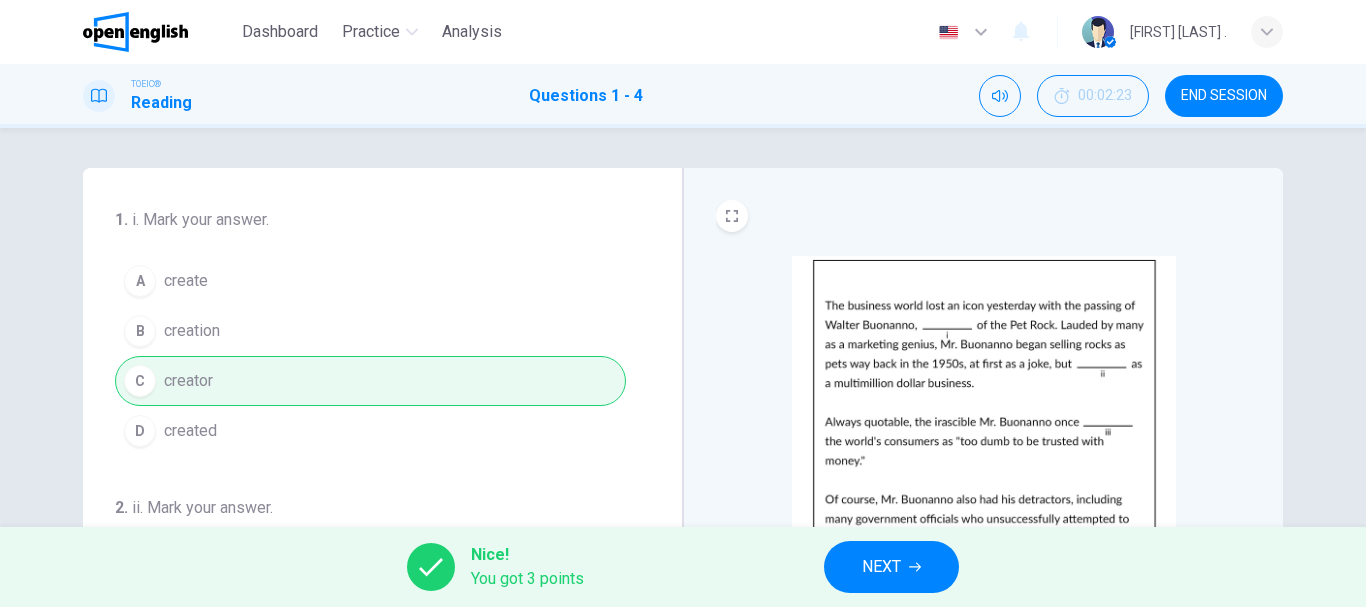 click 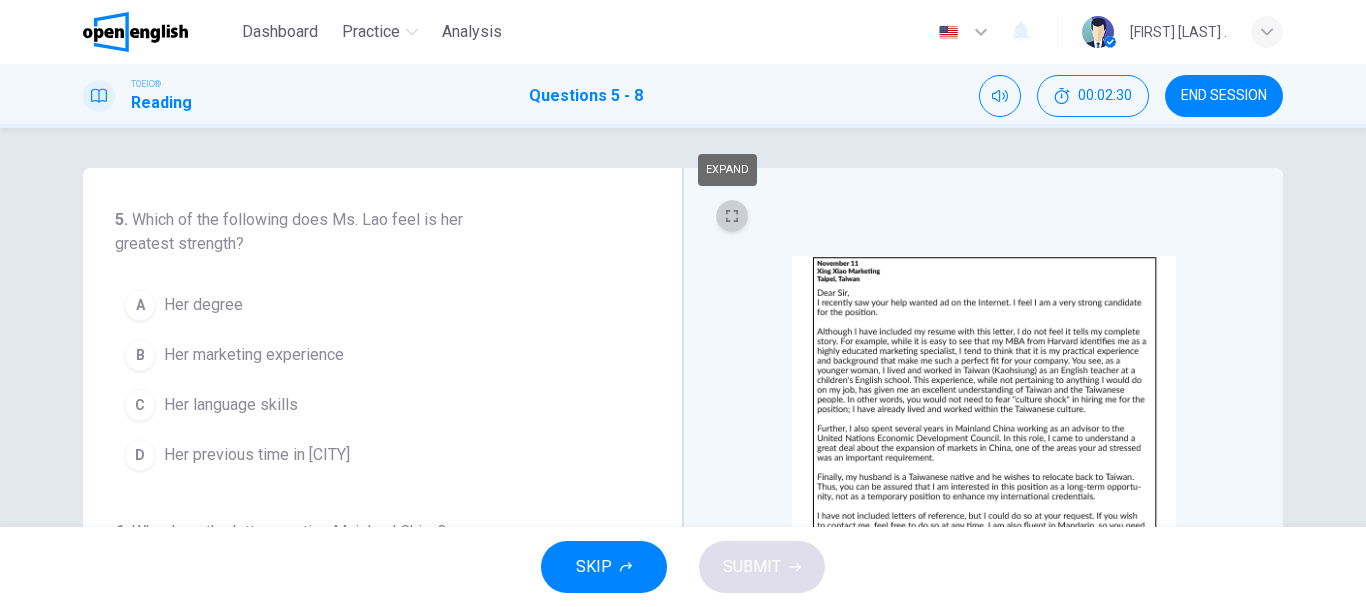 click 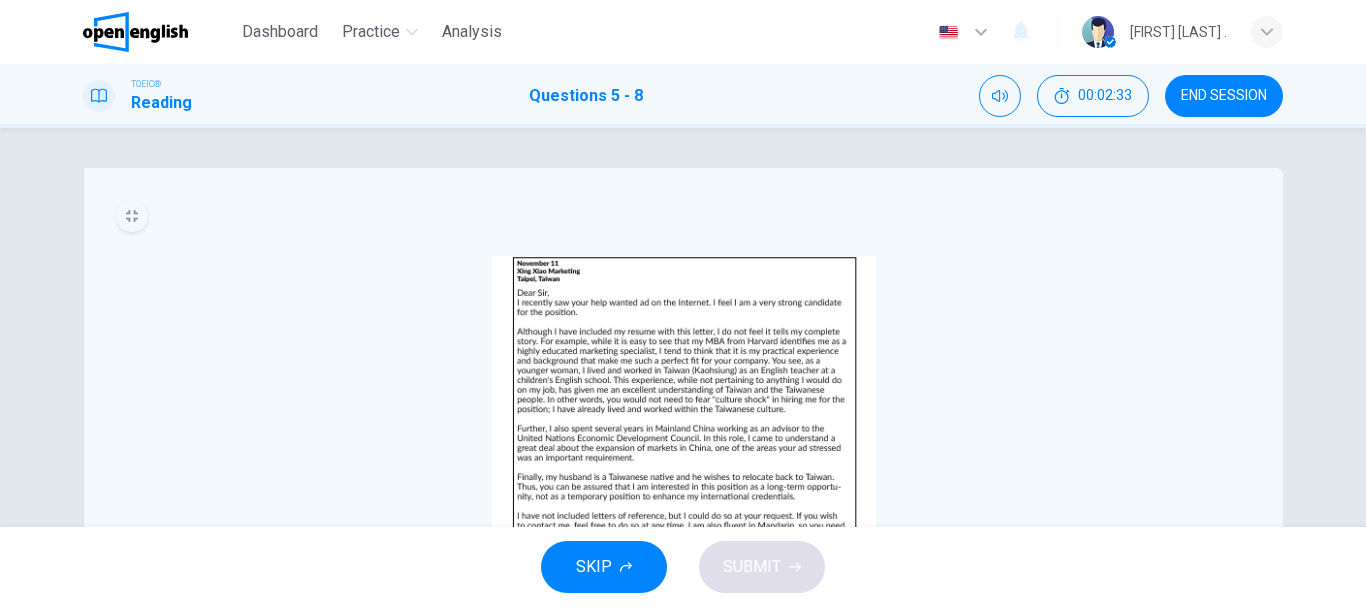 click at bounding box center [684, 430] 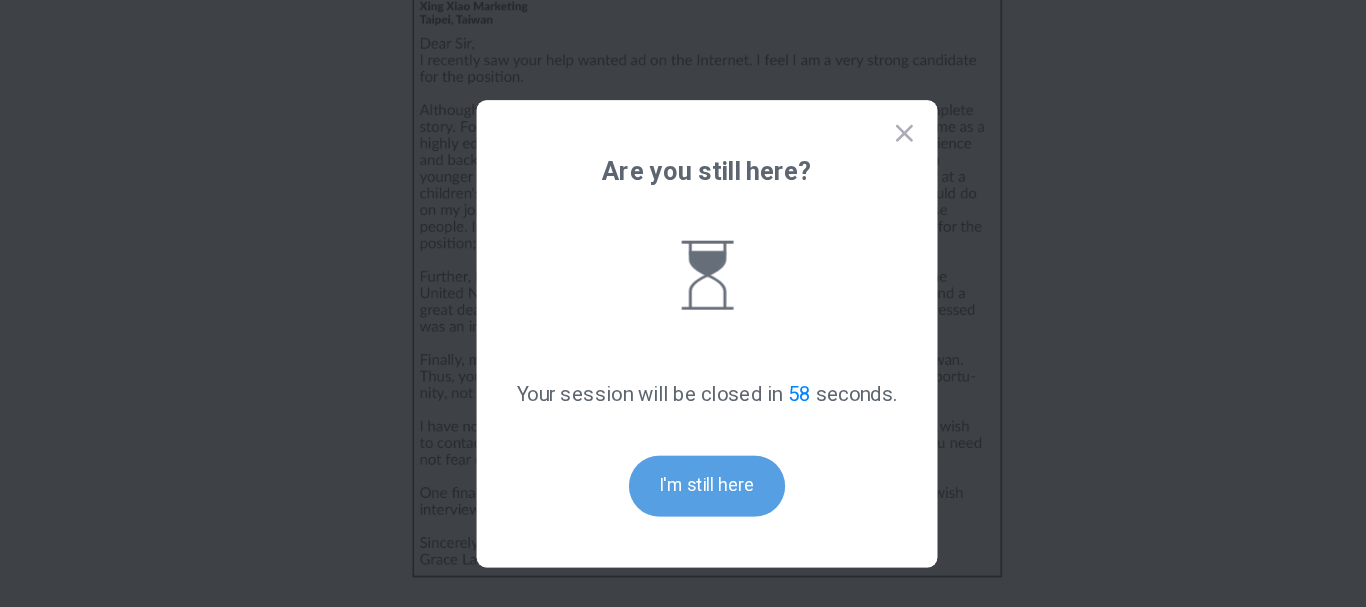 click on "I'm still here" at bounding box center [683, 424] 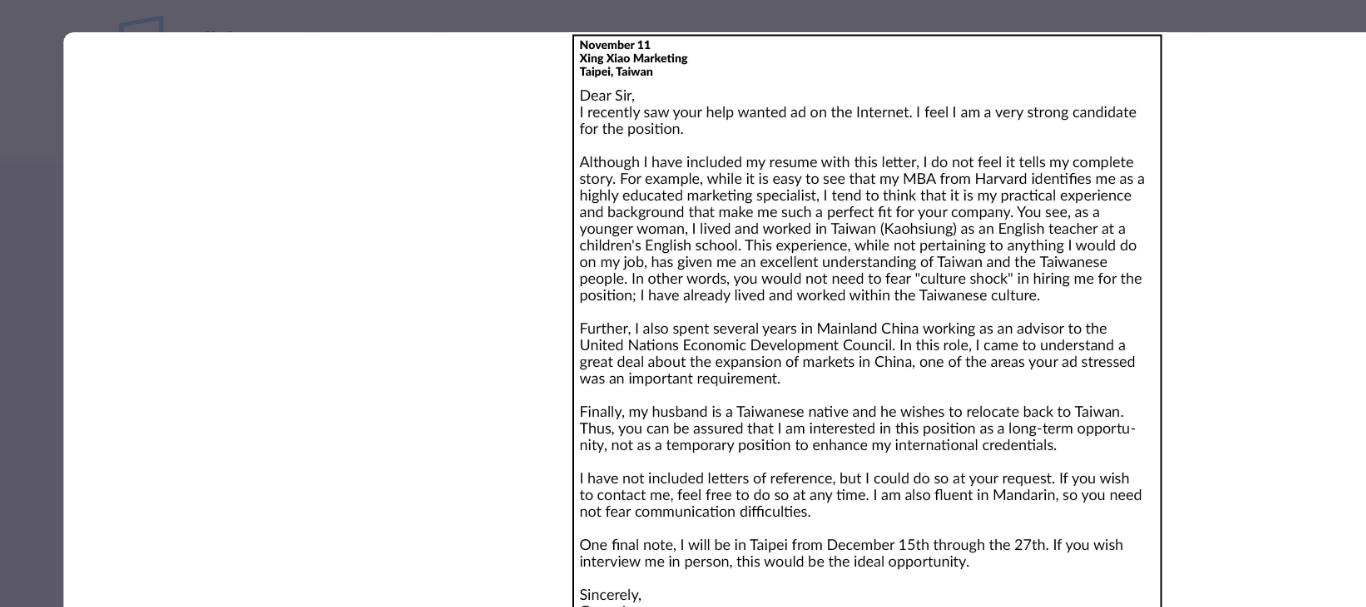 click at bounding box center [683, 261] 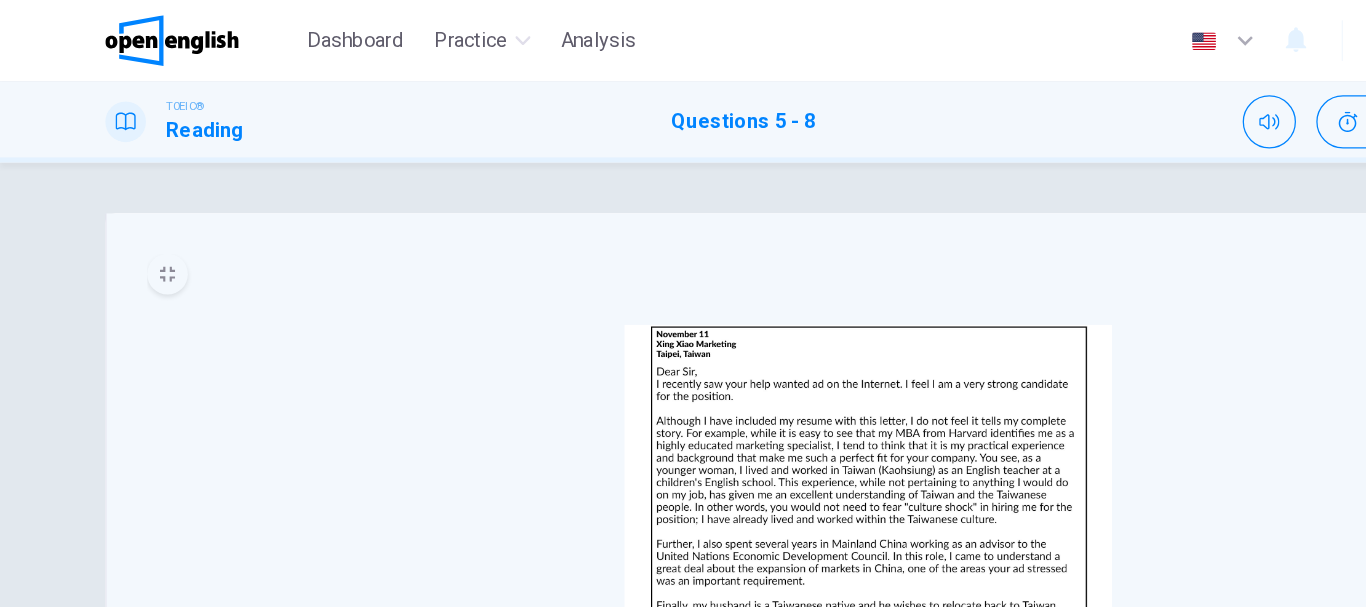 click on "5 .   Which of the following does Ms. Lao feel is her greatest strength? A Her degree B Her marketing experience C Her language skills D Her previous time in [CITY] 6 .   Why does the letter mention Mainland China? A She wishes to work there B She has previous experience there C Her husband was born there D She enjoys shopping in the markets there. 7 .   What is stated as evidence of her long-term commitment to the position? A The length of her marriage B Her international credentials C Her experience with the United Nations D Her husband's future plans 8 .   What does Ms. Lao NOT offer to do? A Relocate to [COUNTRY] B Be interviewed in [CITY] C Study Mandarin D Provide reference letters CLICK TO ZOOM" at bounding box center (683, 327) 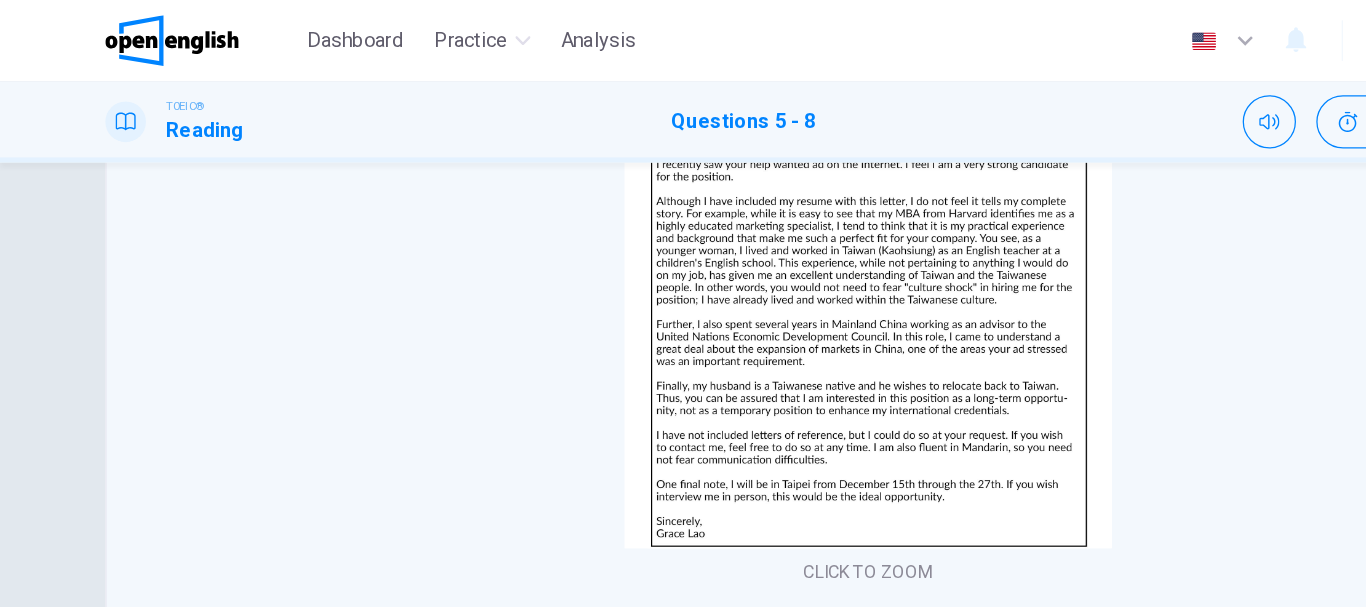 scroll, scrollTop: 0, scrollLeft: 0, axis: both 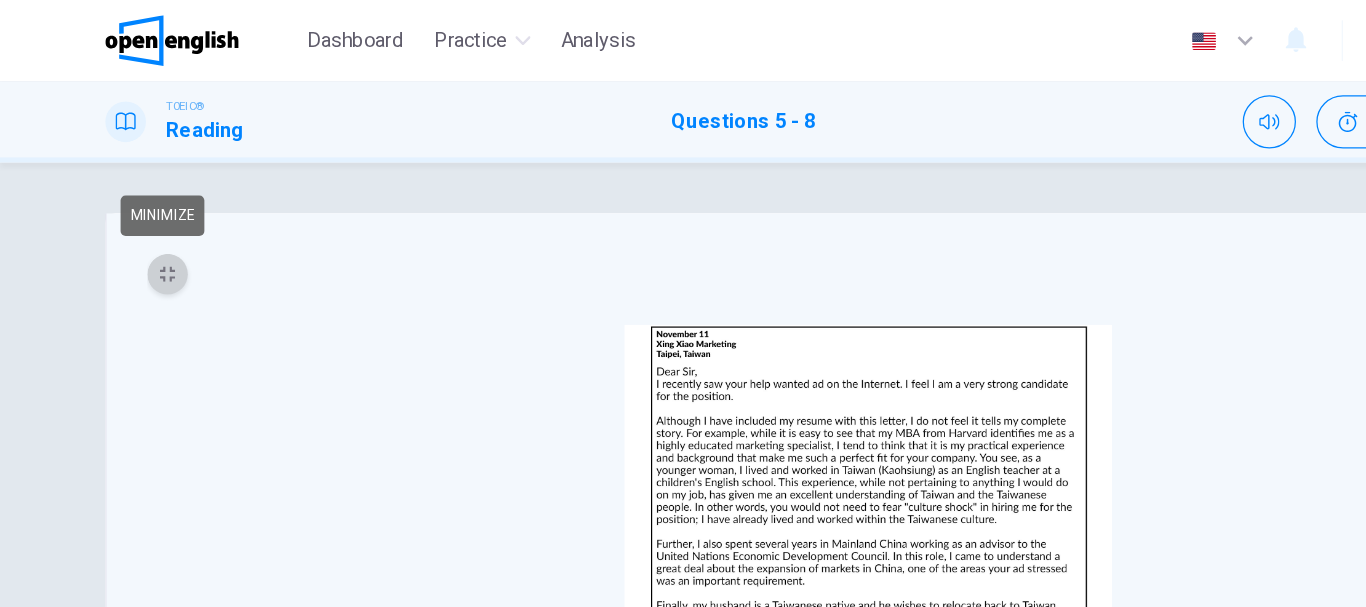 click 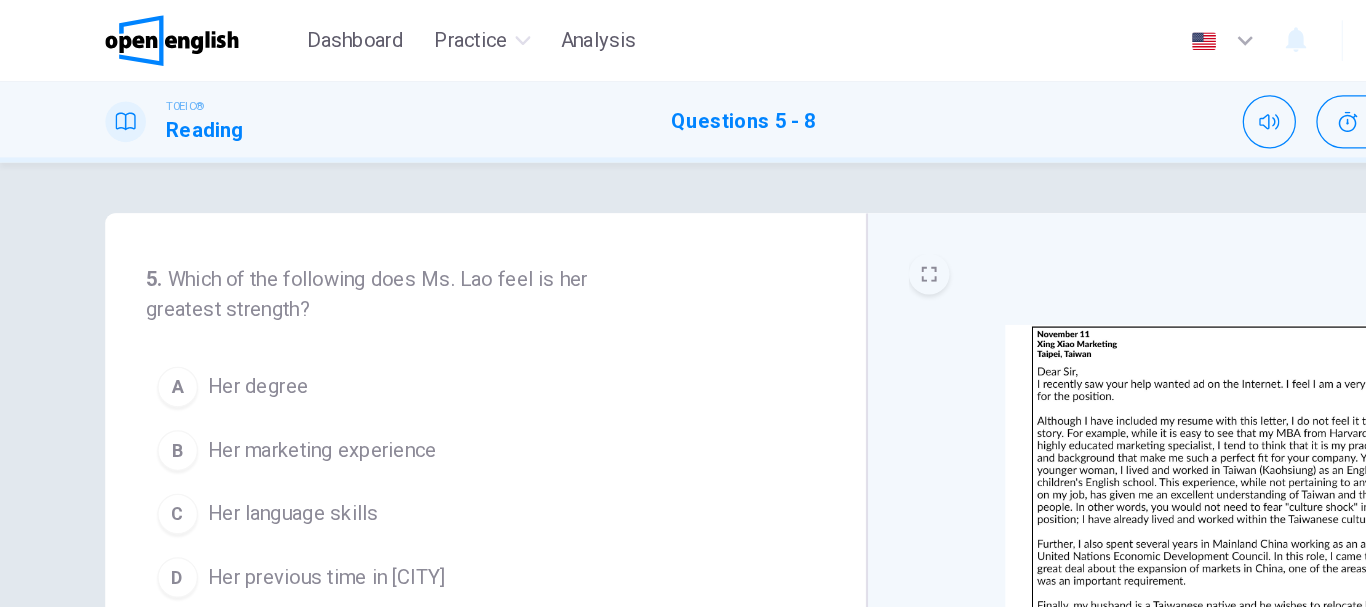 click on "5 .   Which of the following does Ms. Lao feel is her greatest strength? A Her degree B Her marketing experience C Her language skills D Her previous time in [CITY] 6 .   Why does the letter mention Mainland China? A She wishes to work there B She has previous experience there C Her husband was born there D She enjoys shopping in the markets there. 7 .   What is stated as evidence of her long-term commitment to the position? A The length of her marriage B Her international credentials C Her experience with the United Nations D Her husband's future plans 8 .   What does Ms. Lao NOT offer to do? A Relocate to [COUNTRY] B Be interviewed in [CITY] C Study Mandarin D Provide reference letters" at bounding box center (383, 515) 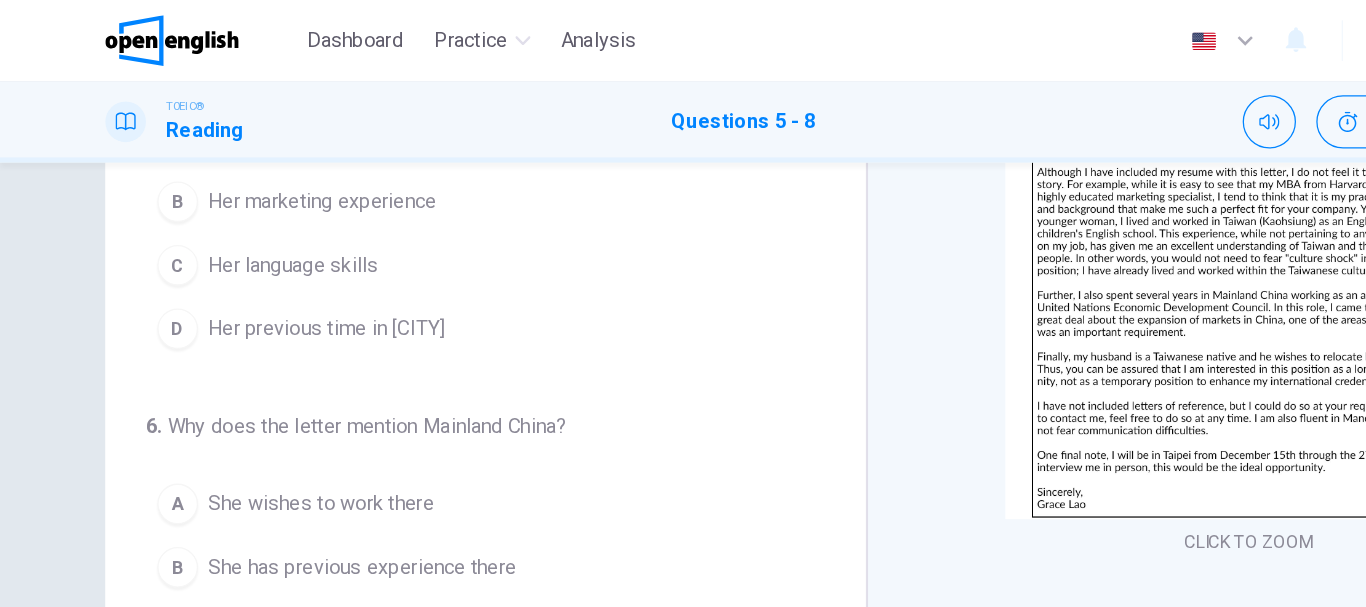 scroll, scrollTop: 200, scrollLeft: 0, axis: vertical 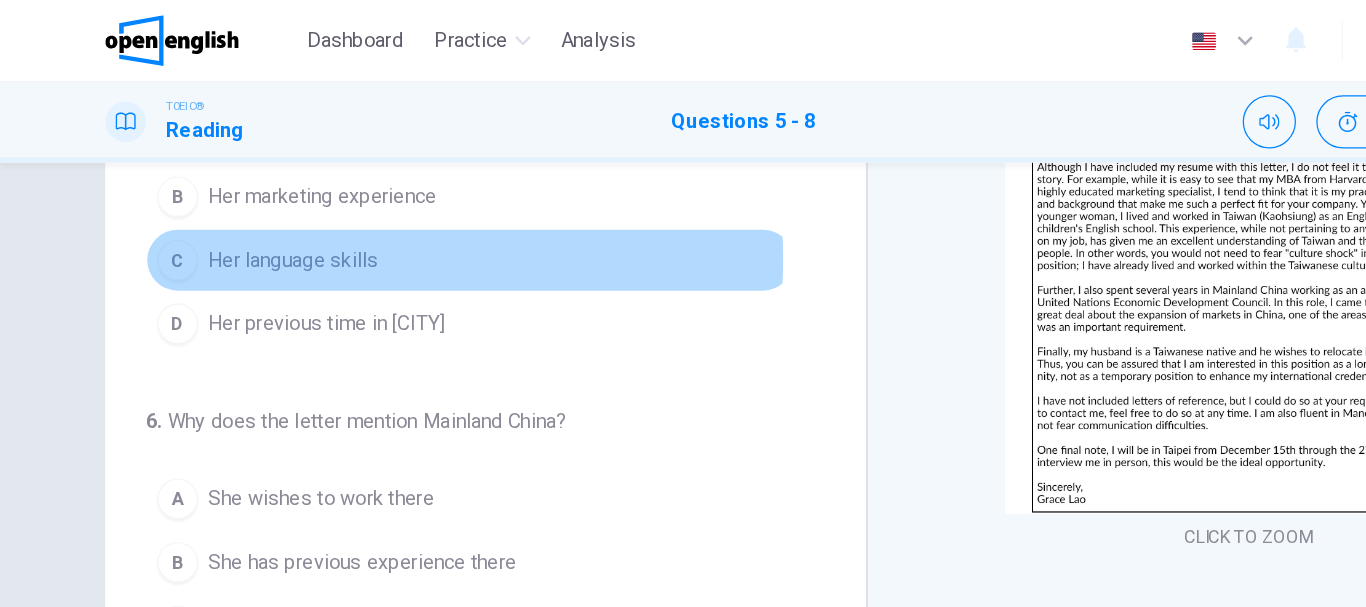 click on "Her language skills" at bounding box center [231, 205] 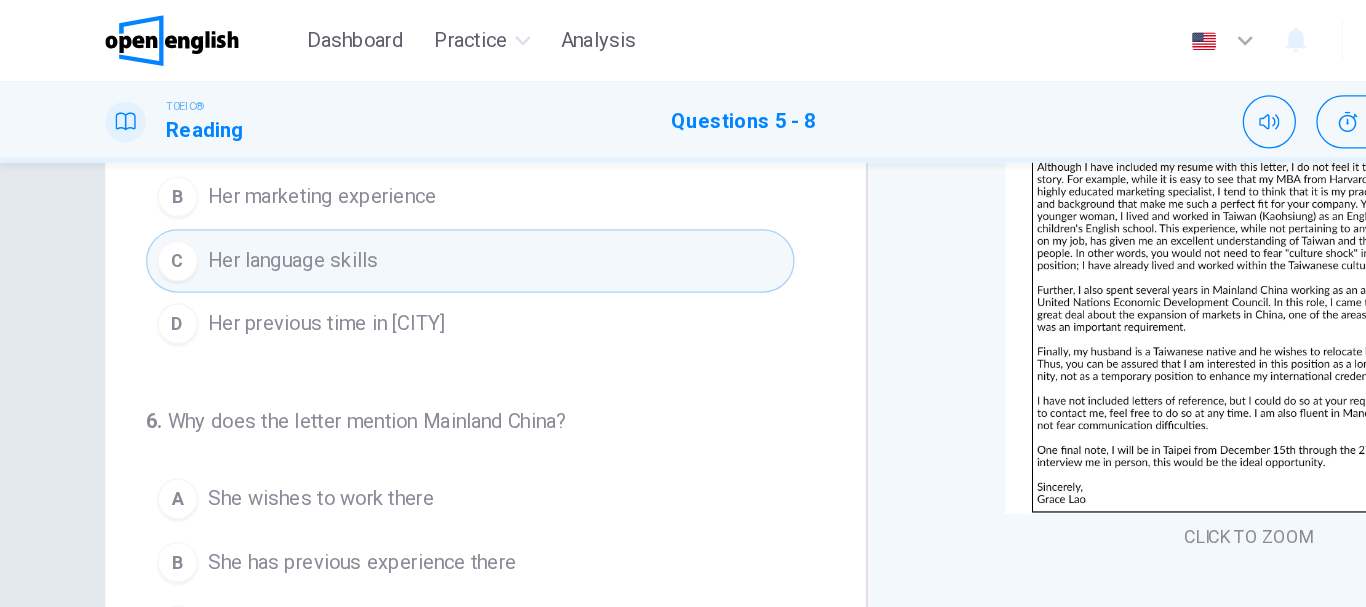 click on "5 .   Which of the following does Ms. Lao feel is her greatest strength? A Her degree B Her marketing experience C Her language skills D Her previous time in [CITY] 6 .   Why does the letter mention Mainland China? A She wishes to work there B She has previous experience there C Her husband was born there D She enjoys shopping in the markets there. 7 .   What is stated as evidence of her long-term commitment to the position? A The length of her marriage B Her international credentials C Her experience with the United Nations D Her husband's future plans 8 .   What does Ms. Lao NOT offer to do? A Relocate to [COUNTRY] B Be interviewed in [CITY] C Study Mandarin D Provide reference letters" at bounding box center (383, 315) 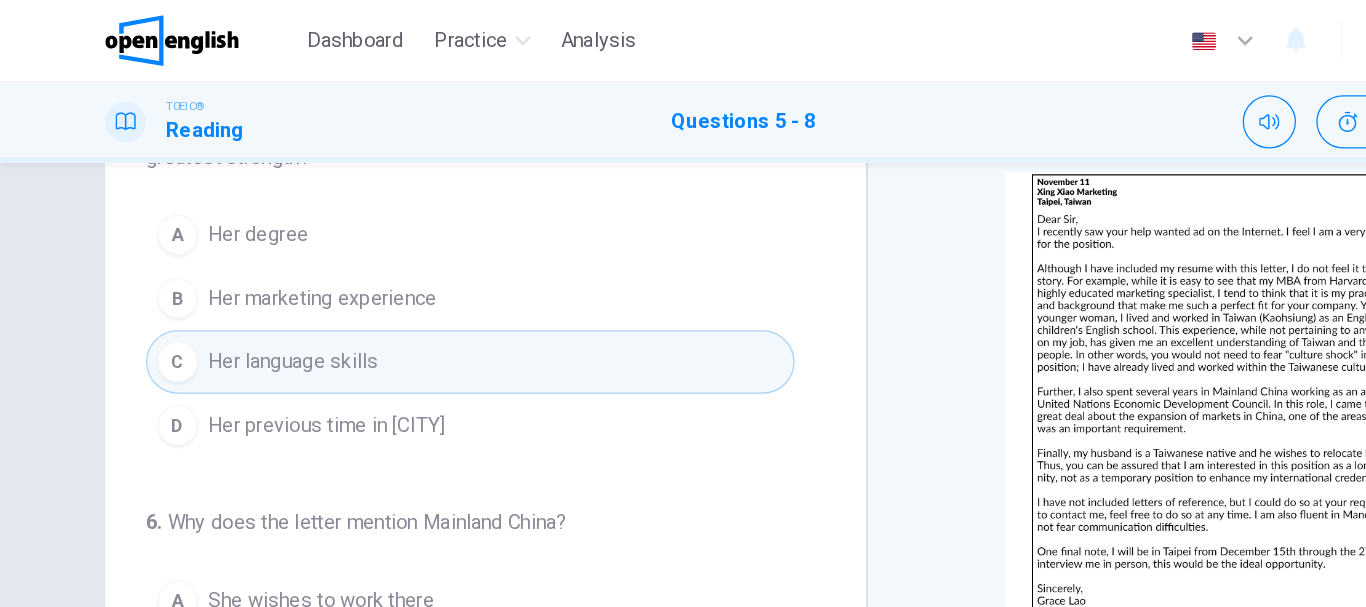 scroll, scrollTop: 80, scrollLeft: 0, axis: vertical 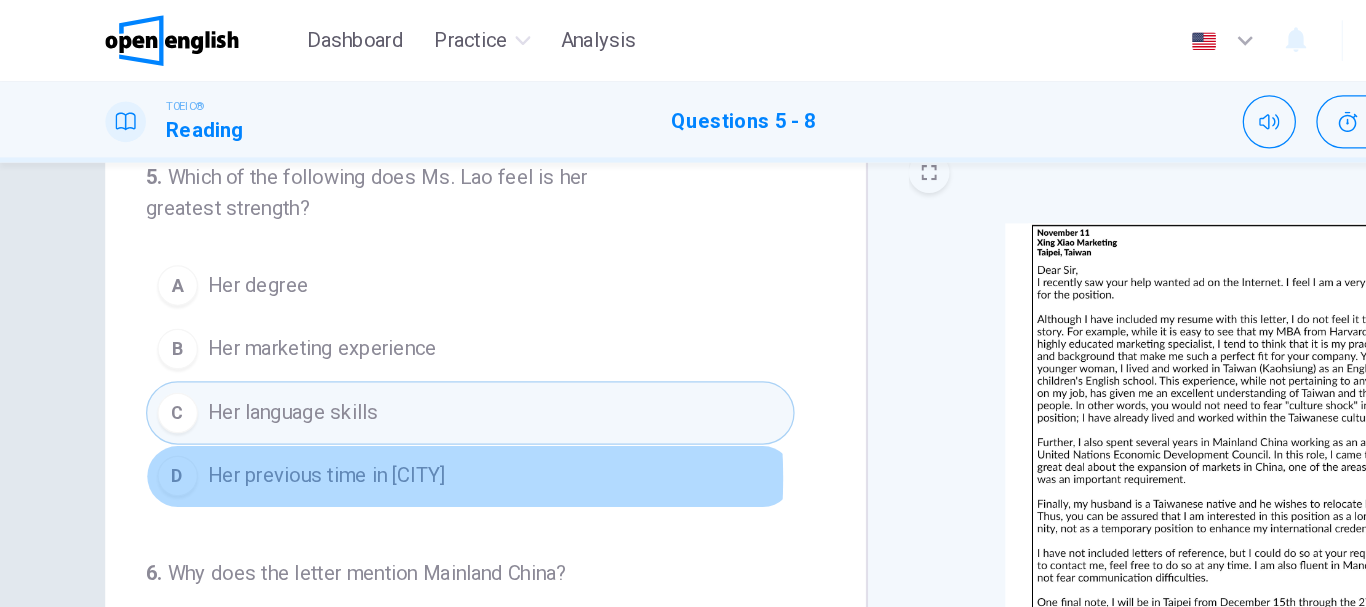 click on "Her previous time in [CITY]" at bounding box center (257, 375) 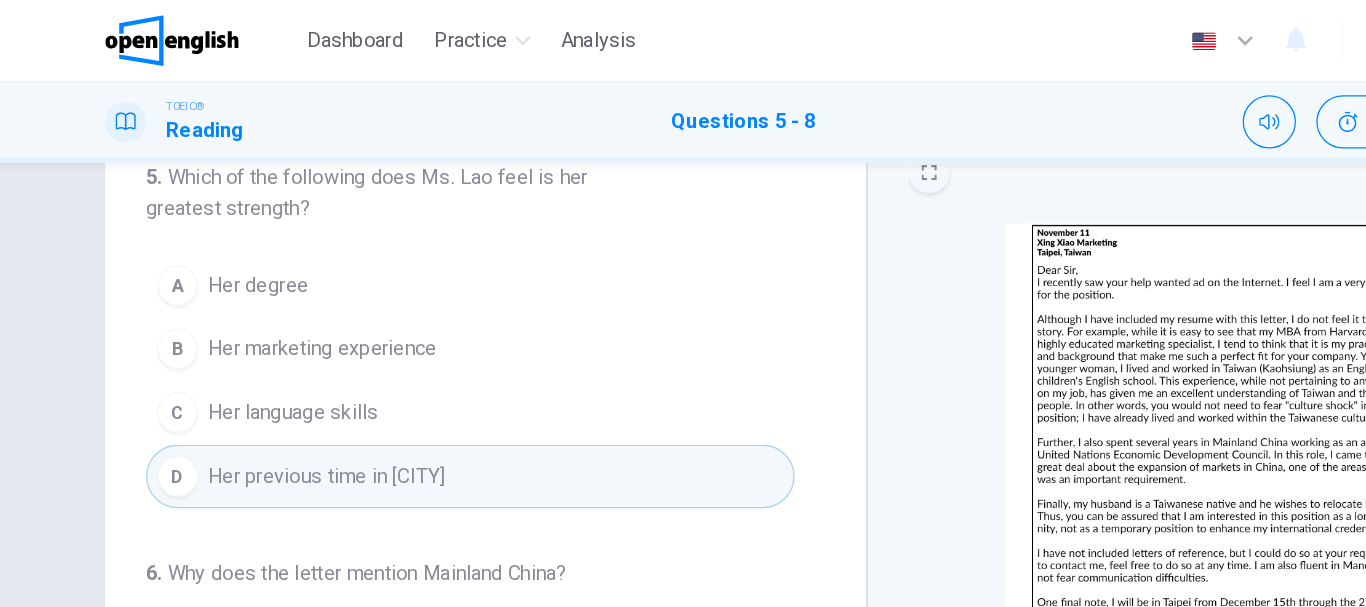 click on "5 .   Which of the following does Ms. Lao feel is her greatest strength? A Her degree B Her marketing experience C Her language skills D Her previous time in [CITY] 6 .   Why does the letter mention Mainland China? A She wishes to work there B She has previous experience there C Her husband was born there D She enjoys shopping in the markets there. 7 .   What is stated as evidence of her long-term commitment to the position? A The length of her marriage B Her international credentials C Her experience with the United Nations D Her husband's future plans 8 .   What does Ms. Lao NOT offer to do? A Relocate to [COUNTRY] B Be interviewed in [CITY] C Study Mandarin D Provide reference letters" at bounding box center (383, 435) 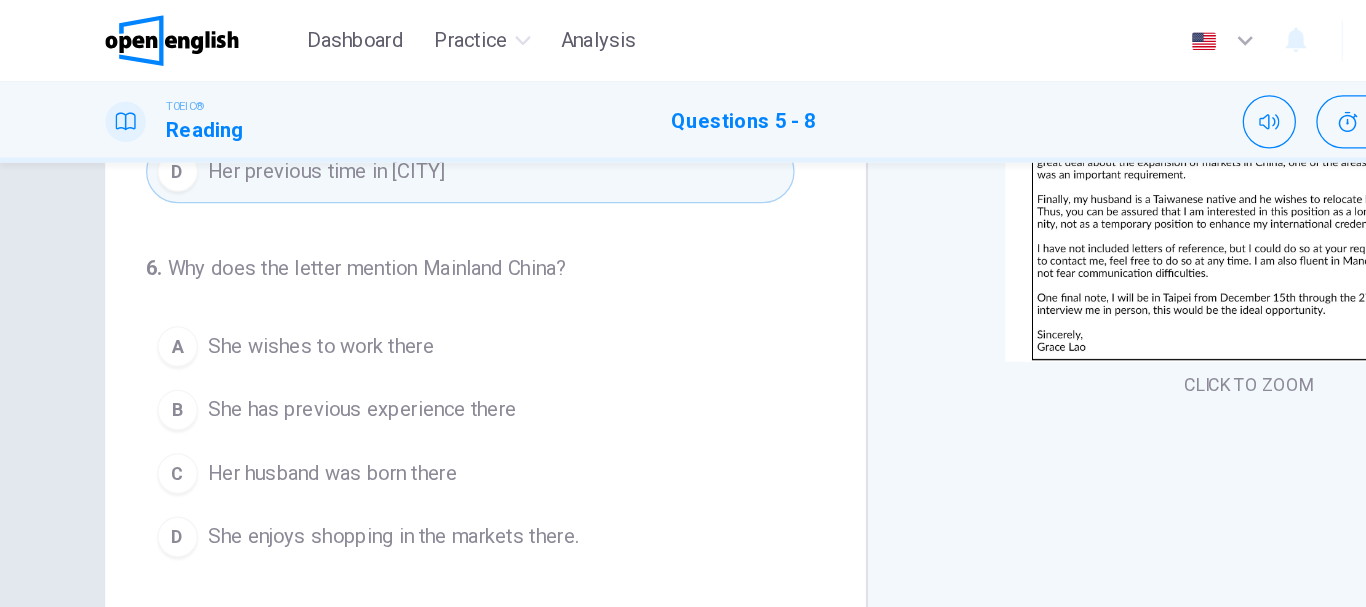 scroll, scrollTop: 360, scrollLeft: 0, axis: vertical 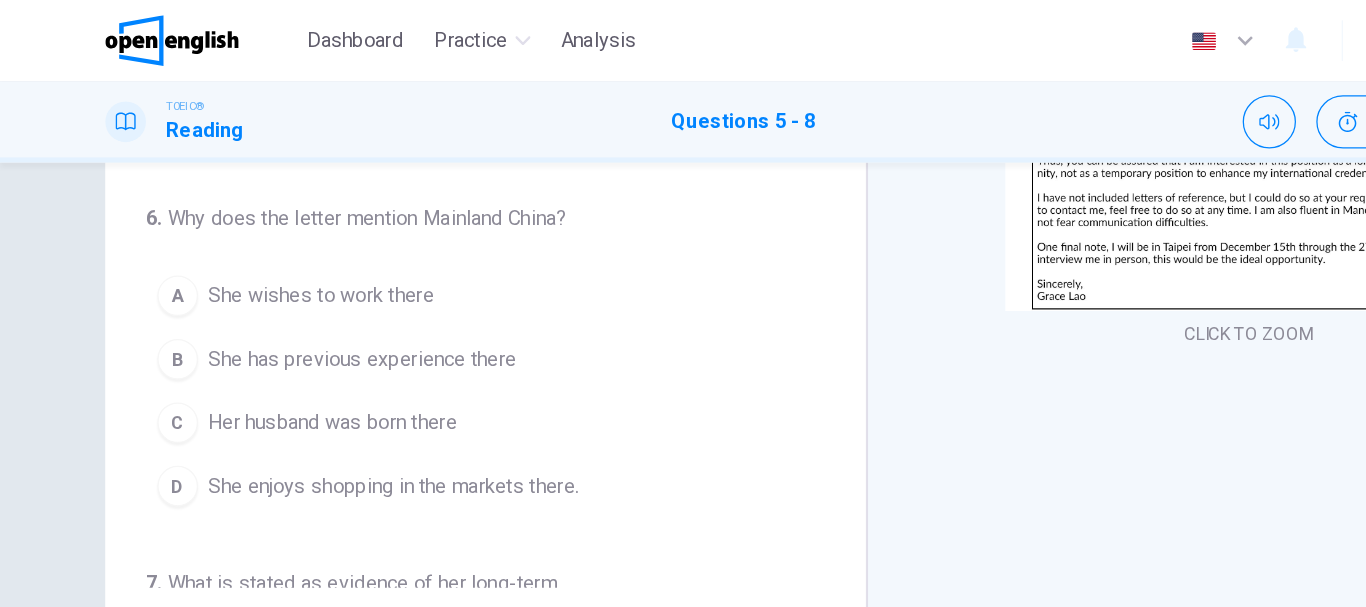 click on "CLICK TO ZOOM" at bounding box center [984, 86] 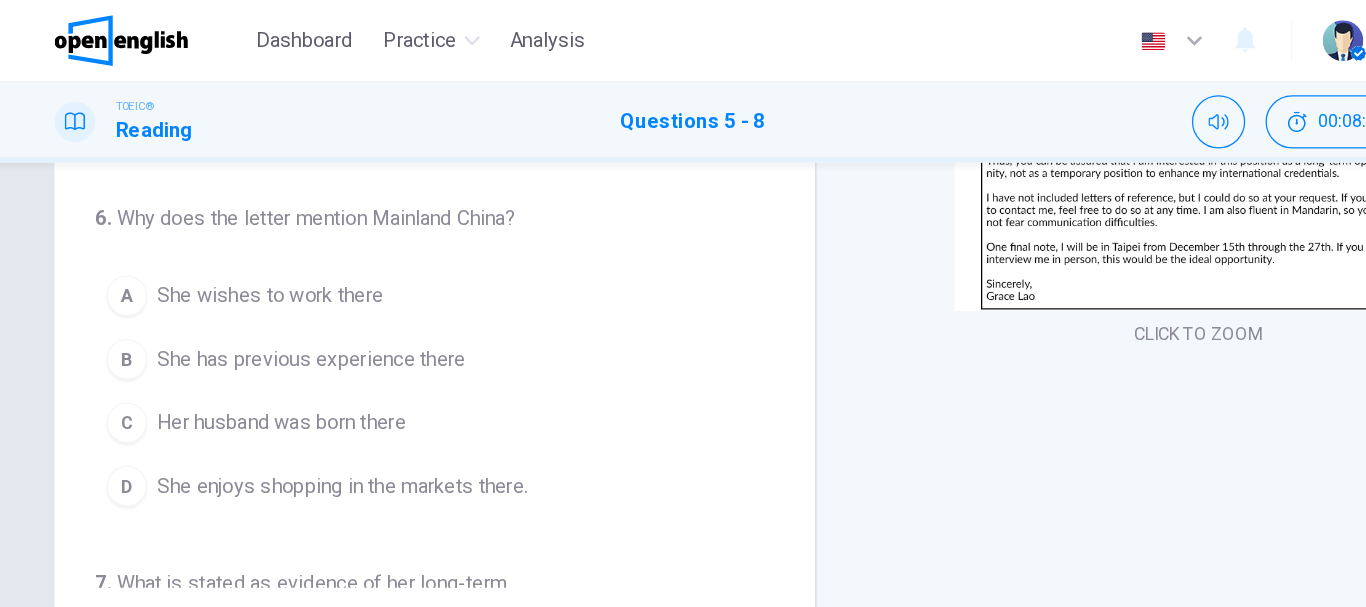 scroll, scrollTop: 376, scrollLeft: 0, axis: vertical 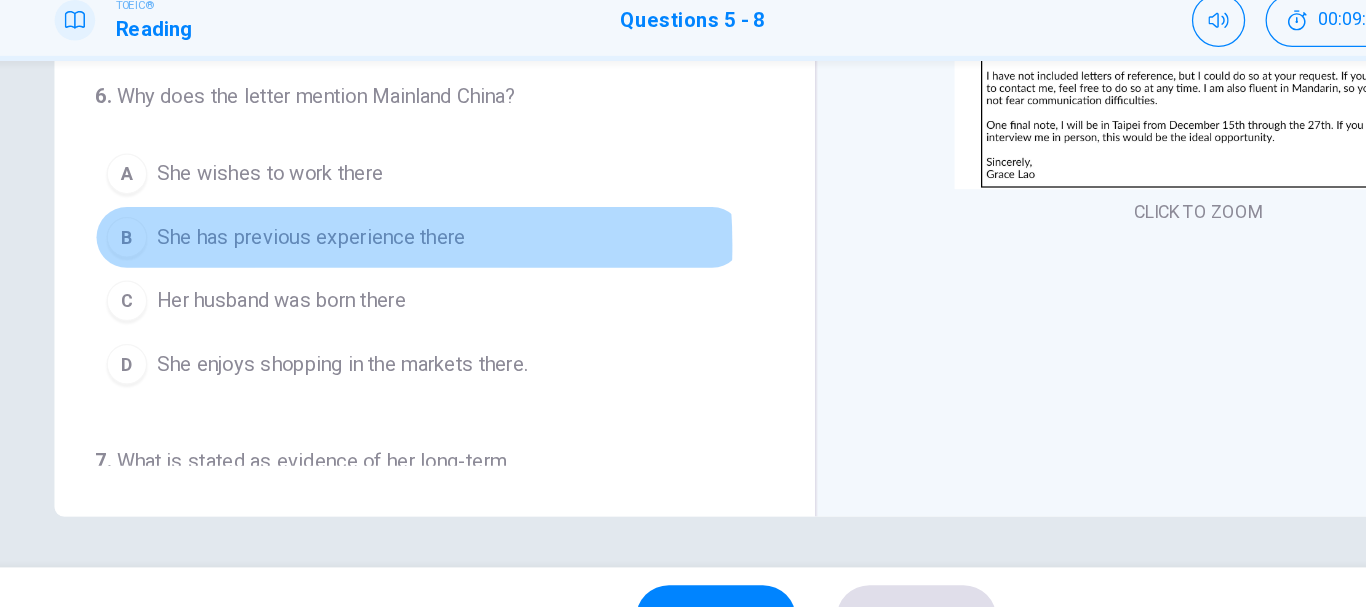click on "She has previous experience there" at bounding box center [285, 267] 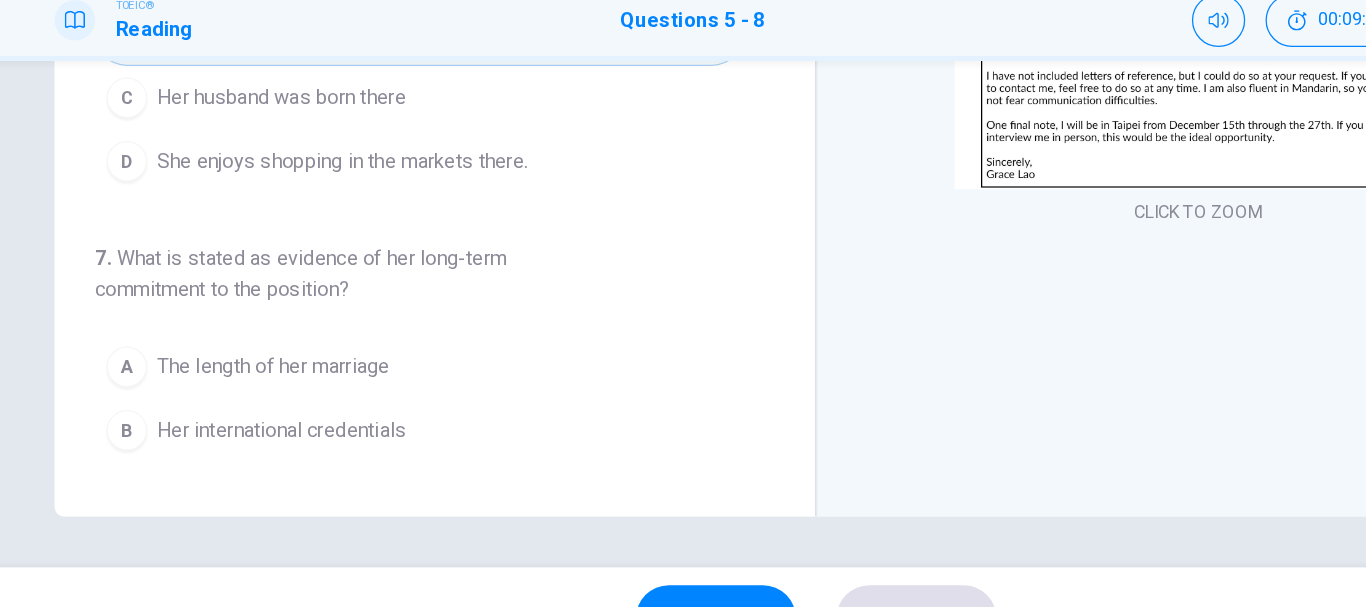 scroll, scrollTop: 189, scrollLeft: 0, axis: vertical 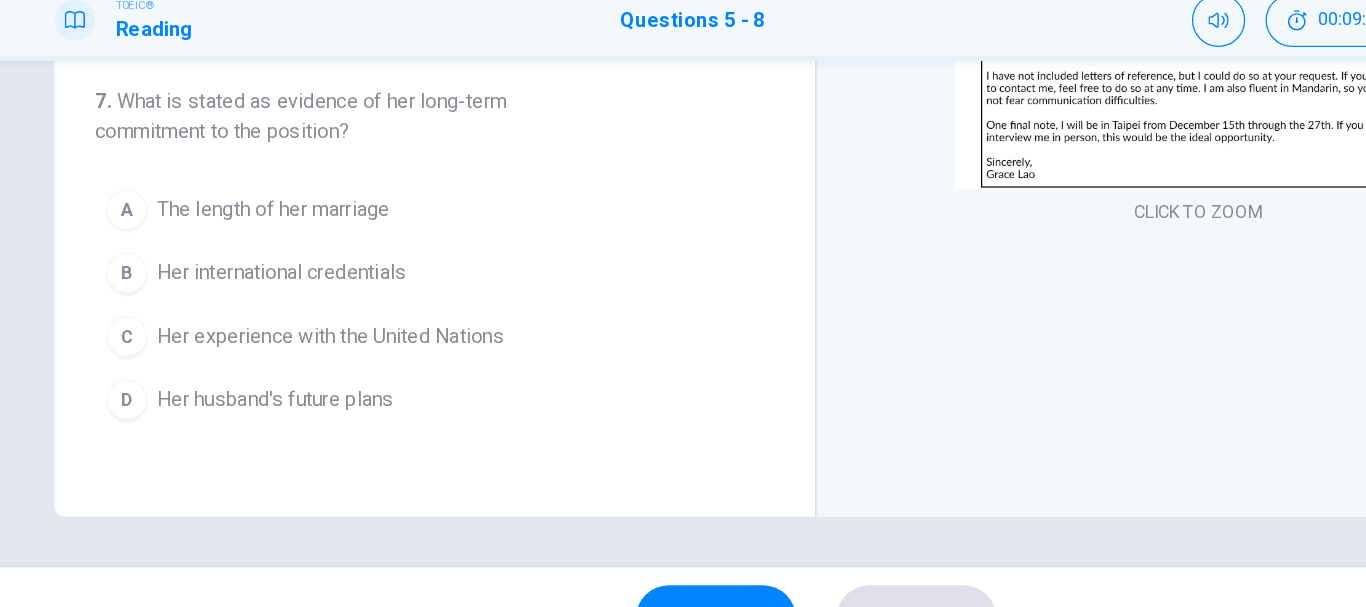 click on "Her husband's future plans" at bounding box center [257, 395] 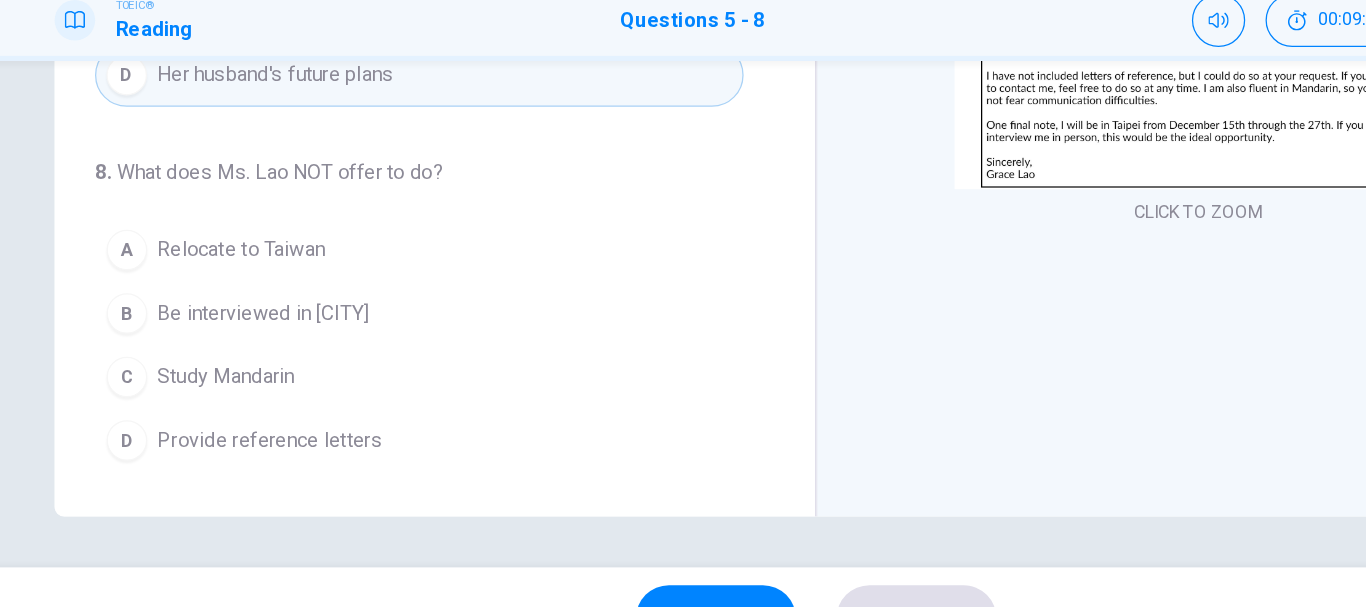 scroll, scrollTop: 545, scrollLeft: 0, axis: vertical 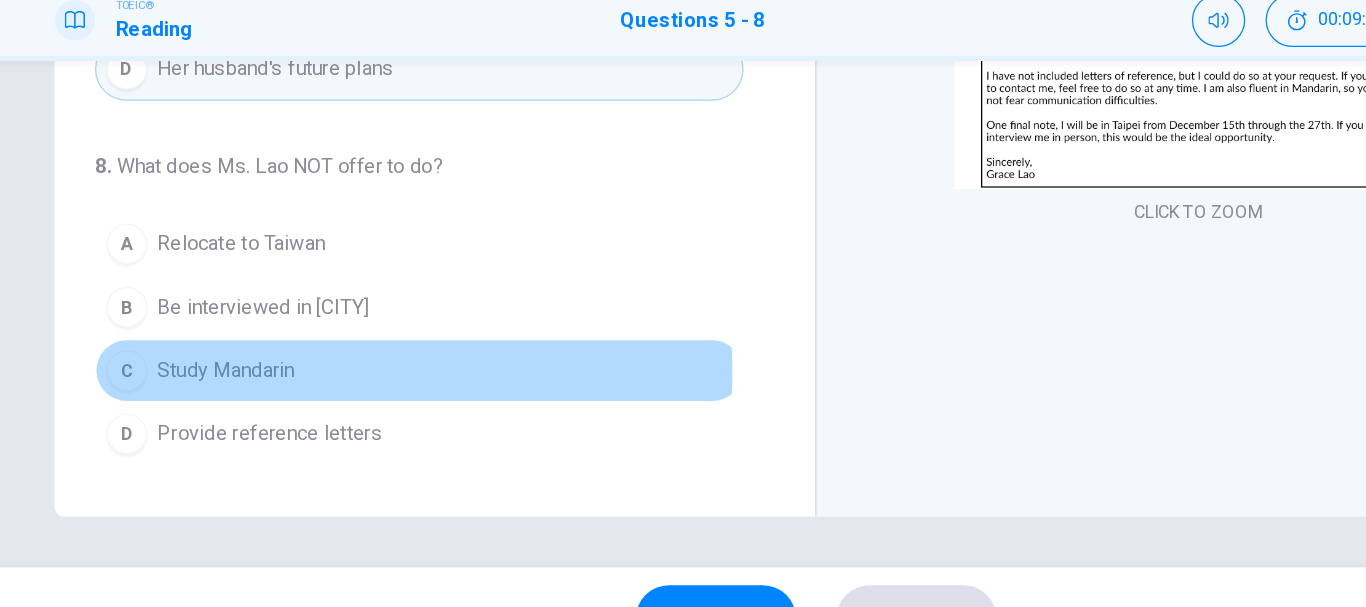 click on "Study Mandarin" at bounding box center [218, 372] 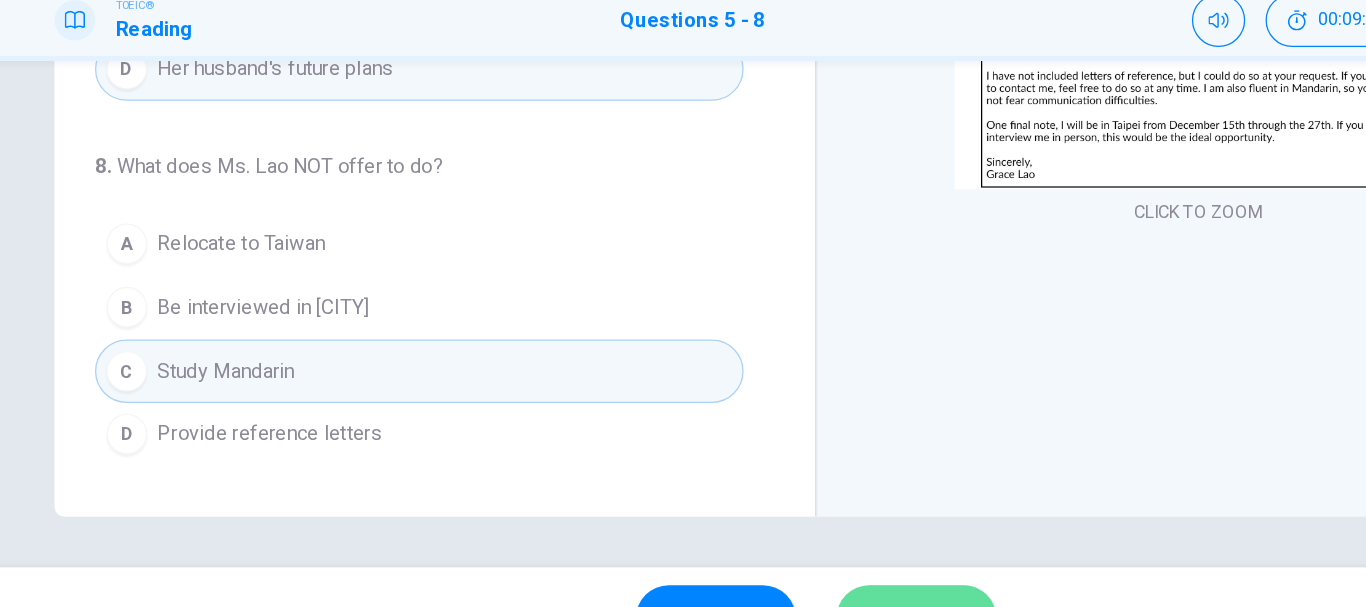click on "SUBMIT" at bounding box center (762, 567) 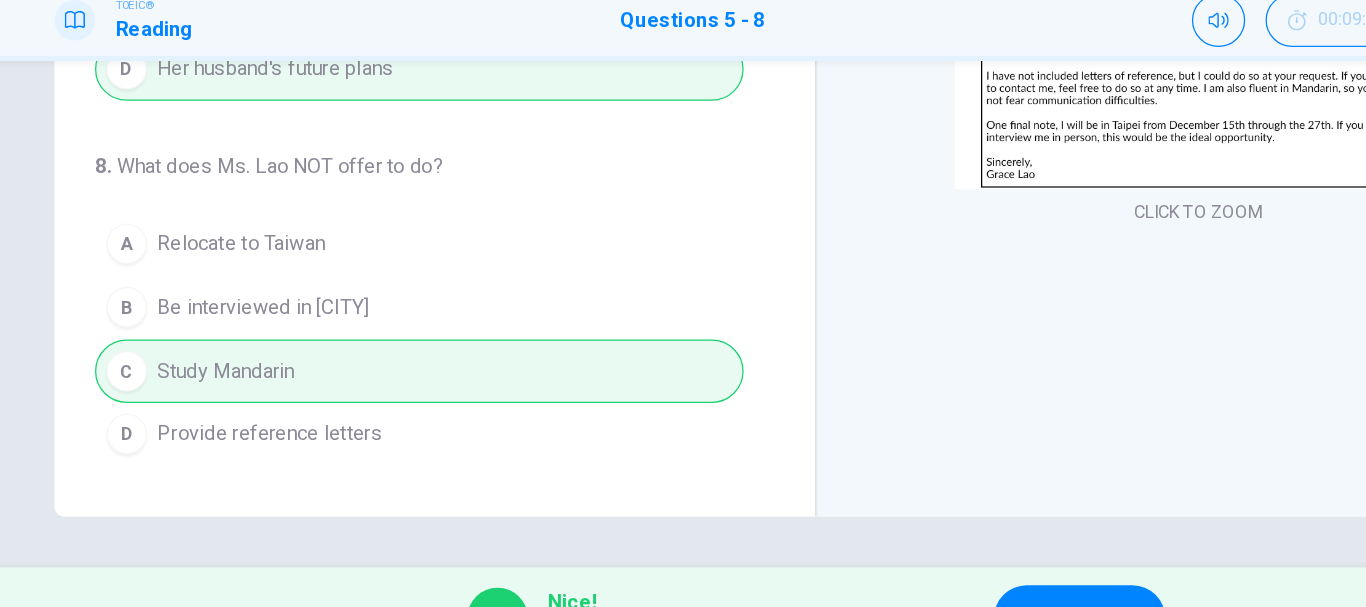 click on "CLICK TO ZOOM" at bounding box center [983, 139] 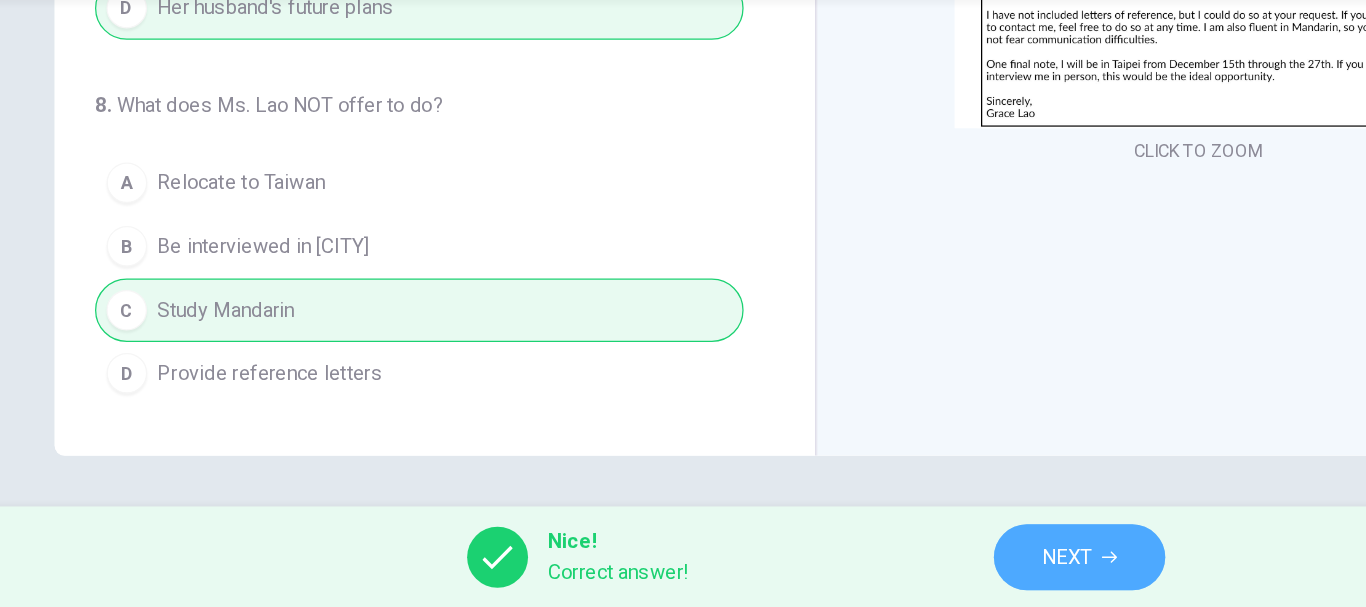click on "NEXT" at bounding box center (880, 567) 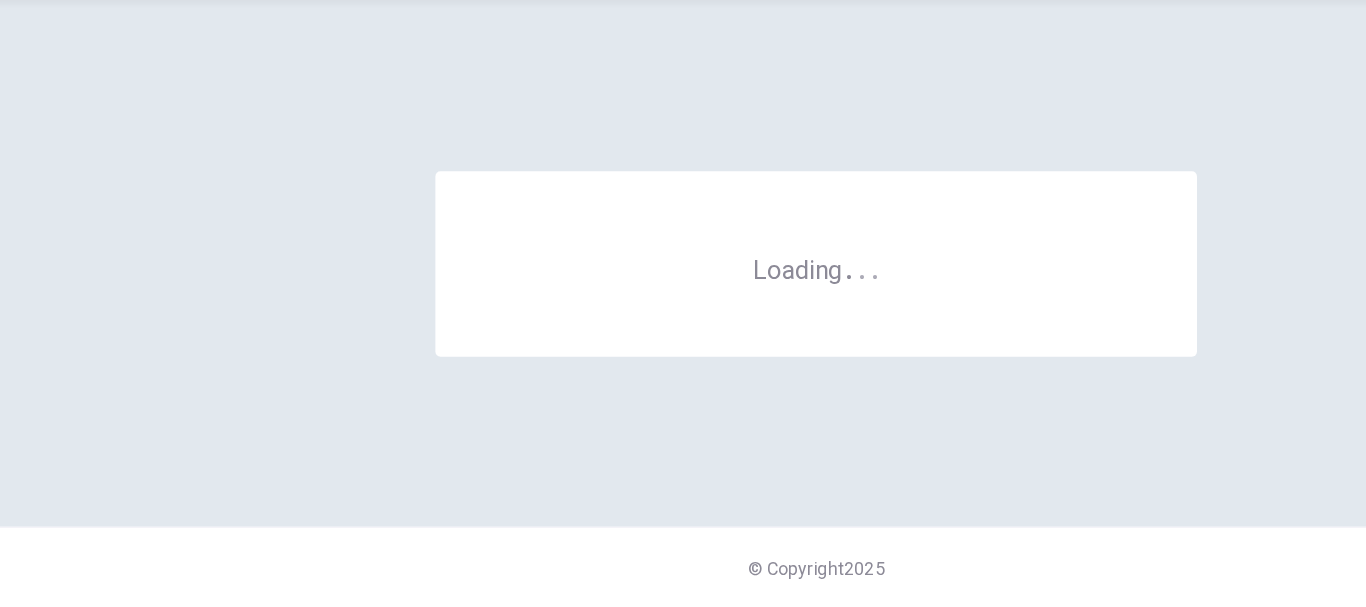 scroll, scrollTop: 0, scrollLeft: 0, axis: both 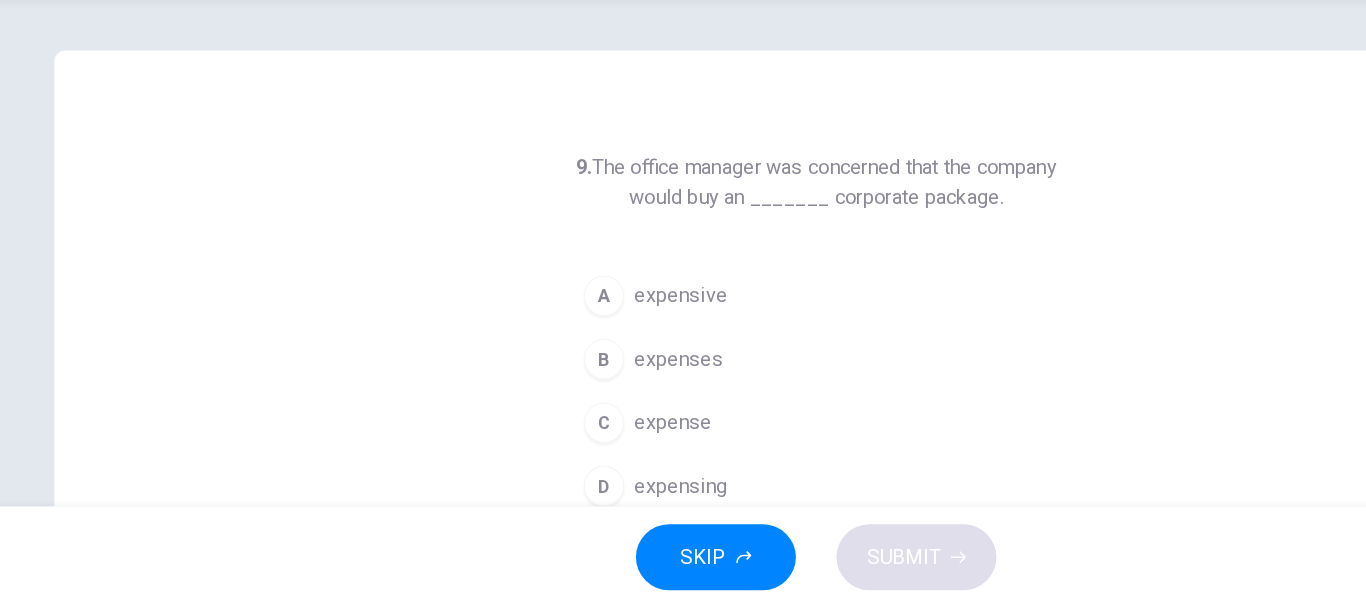 click on "9.  The office manager was concerned that the company would buy an _______ corporate package. A expensive B expenses C expense D expensing" at bounding box center (683, 392) 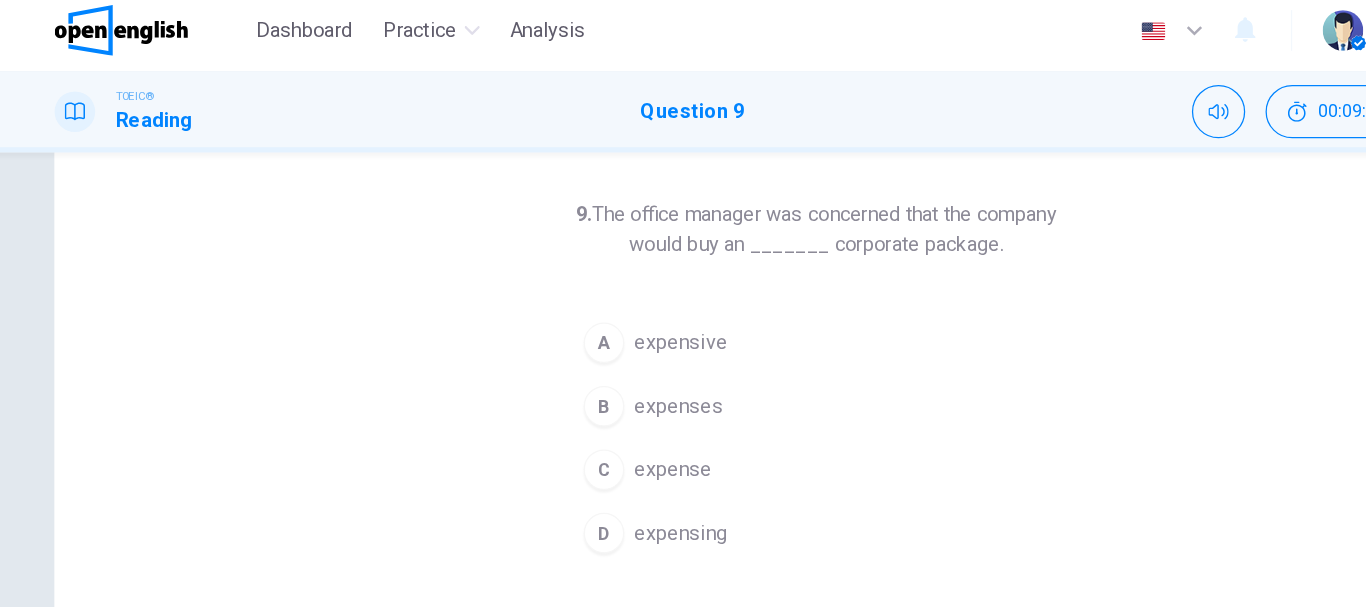 scroll, scrollTop: 80, scrollLeft: 0, axis: vertical 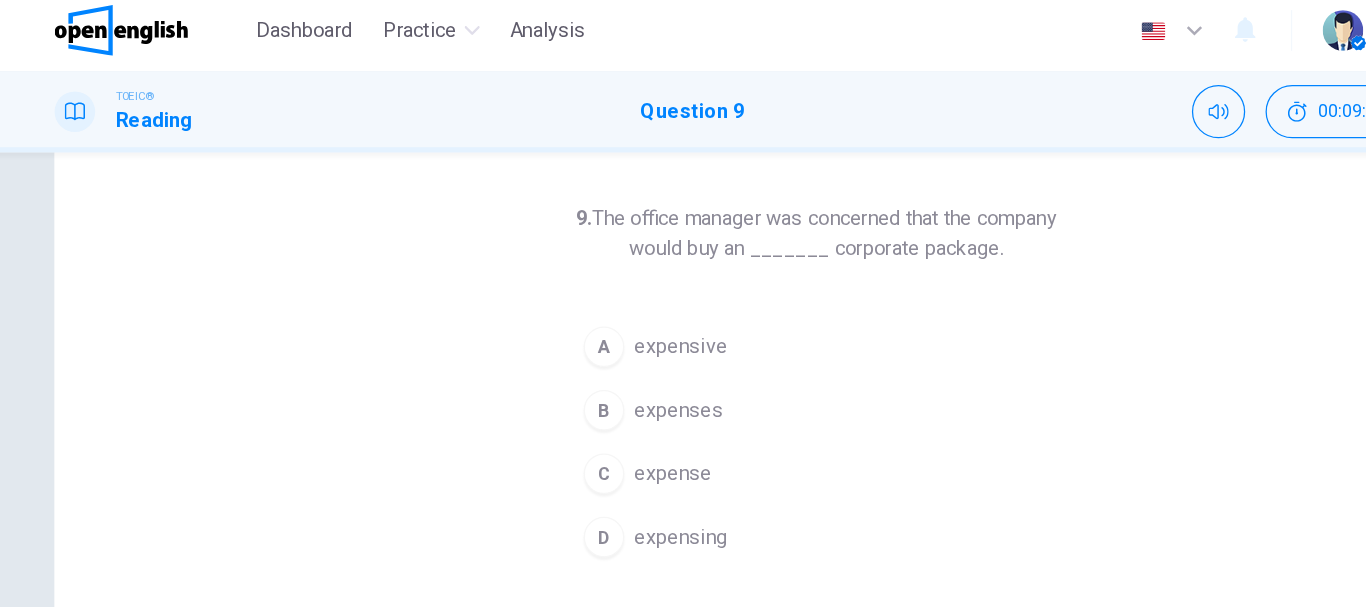 click on "expensive" at bounding box center [576, 281] 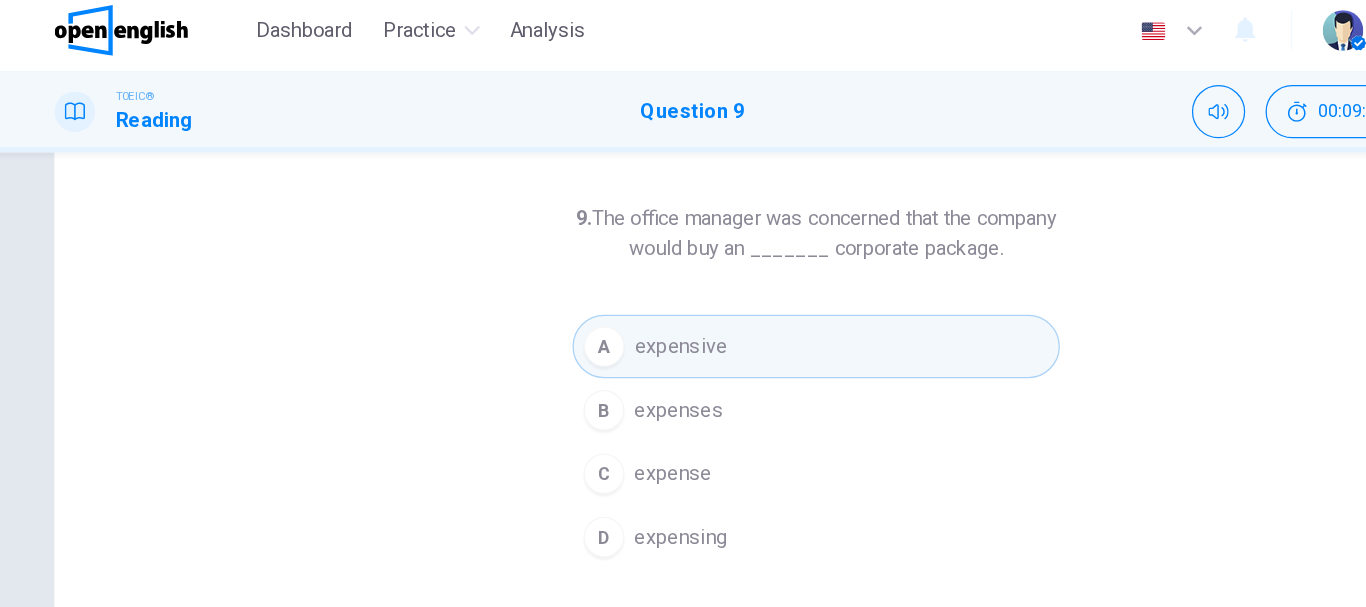 type 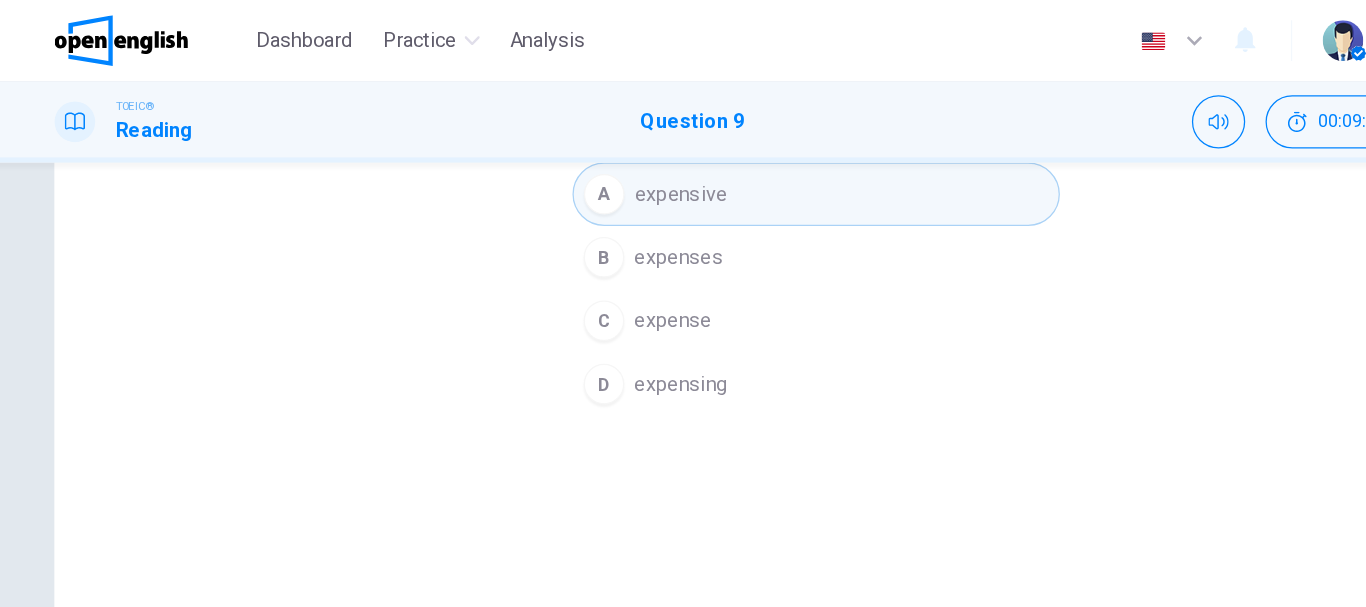 scroll, scrollTop: 376, scrollLeft: 0, axis: vertical 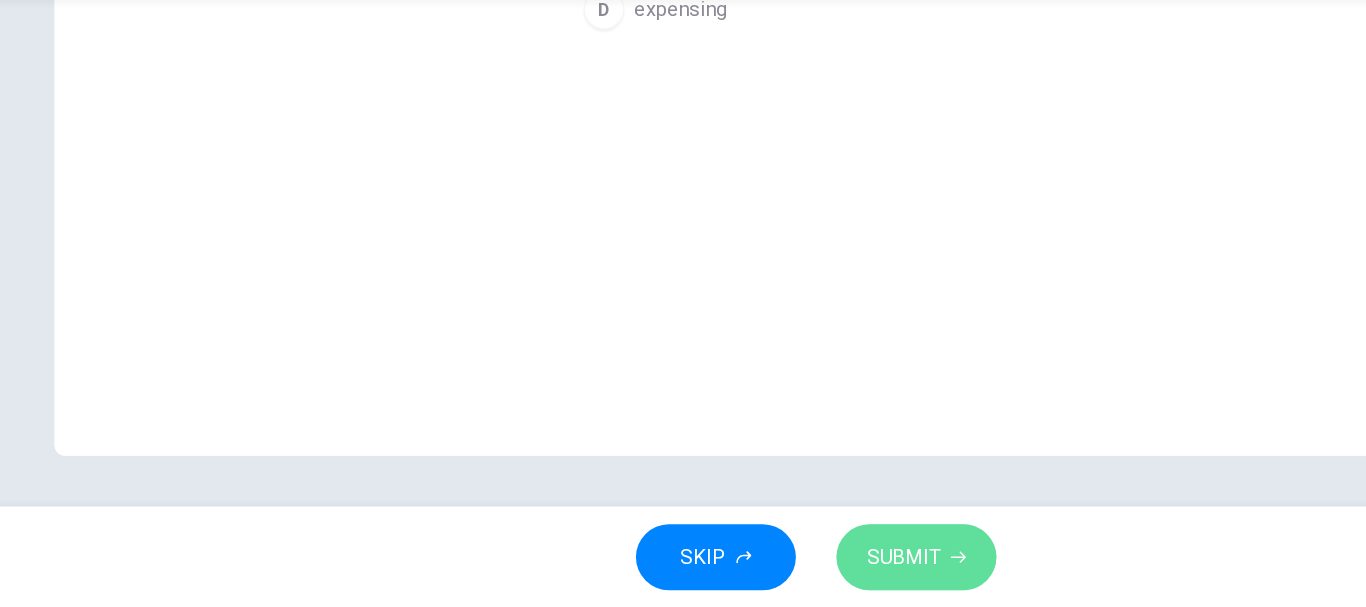 click on "SUBMIT" at bounding box center [752, 567] 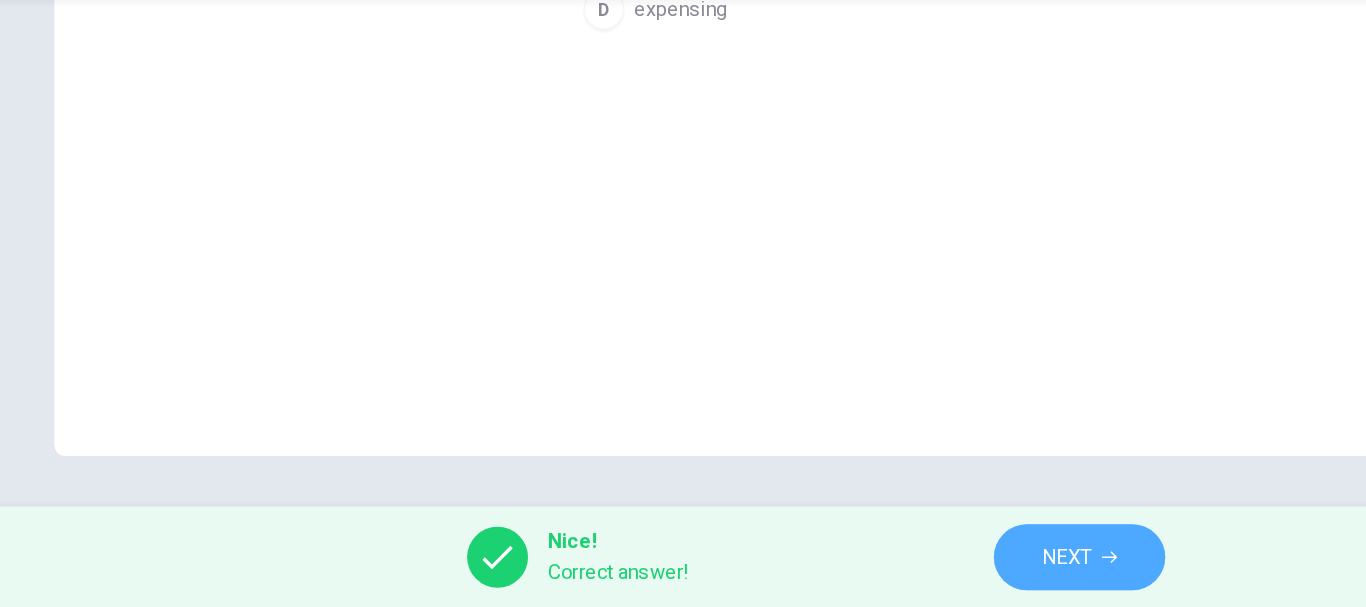 click on "NEXT" at bounding box center (880, 567) 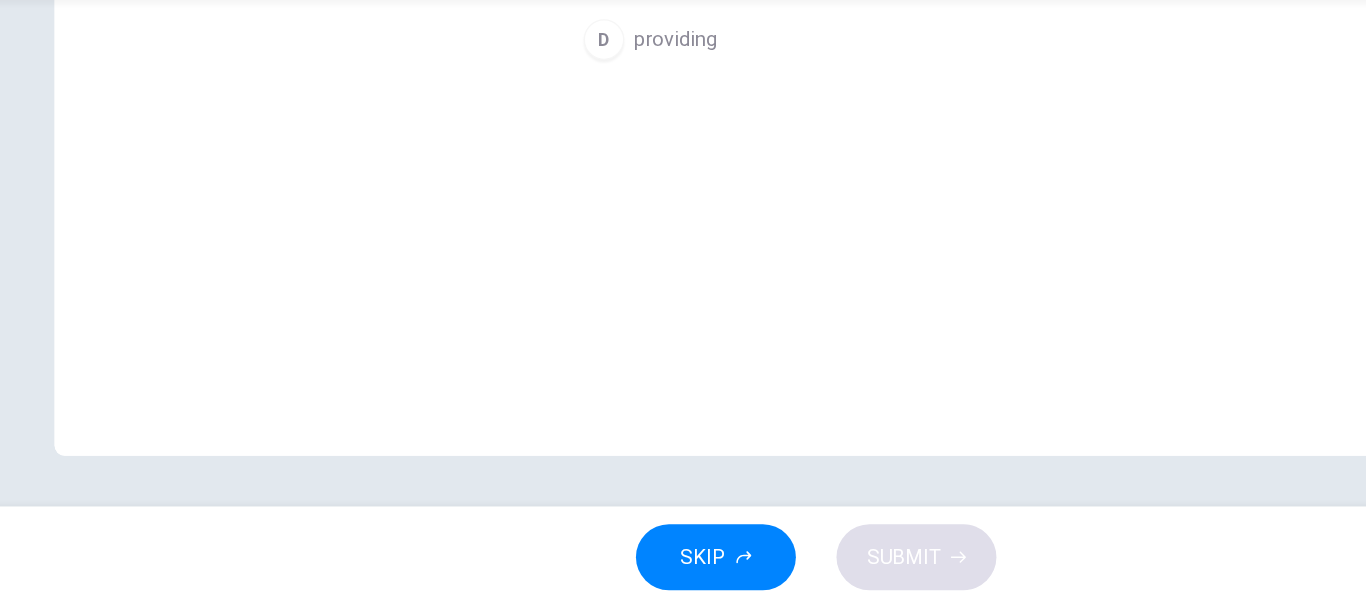 click on "10.  The main _______ of stationery suddenly announced there would be an overall increase in their prices. A provision B provider C provisional D providing" at bounding box center [683, 139] 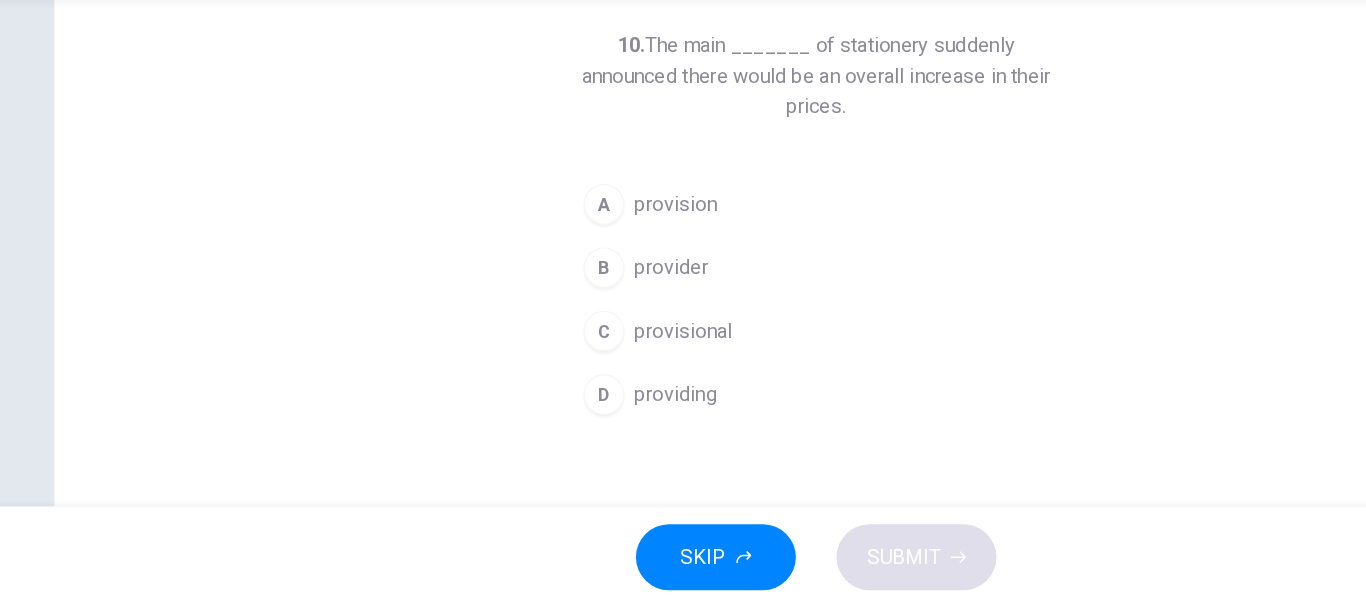 scroll, scrollTop: 56, scrollLeft: 0, axis: vertical 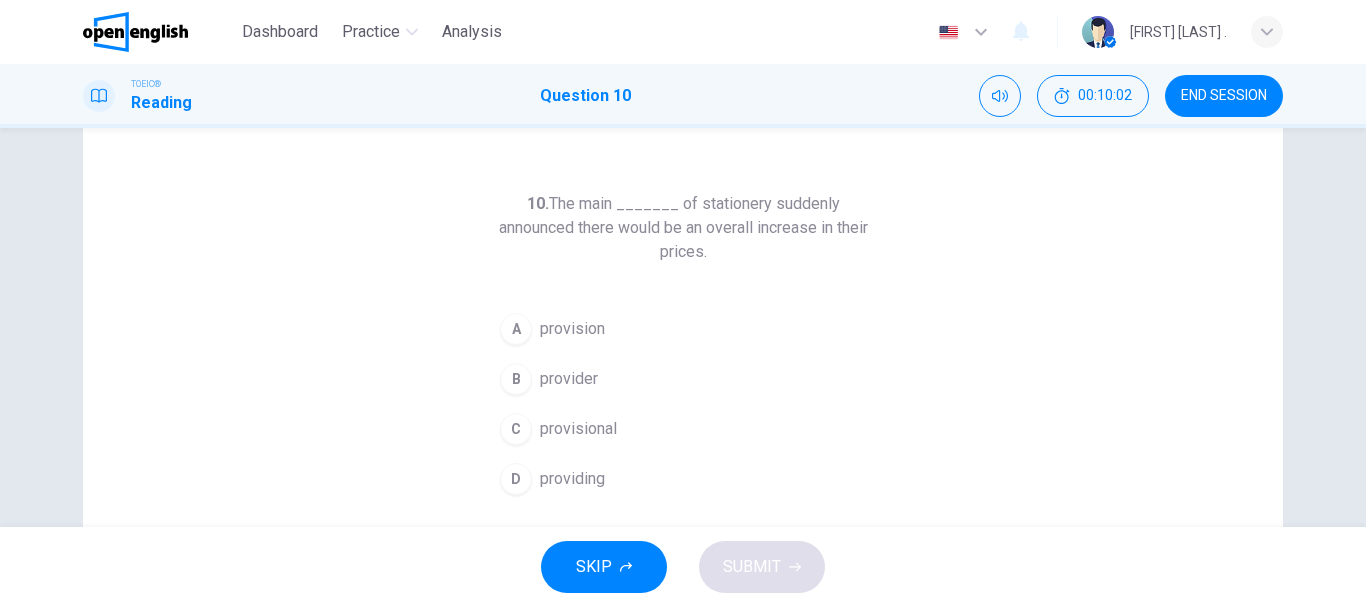 click on "10.  The main _______ of stationery suddenly announced there would be an overall increase in their prices. A provision B provider C provisional D providing" at bounding box center [683, 459] 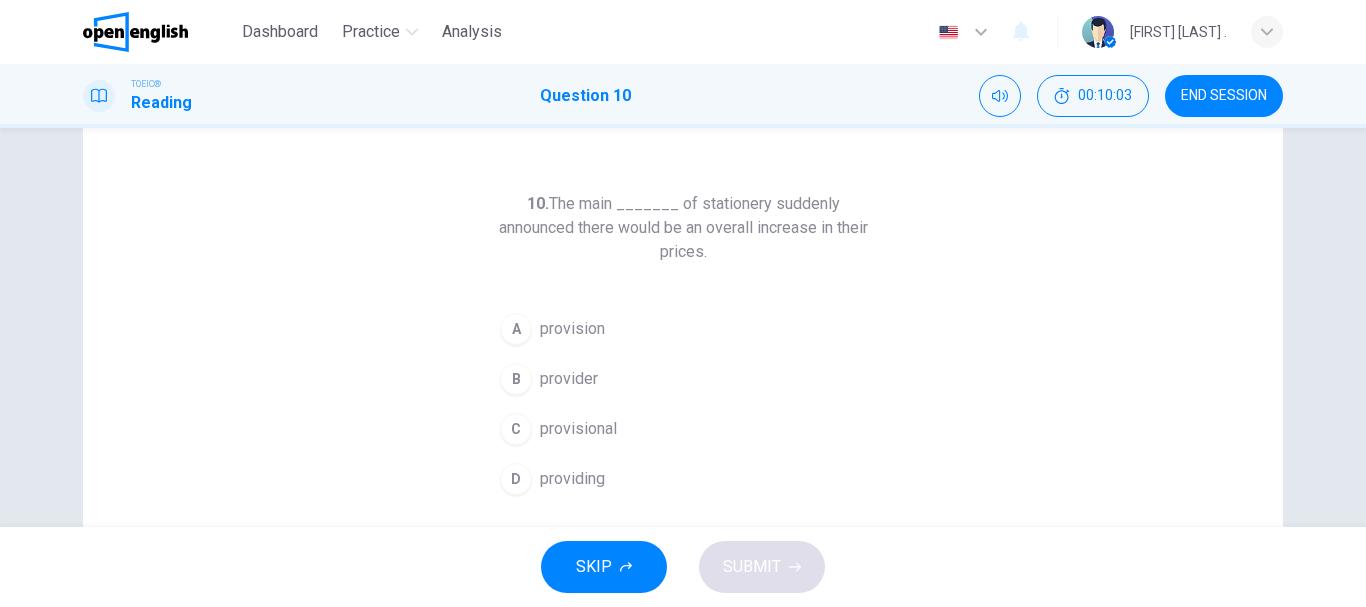 scroll, scrollTop: 96, scrollLeft: 0, axis: vertical 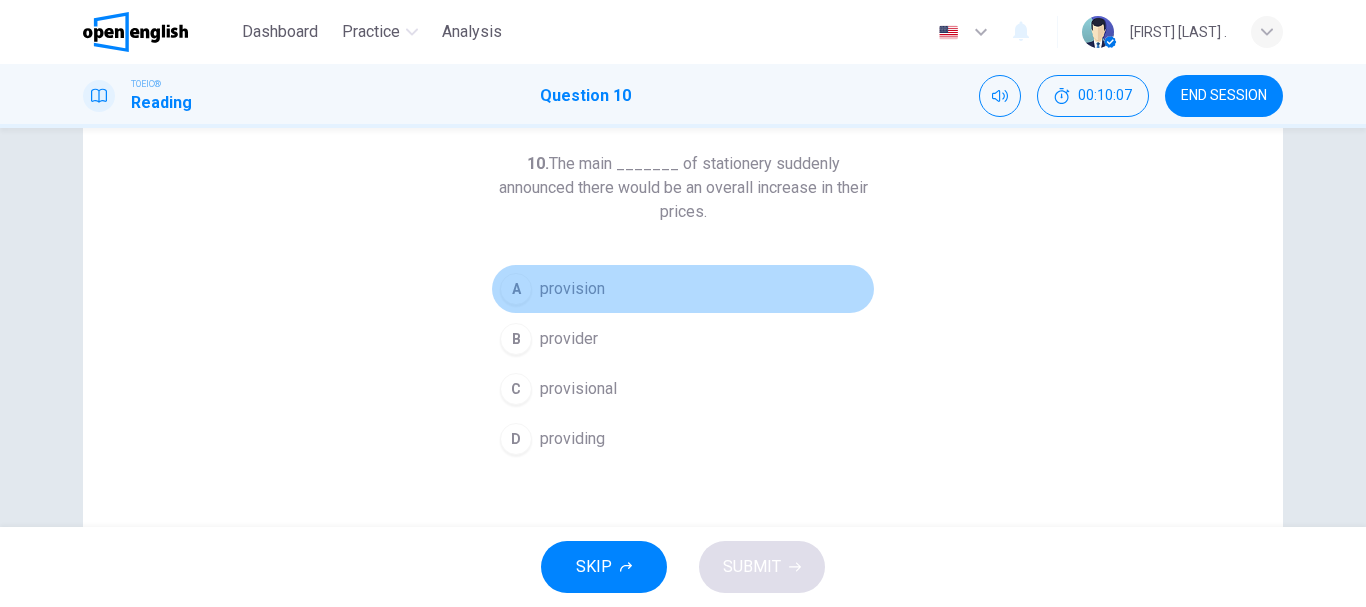 click on "provision" at bounding box center [572, 289] 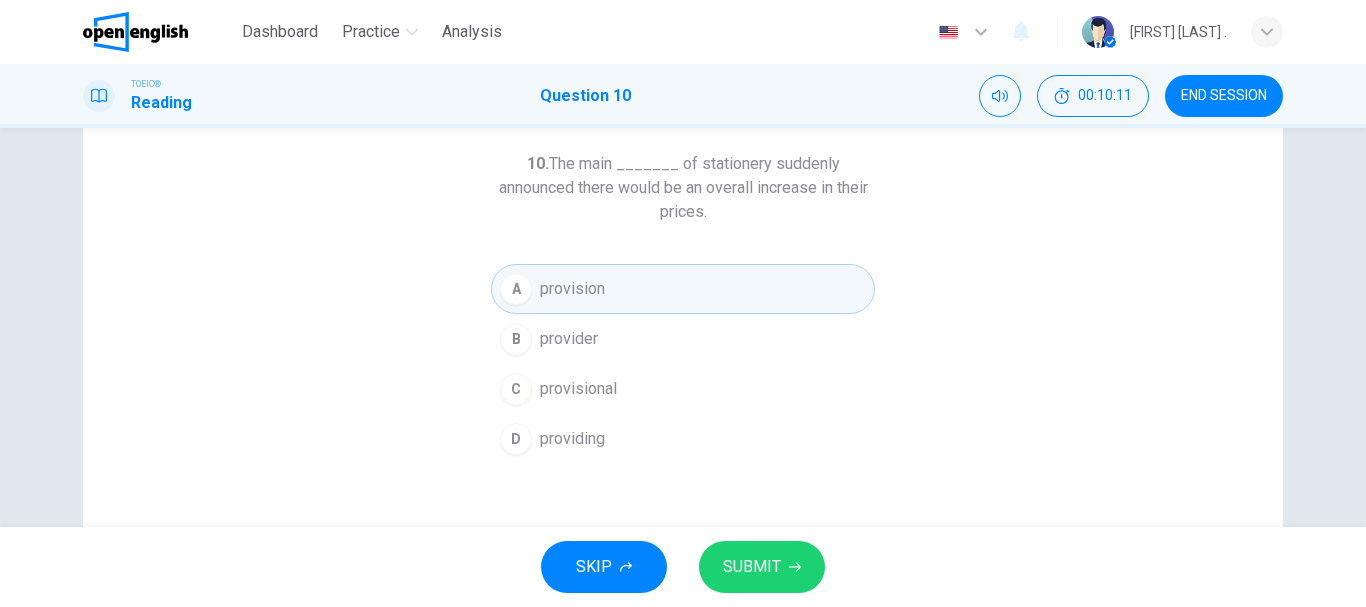 click on "SUBMIT" at bounding box center (762, 567) 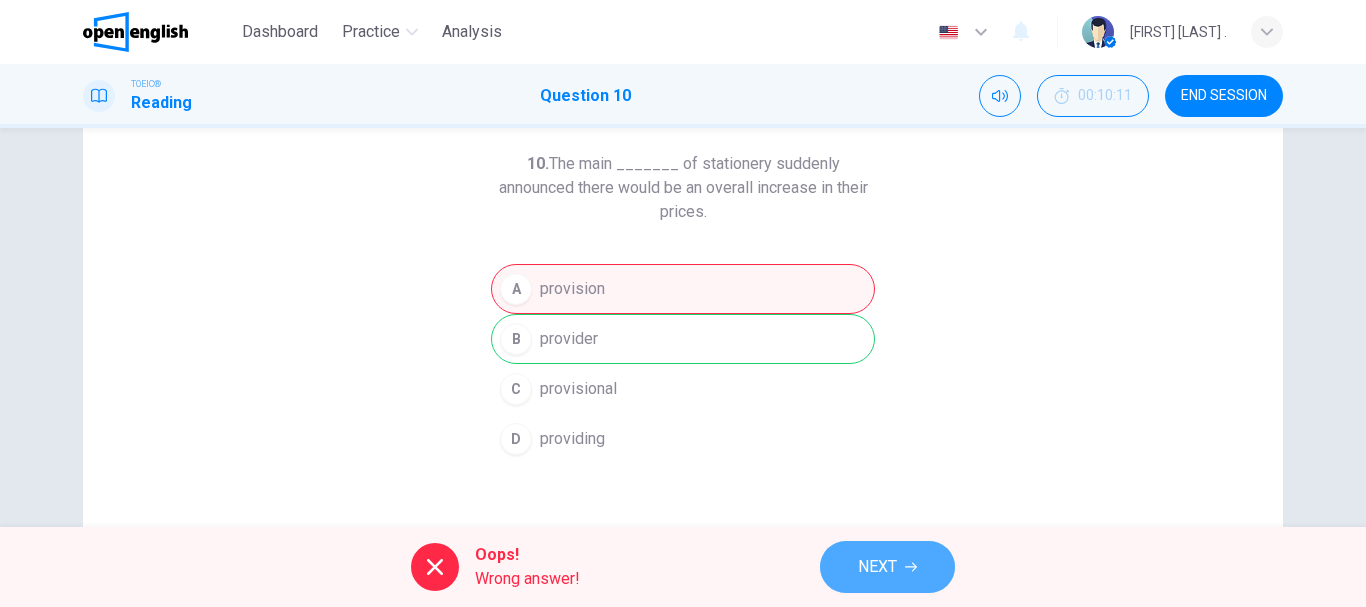 click on "NEXT" at bounding box center [877, 567] 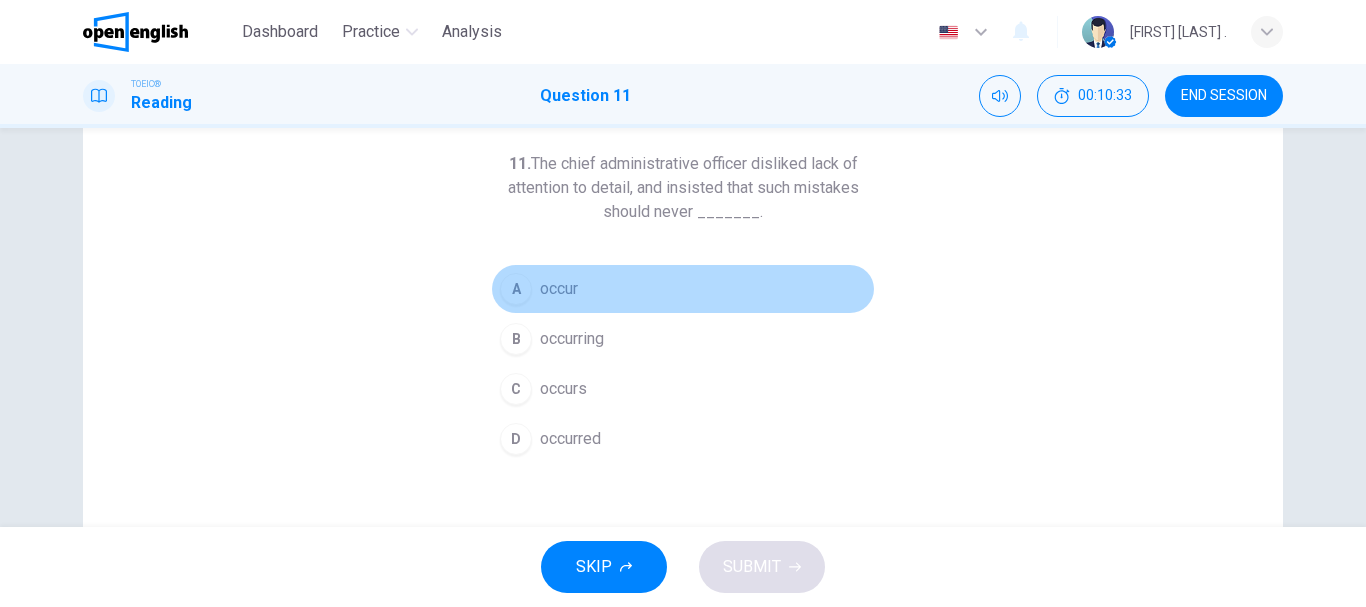 click on "occur" at bounding box center (559, 289) 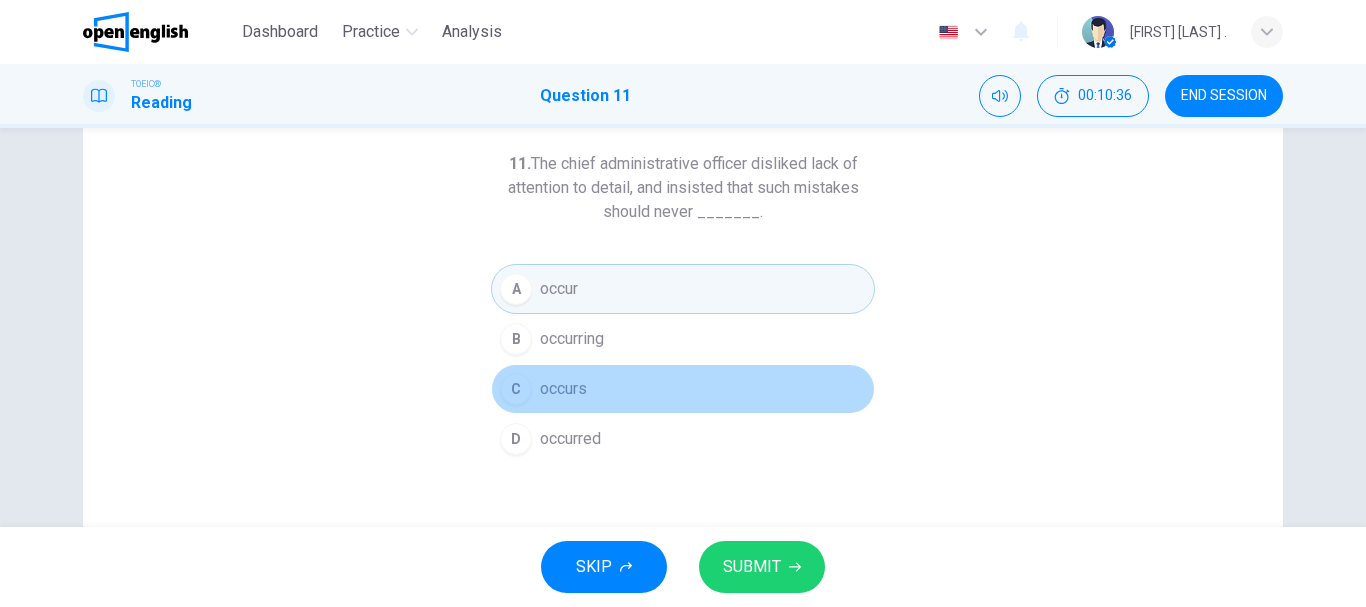 click on "C occurs" at bounding box center (683, 389) 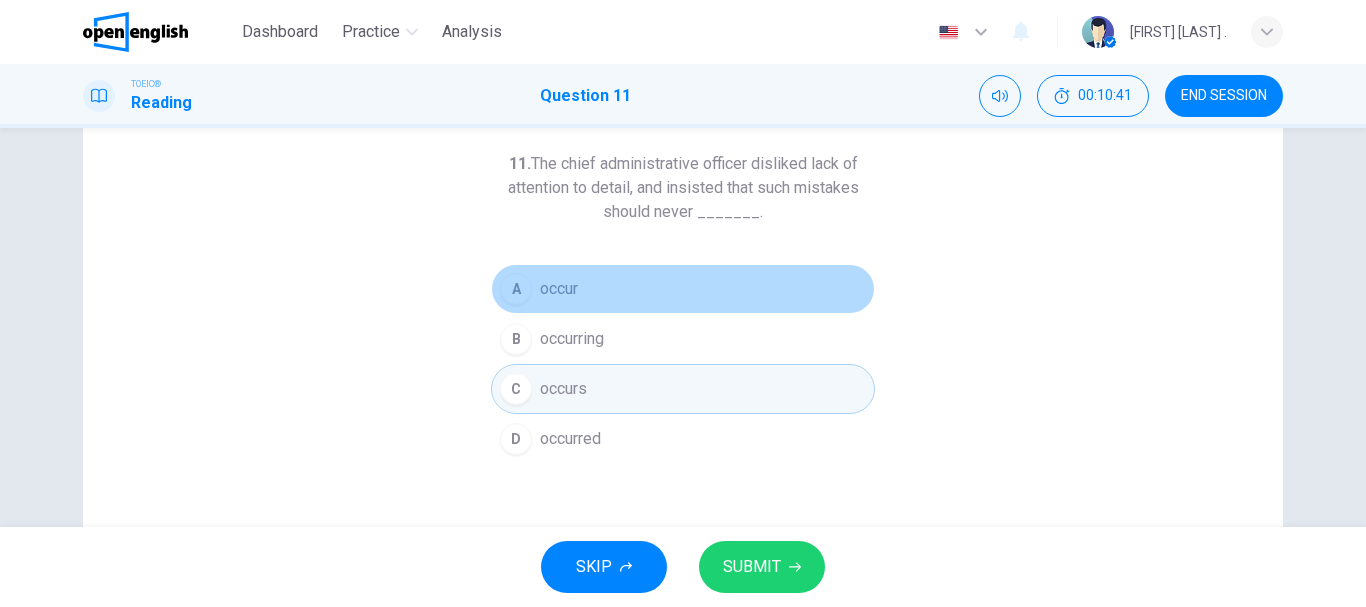 click on "A occur" at bounding box center (683, 289) 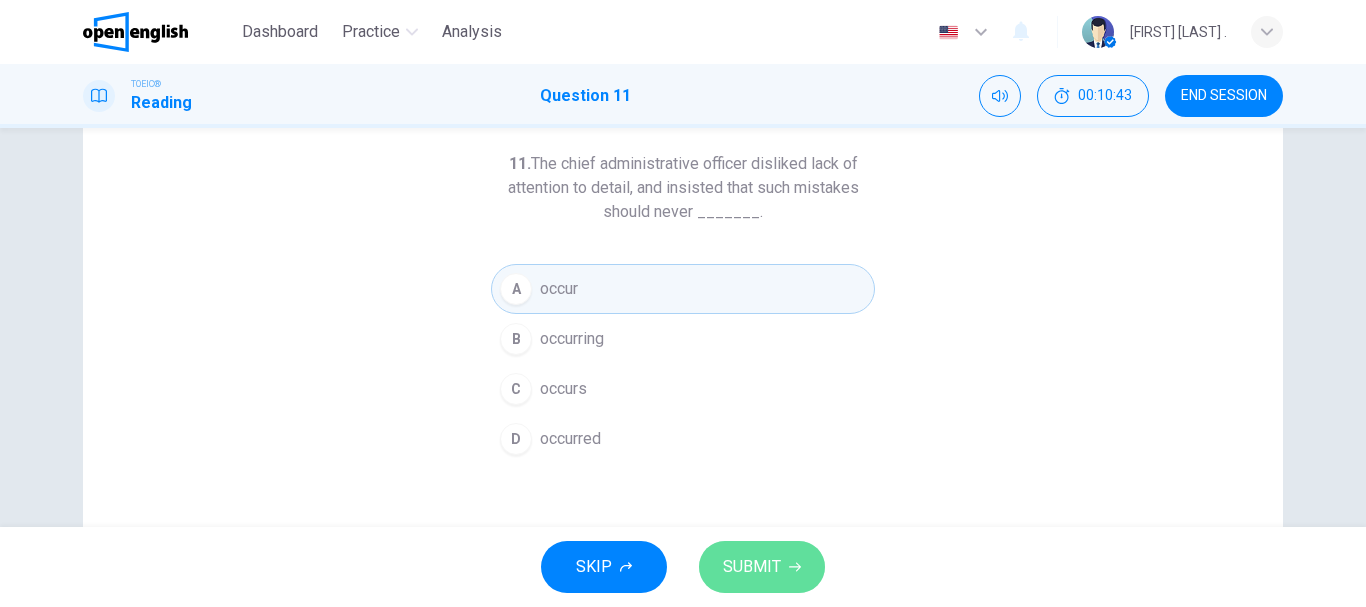 click on "SUBMIT" at bounding box center (752, 567) 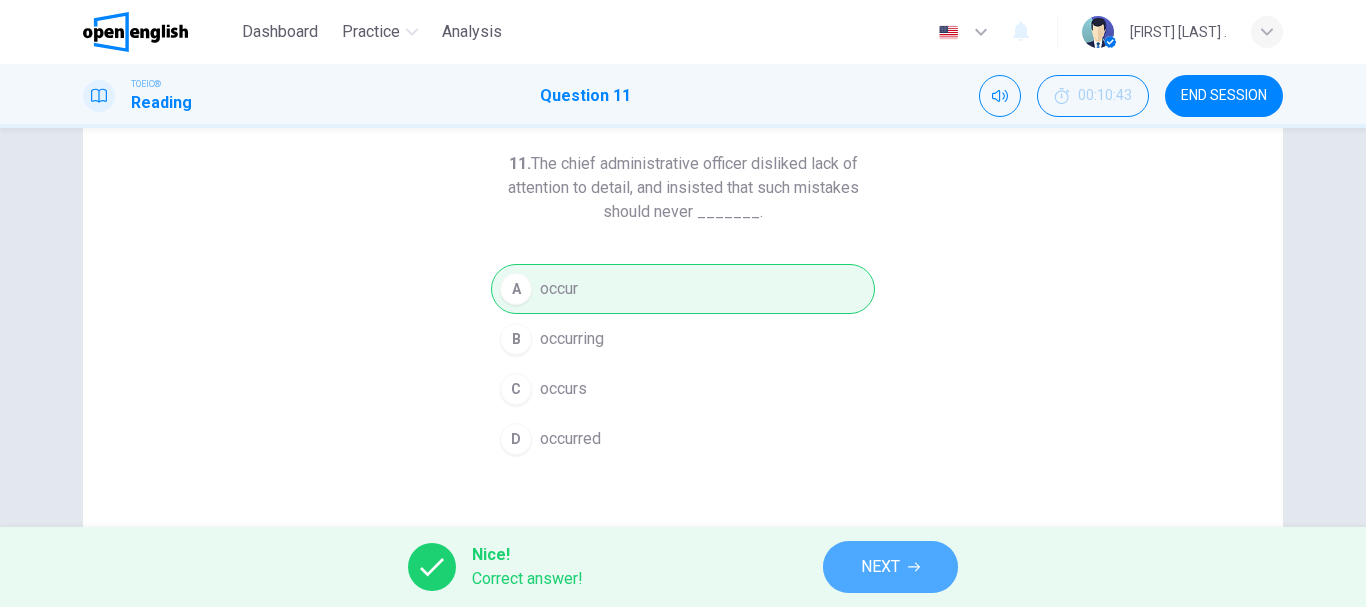 click on "NEXT" at bounding box center (890, 567) 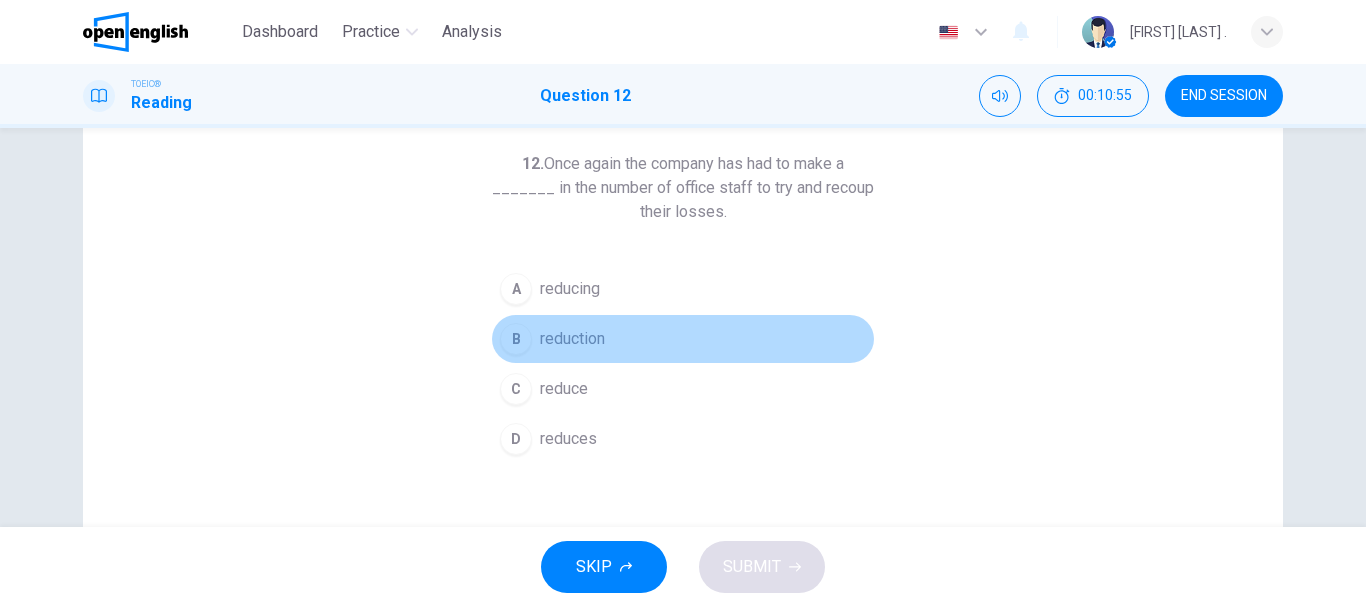 click on "reduction" at bounding box center (572, 339) 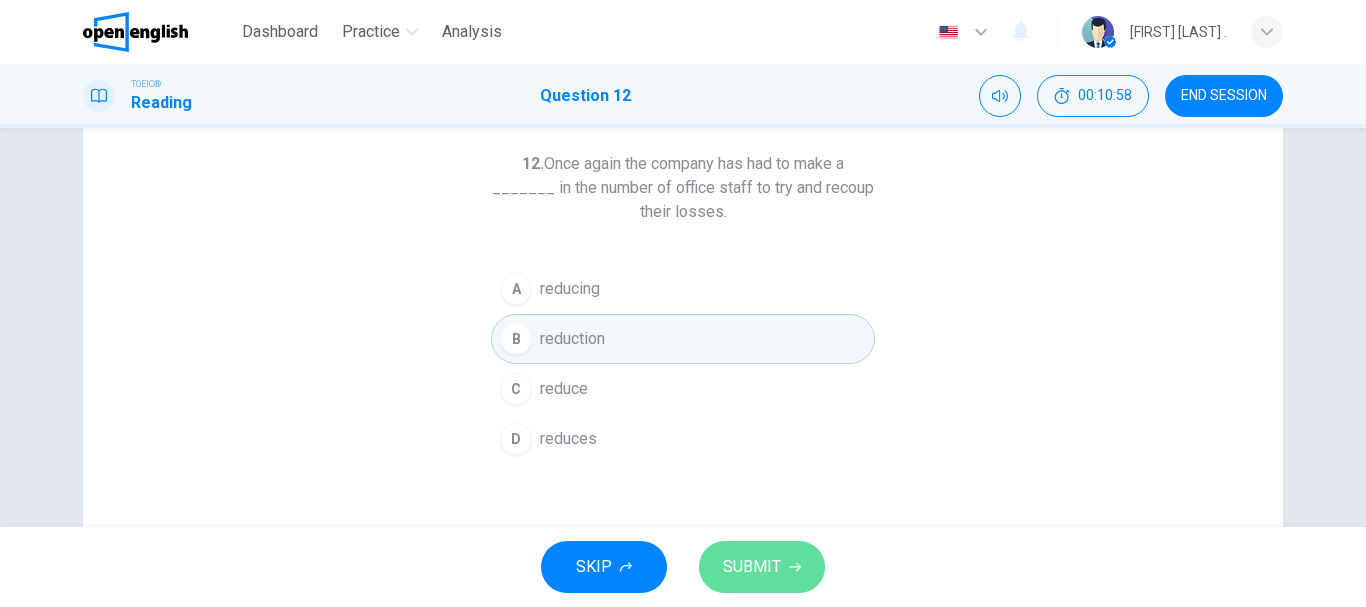 click on "SUBMIT" at bounding box center [752, 567] 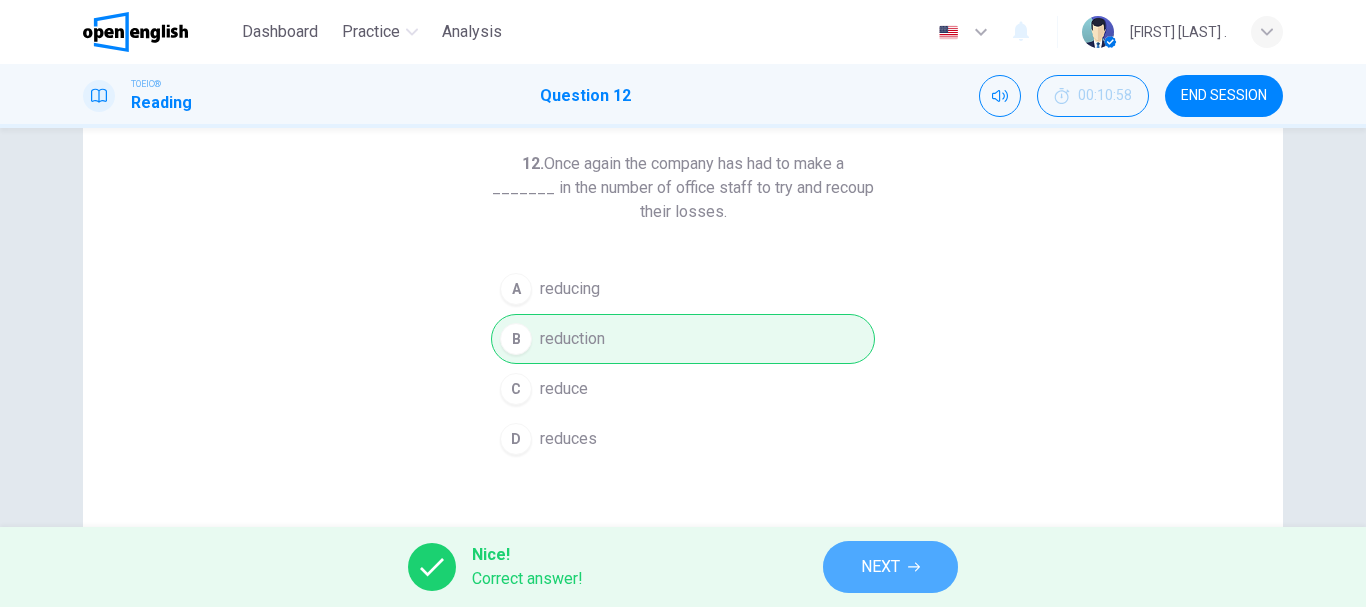 click on "NEXT" at bounding box center (880, 567) 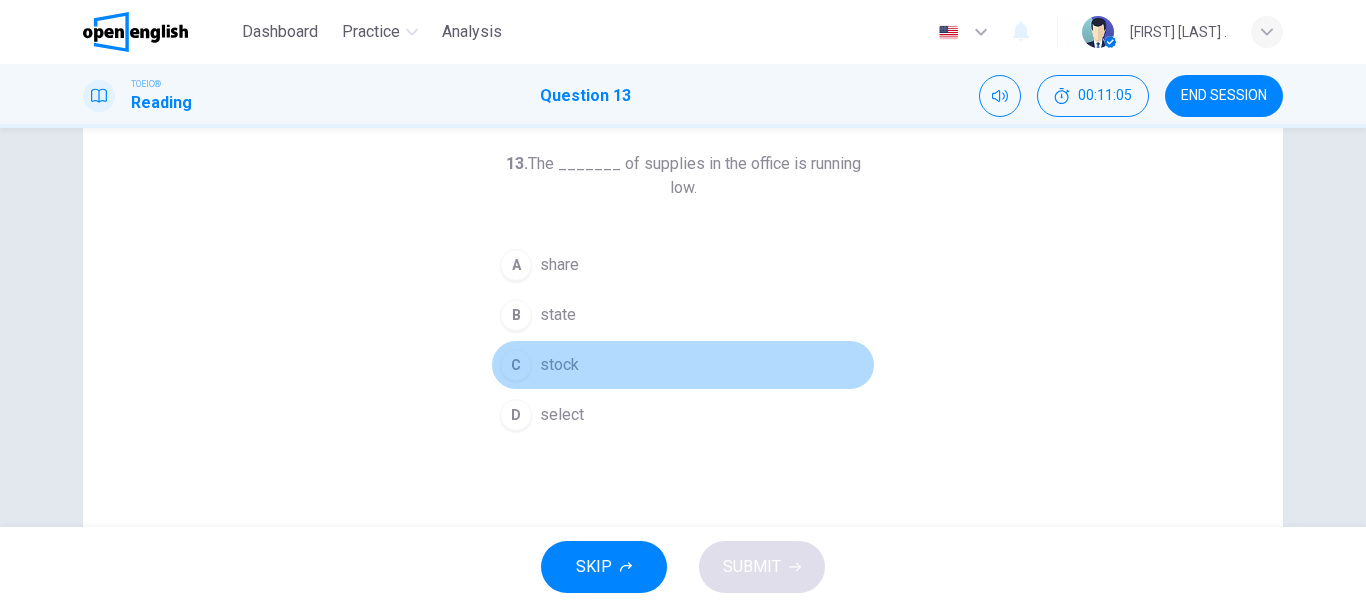 click on "stock" at bounding box center (559, 365) 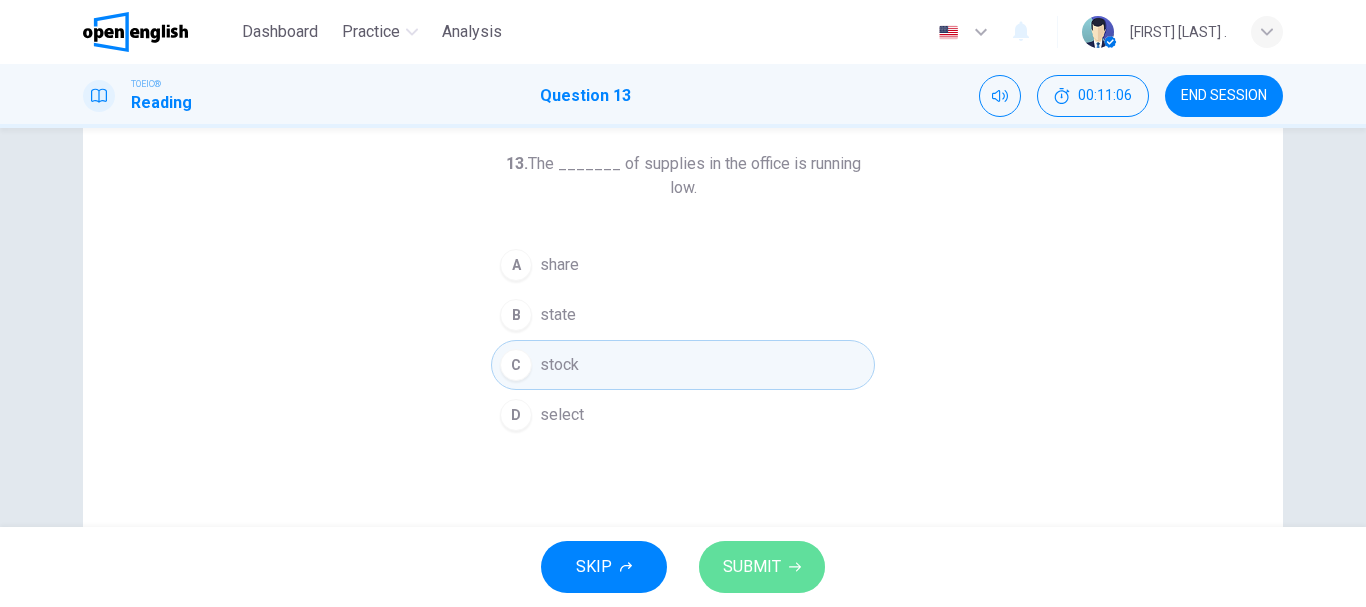 click on "SUBMIT" at bounding box center (752, 567) 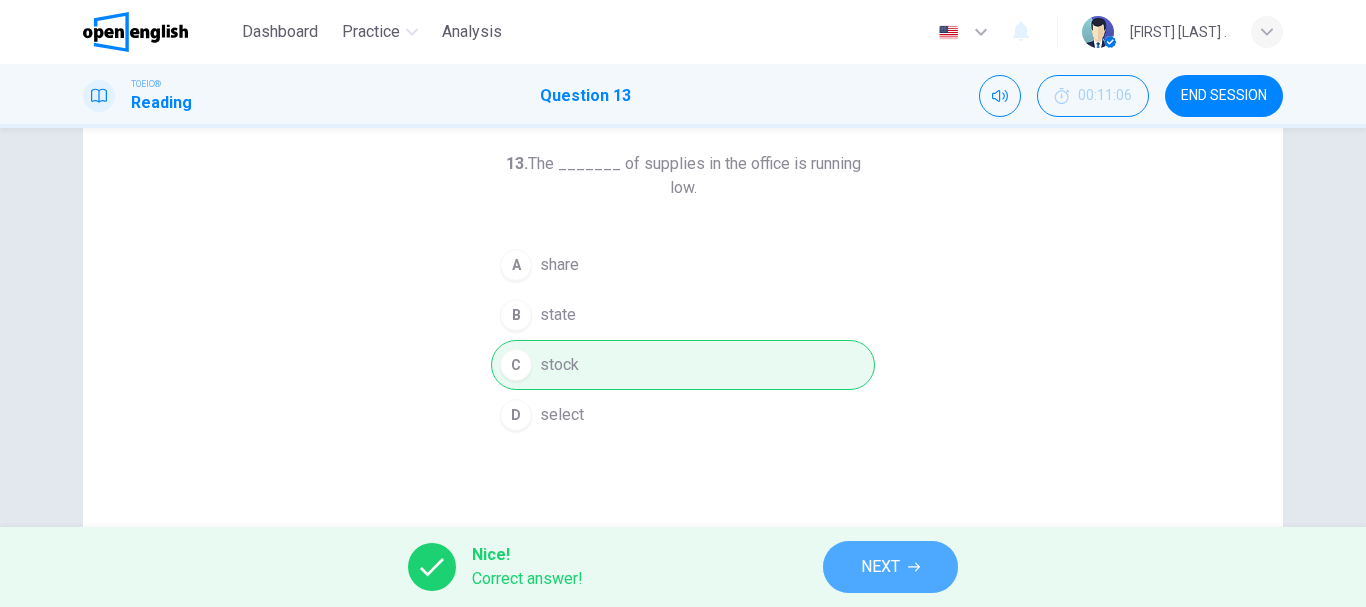 click on "NEXT" at bounding box center (880, 567) 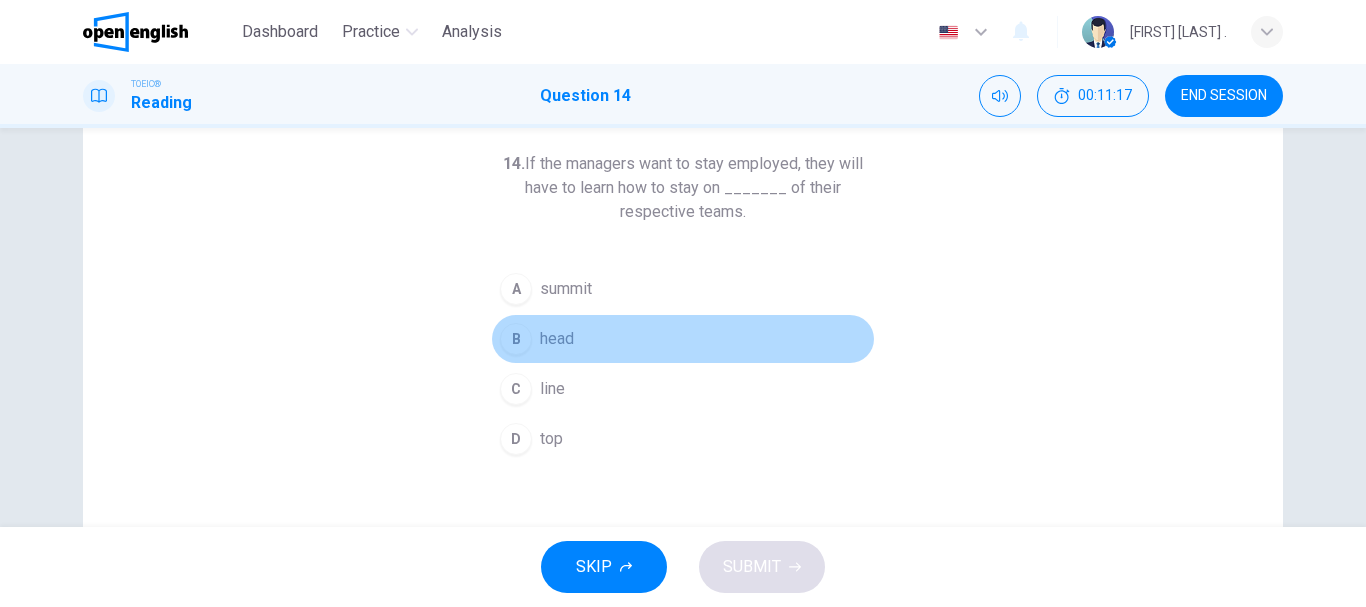 click on "head" at bounding box center [557, 339] 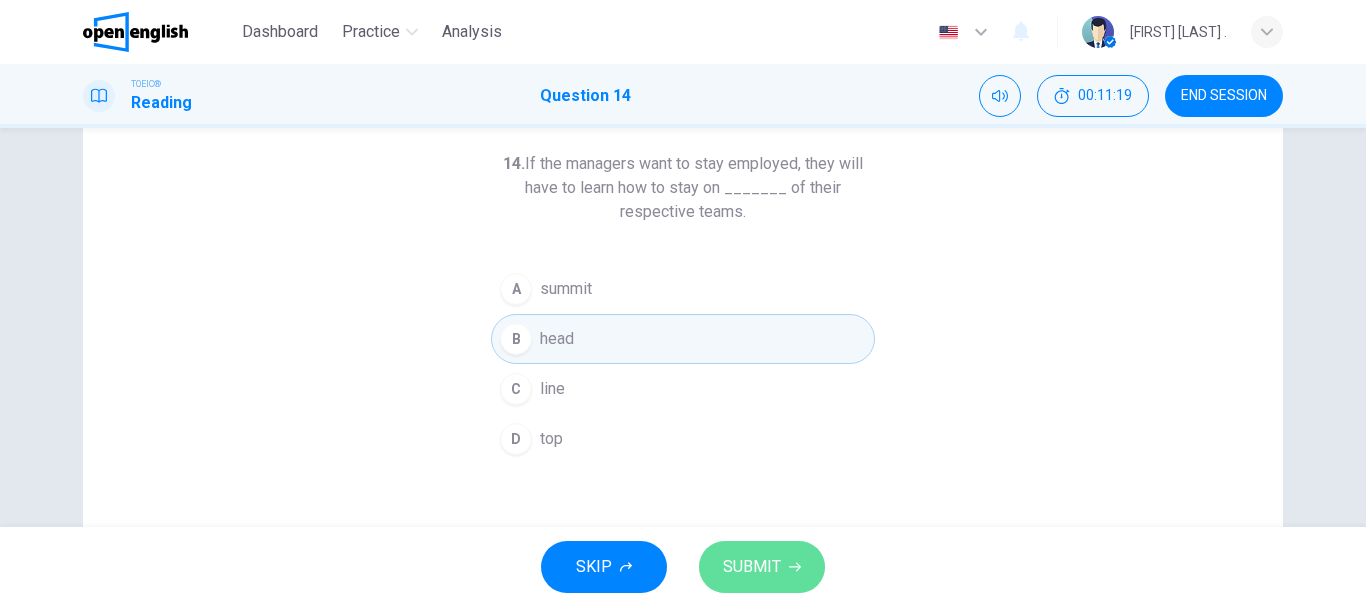 click on "SUBMIT" at bounding box center [752, 567] 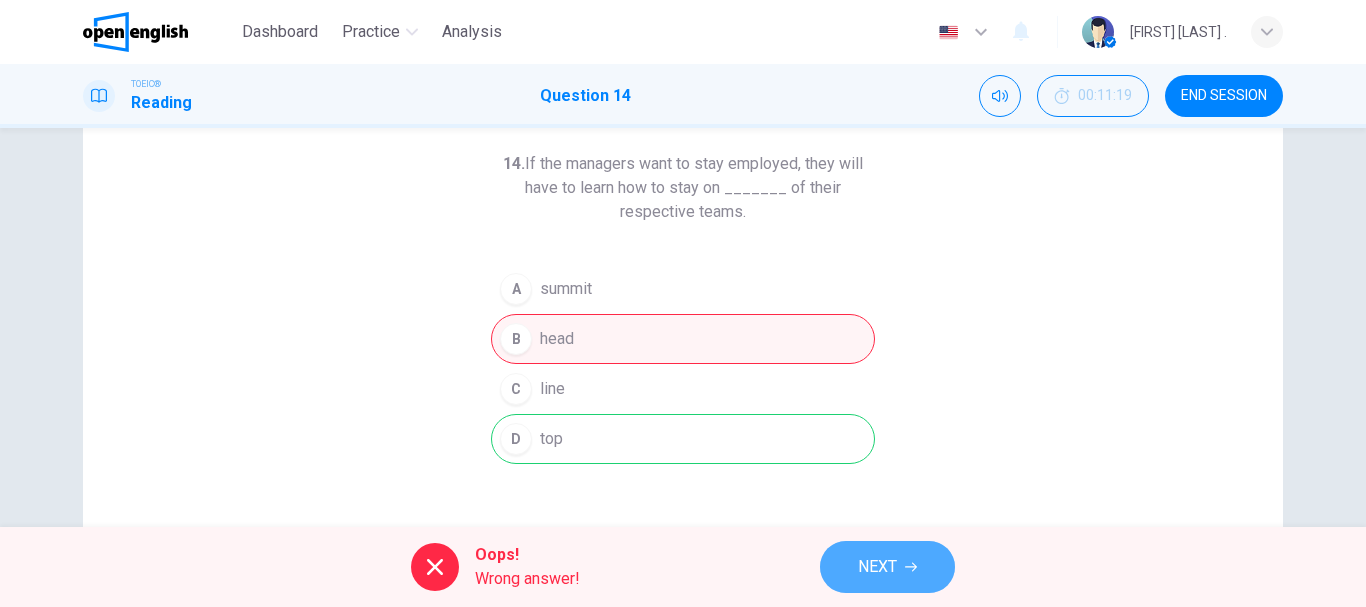 click on "NEXT" at bounding box center [877, 567] 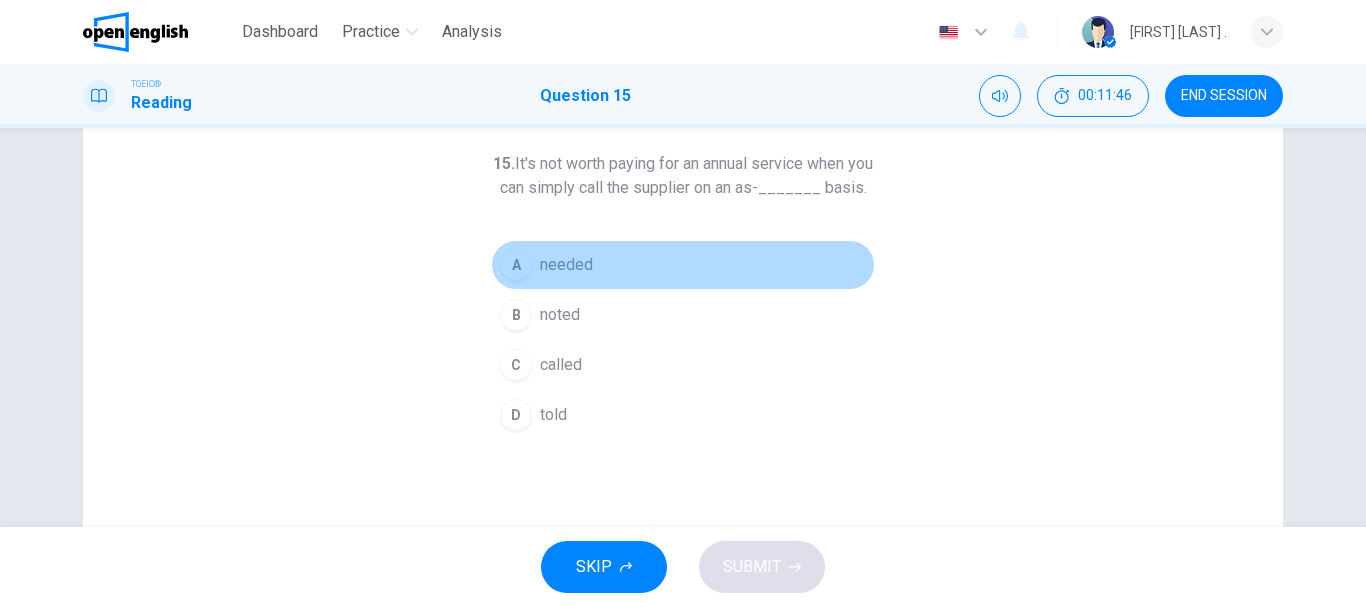 click on "needed" at bounding box center [566, 265] 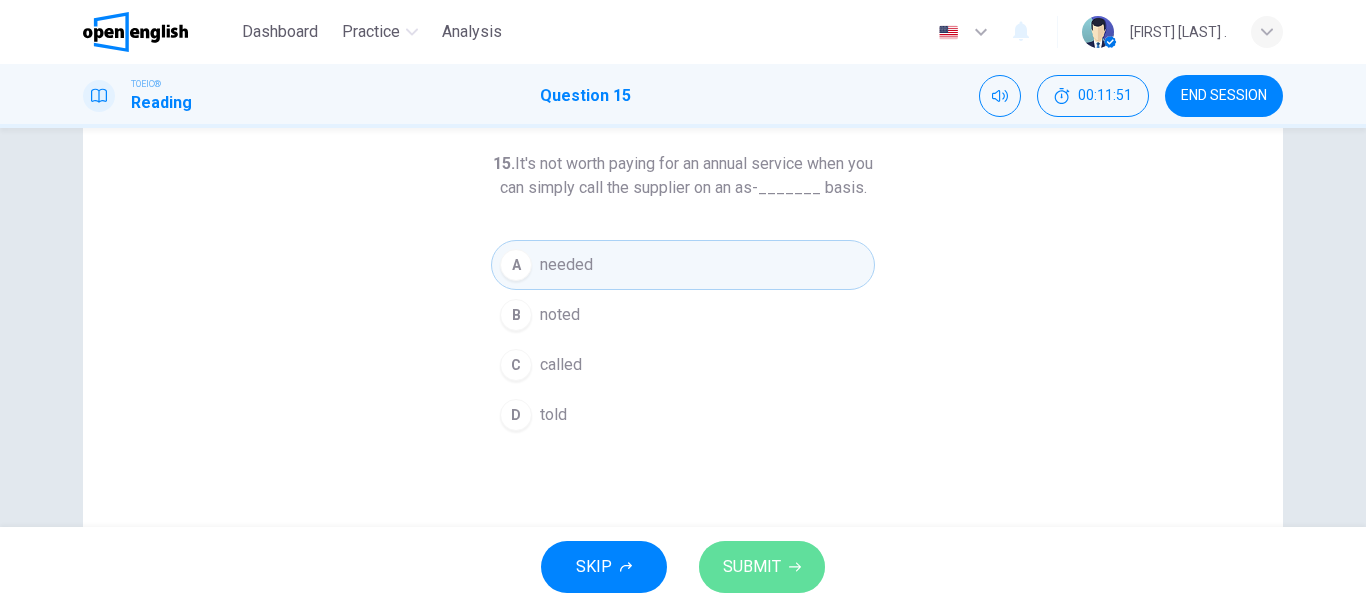 click on "SUBMIT" at bounding box center (752, 567) 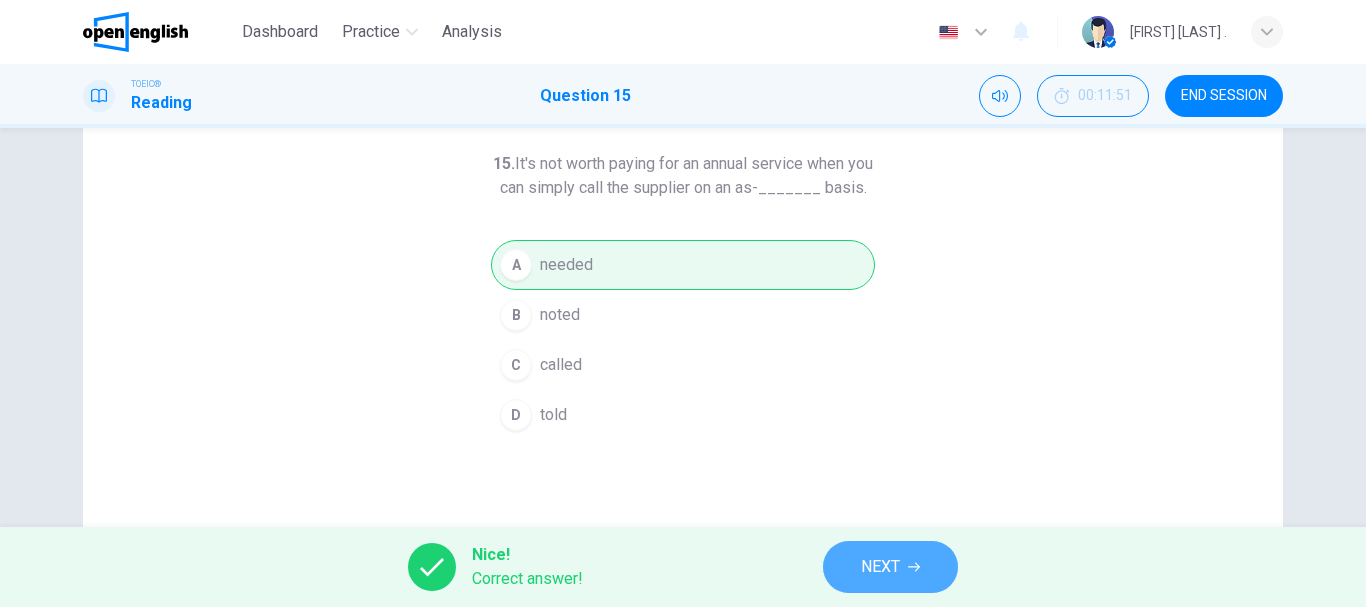 click on "NEXT" at bounding box center (880, 567) 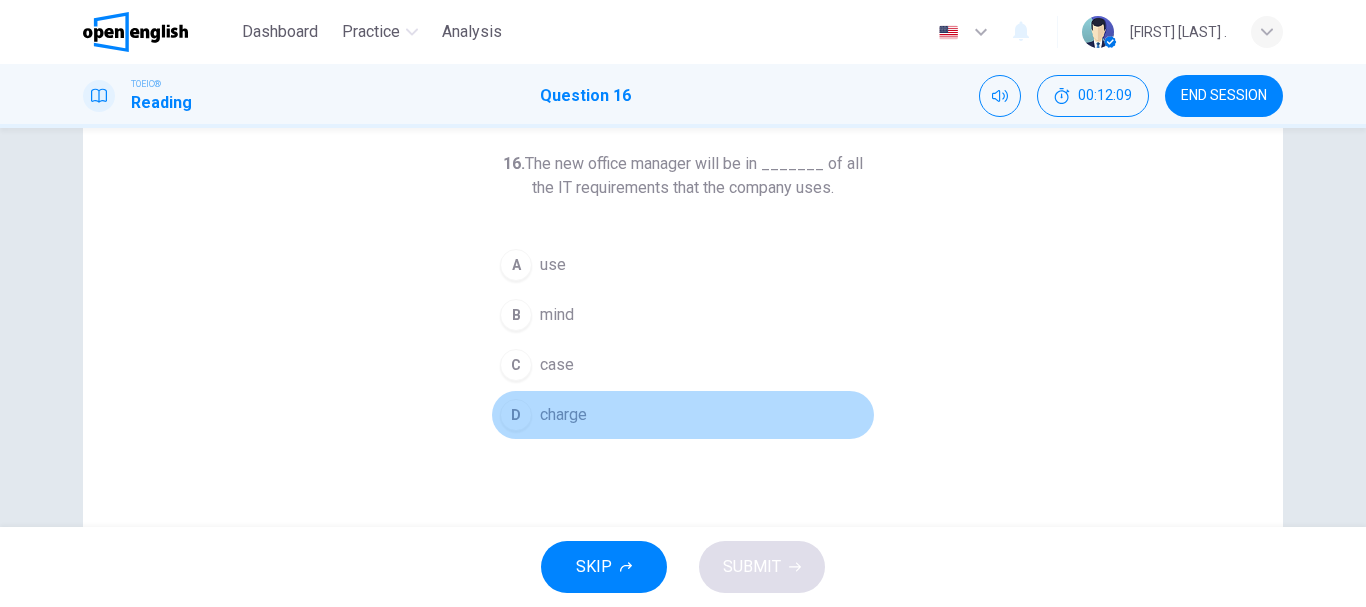 click on "charge" at bounding box center (563, 415) 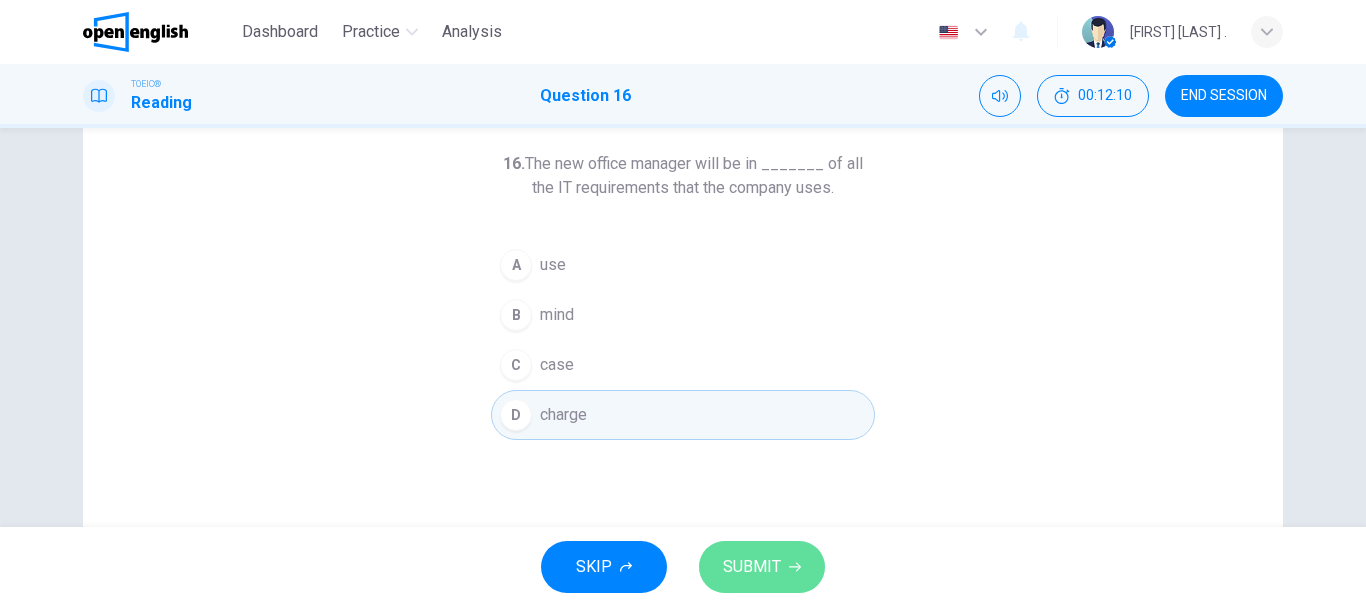 click on "SUBMIT" at bounding box center (752, 567) 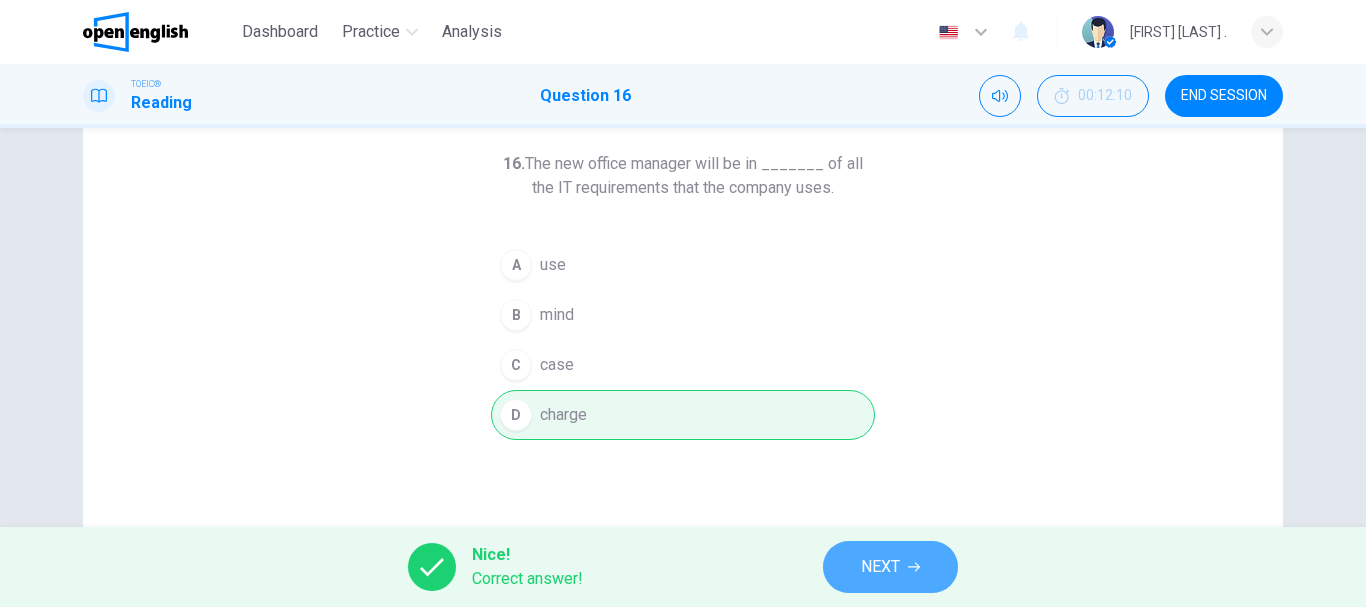 click 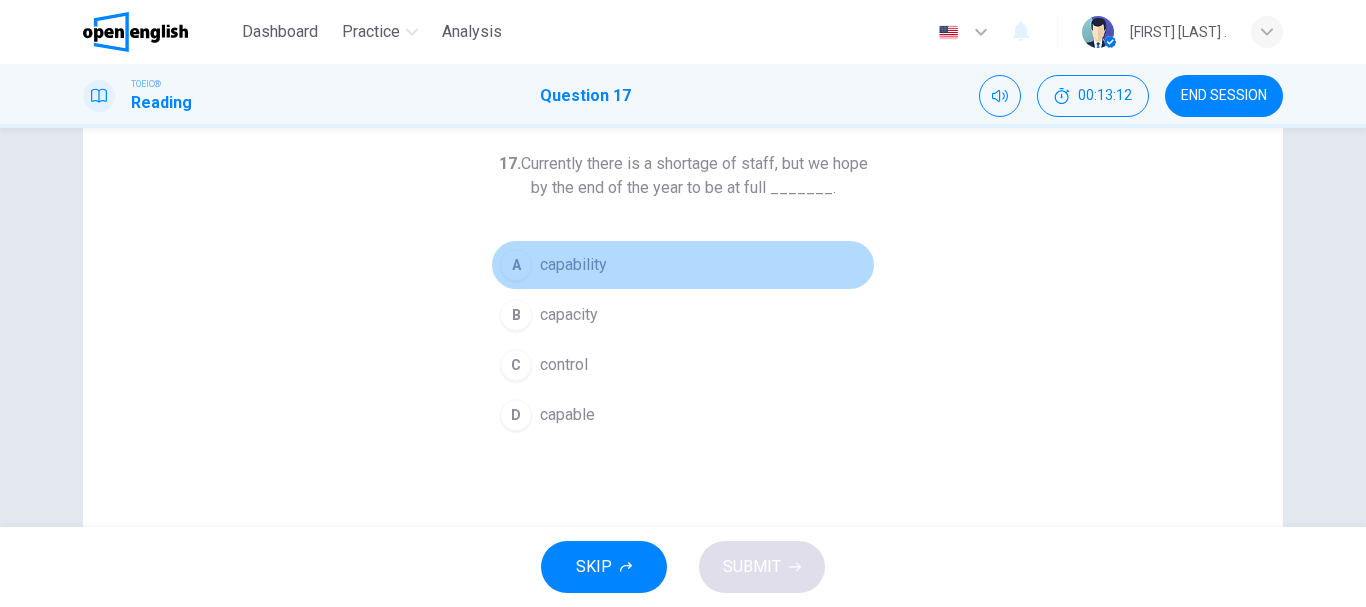 click on "capability" at bounding box center [573, 265] 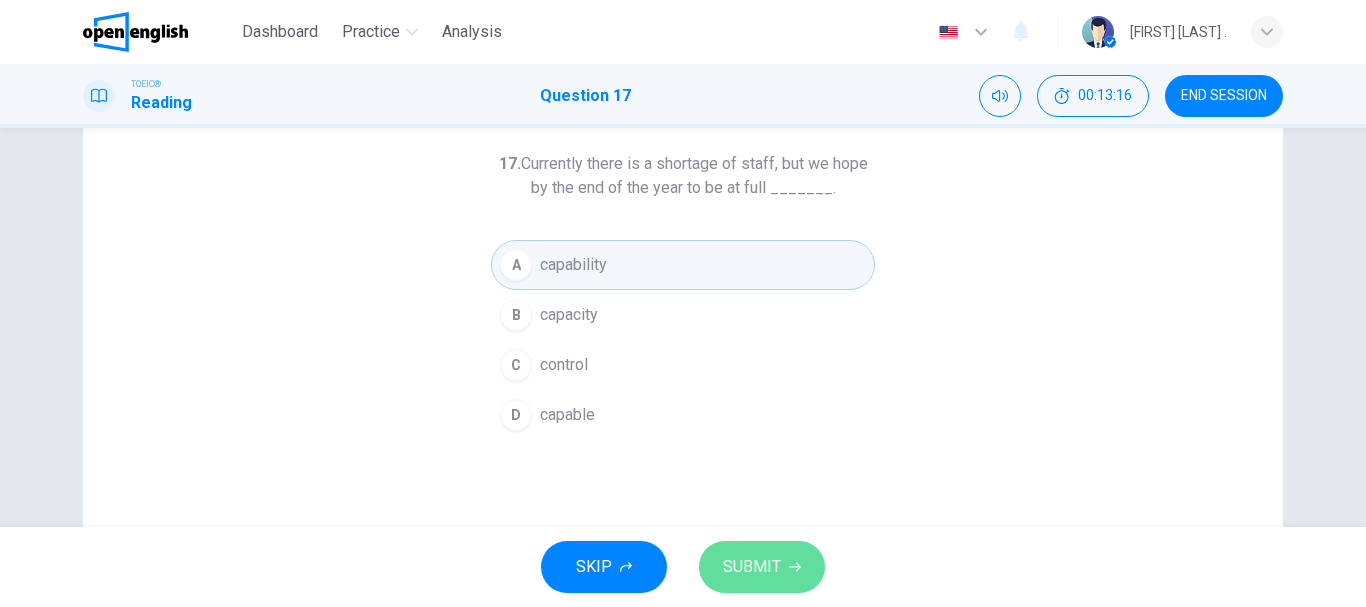 click on "SUBMIT" at bounding box center (752, 567) 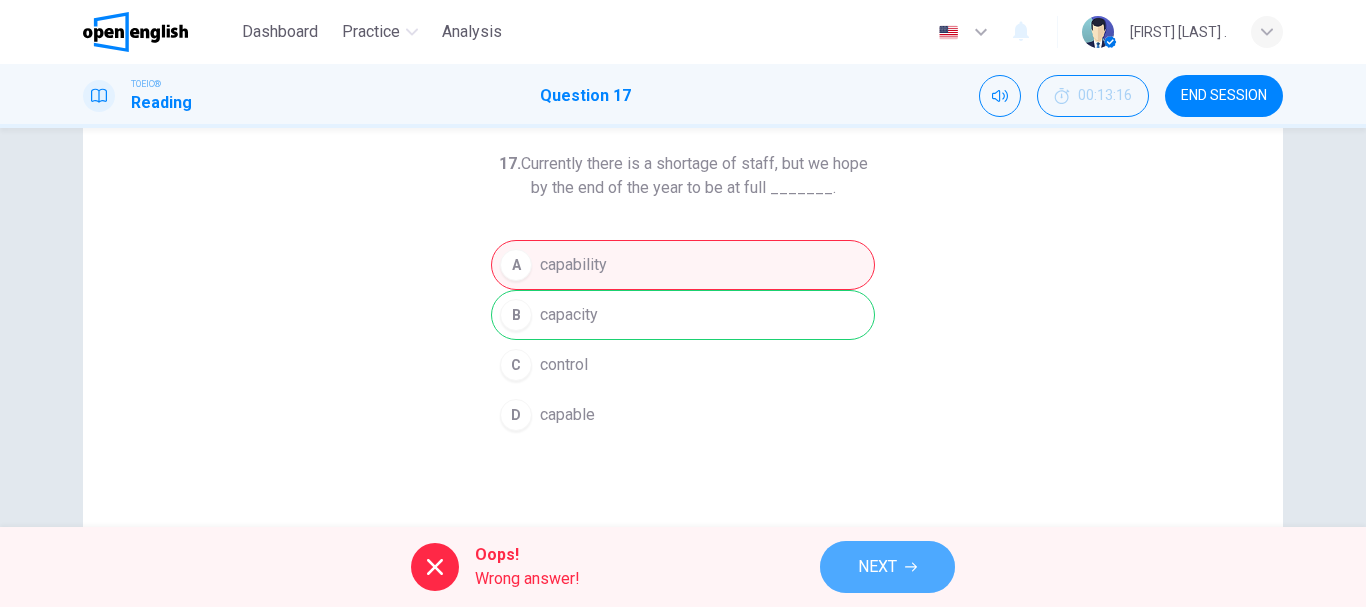 click on "NEXT" at bounding box center [877, 567] 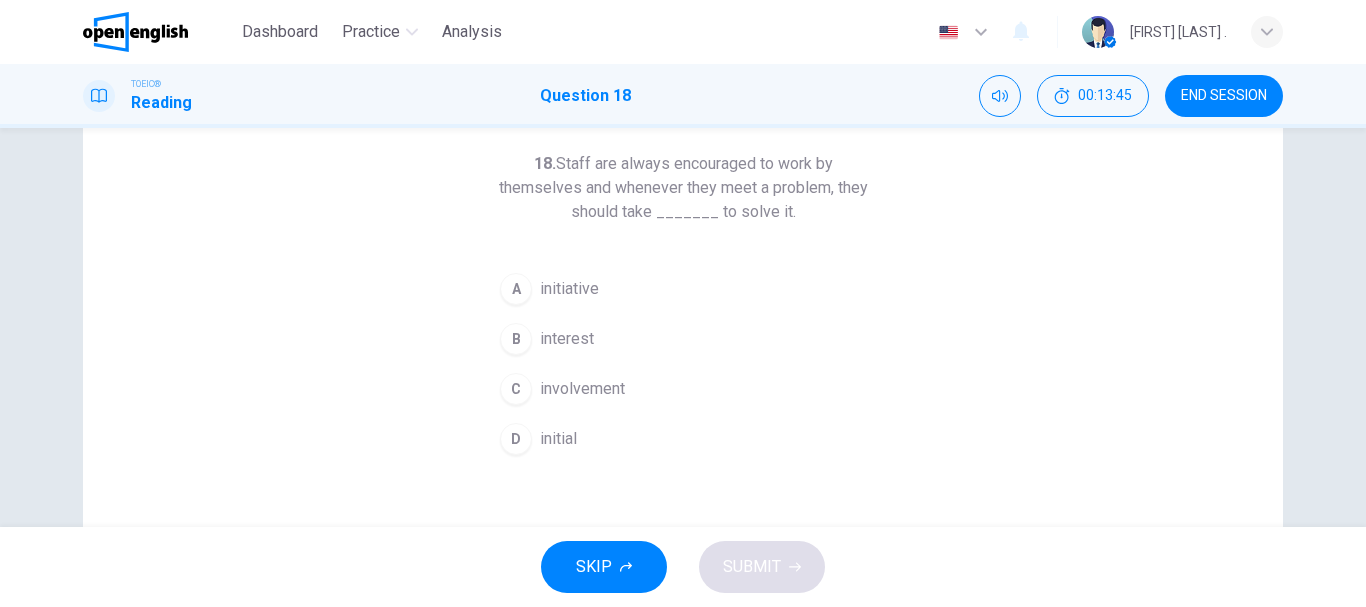 click on "initiative" at bounding box center [569, 289] 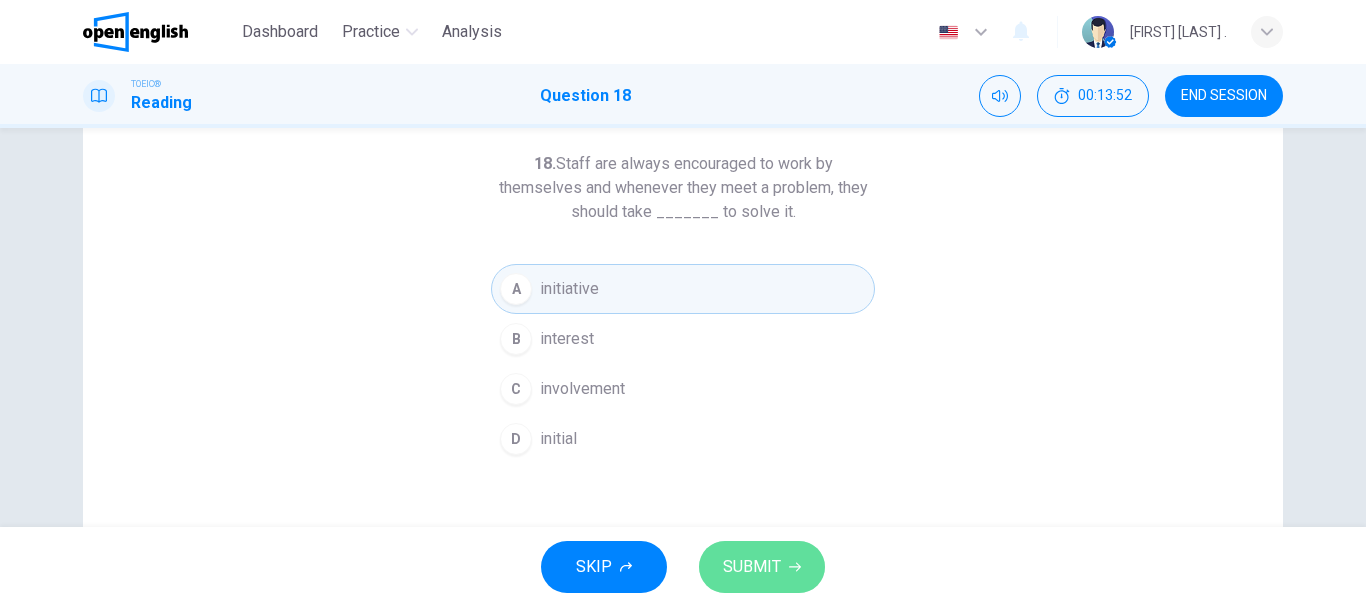 click on "SUBMIT" at bounding box center [752, 567] 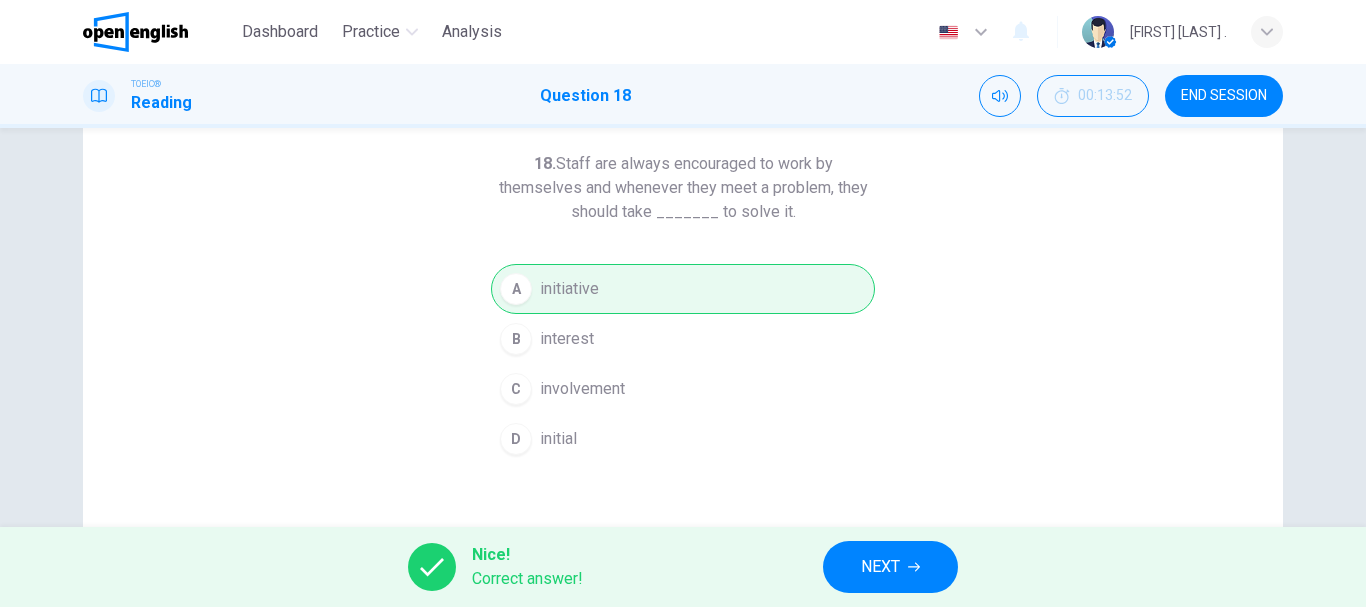 click on "NEXT" at bounding box center (890, 567) 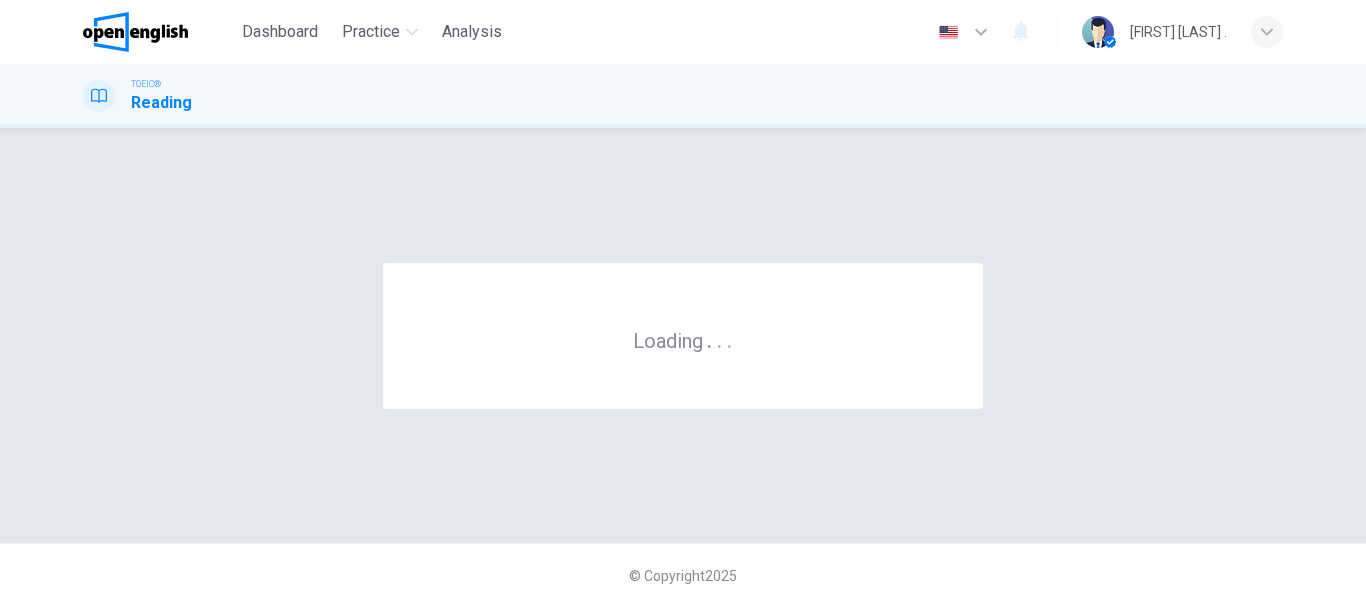 scroll, scrollTop: 0, scrollLeft: 0, axis: both 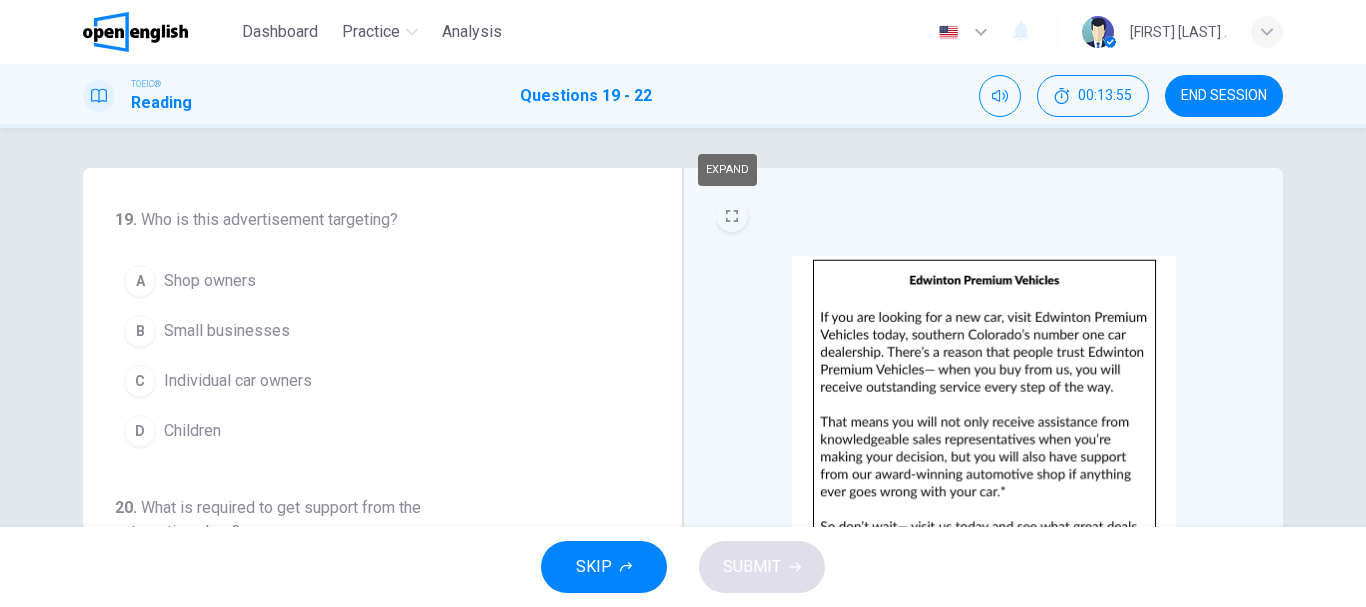 click at bounding box center [732, 216] 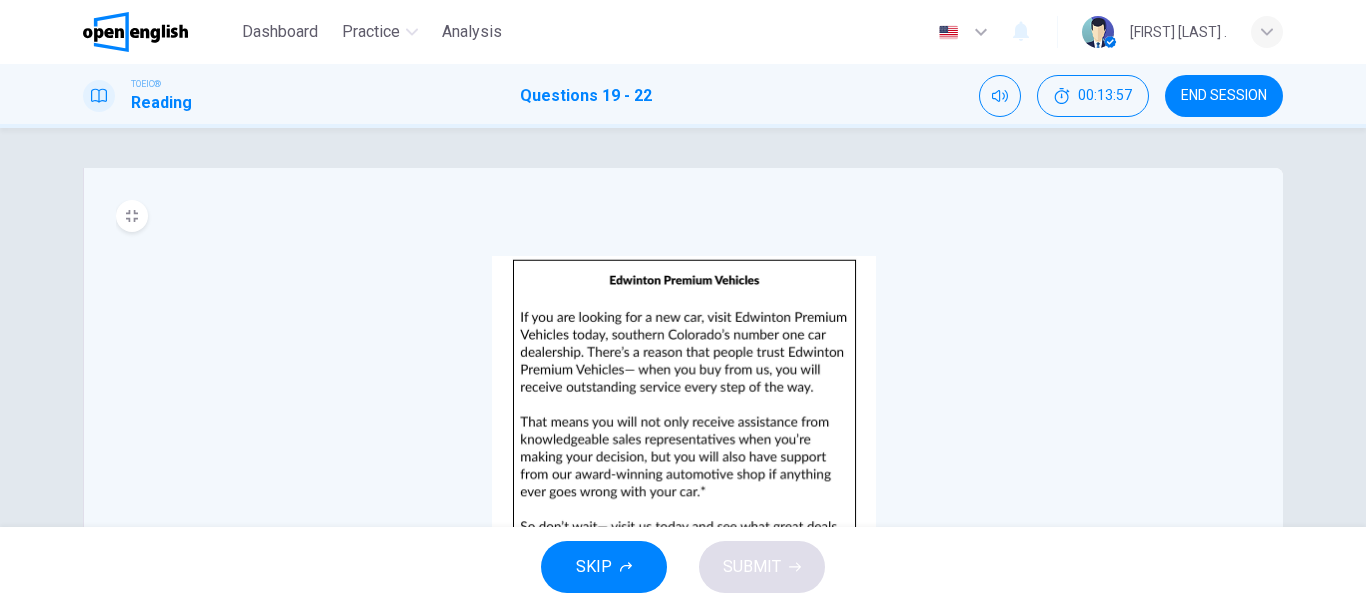 click at bounding box center [684, 430] 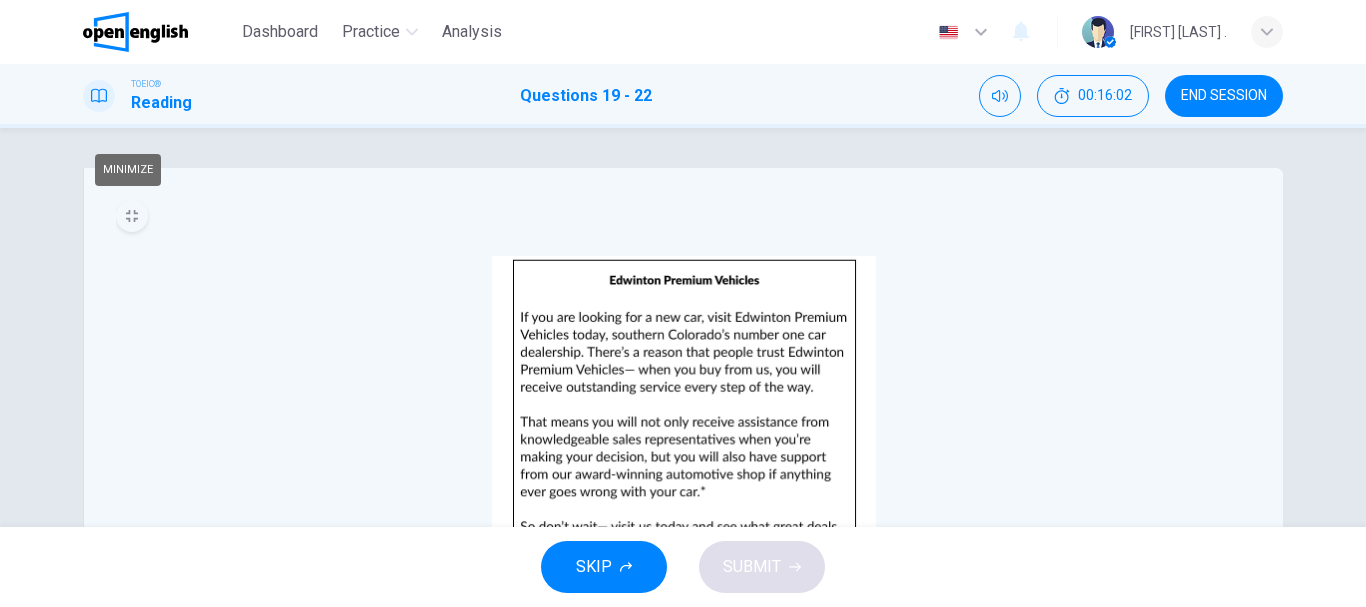 click at bounding box center (132, 216) 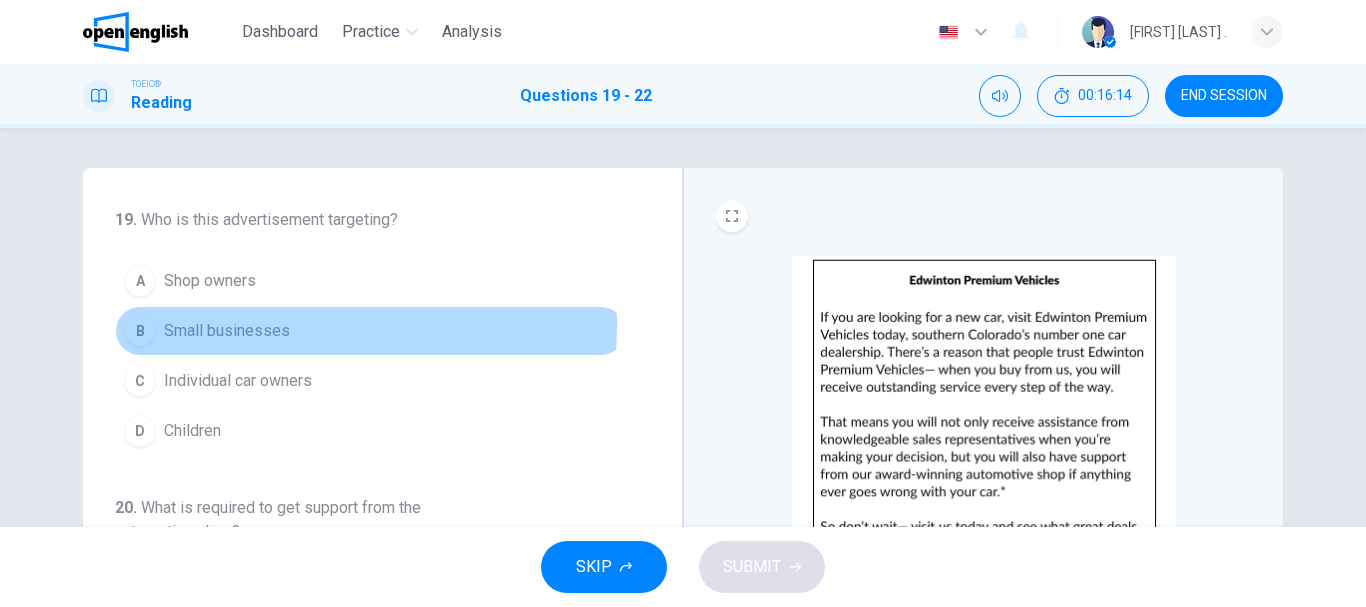 click on "Small businesses" at bounding box center (227, 331) 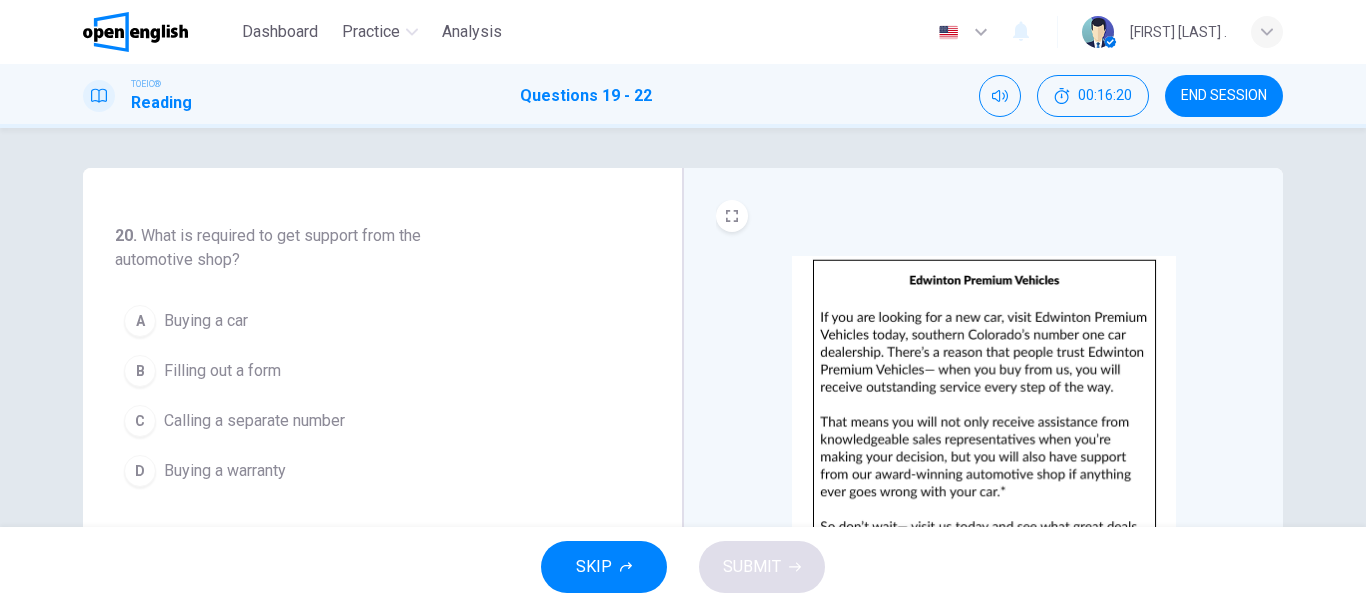 scroll, scrollTop: 279, scrollLeft: 0, axis: vertical 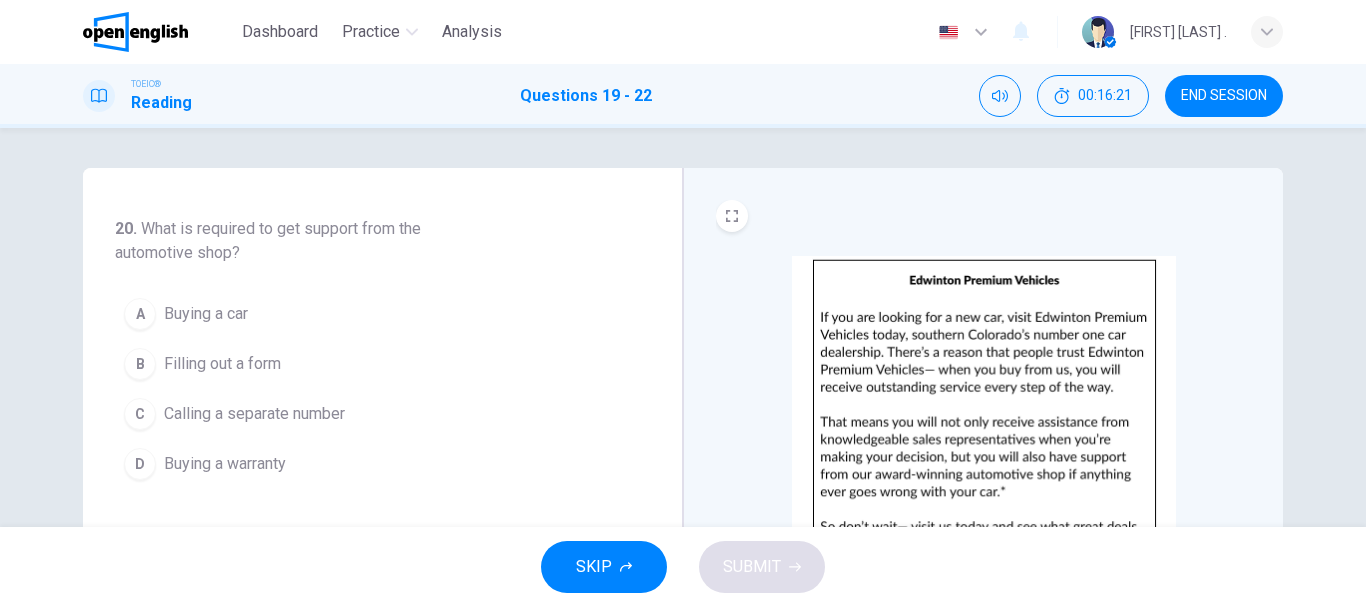 click on "19 .   Who is this advertisement targeting? A Shop owners B Small businesses C Individual car owners D Children 20 .   What is required to get support from the automotive shop? A Buying a car B Filling out a form C Calling a separate number D Buying a warranty 21 .   According to the advertisement, why should customers purchase cars from Edwinton Premium Vehicles? A They provide excellent customer service B They offer rare cars C They clean your car before you purchase D They are the only dealership in [STATE] 22 .   Based on the advertisement, which of the following is true about the salespeople at Edwinton Premium Vehicles? A They will fix your car if something goes wrong B They are very familiar about what car will suit each individual customer C They work at other outlets in [STATE] D They have won awards for their customer service" at bounding box center [390, 515] 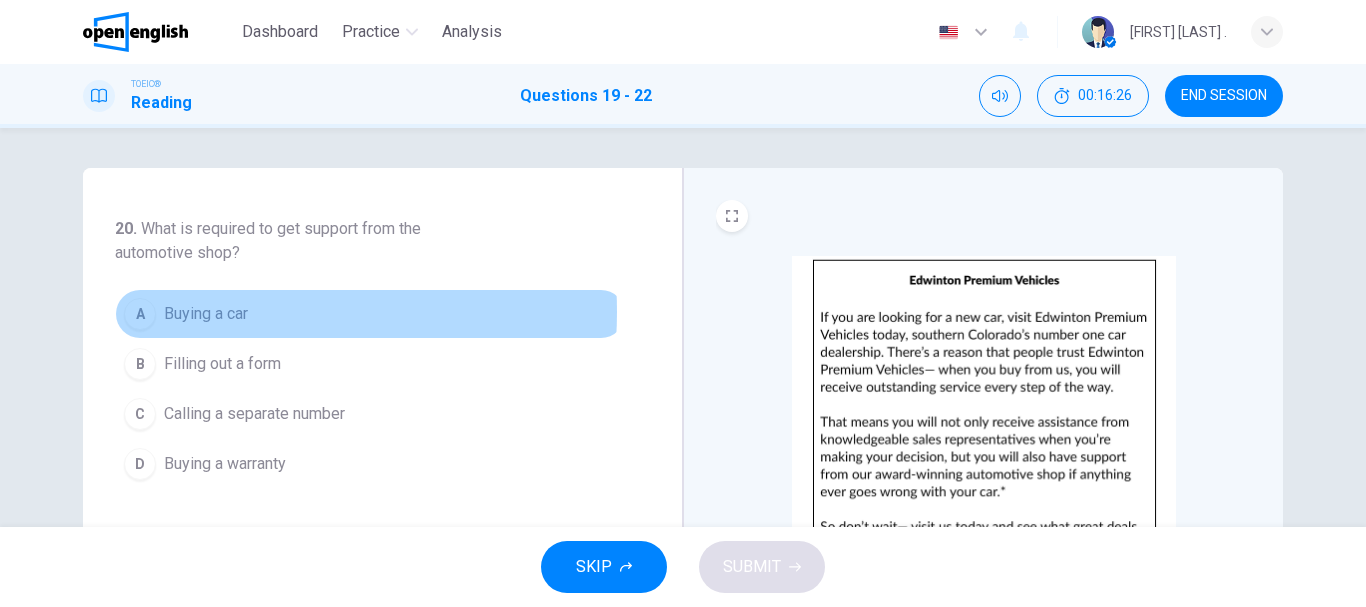 click on "Buying a car" at bounding box center [206, 314] 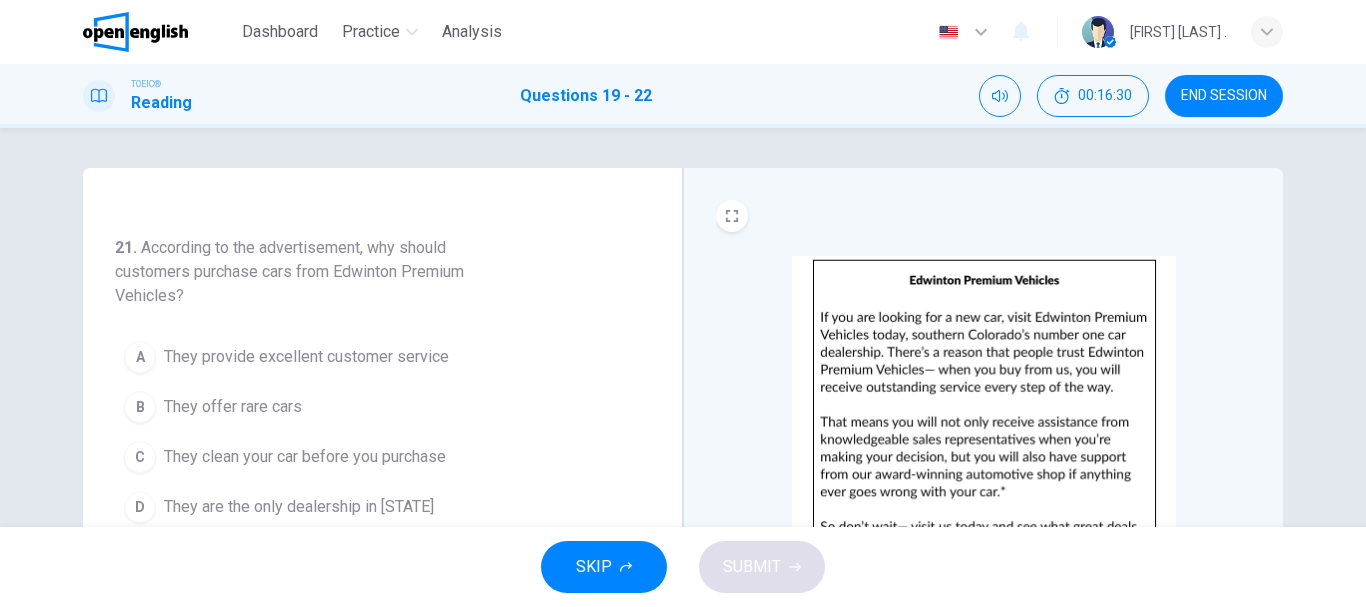 scroll, scrollTop: 574, scrollLeft: 0, axis: vertical 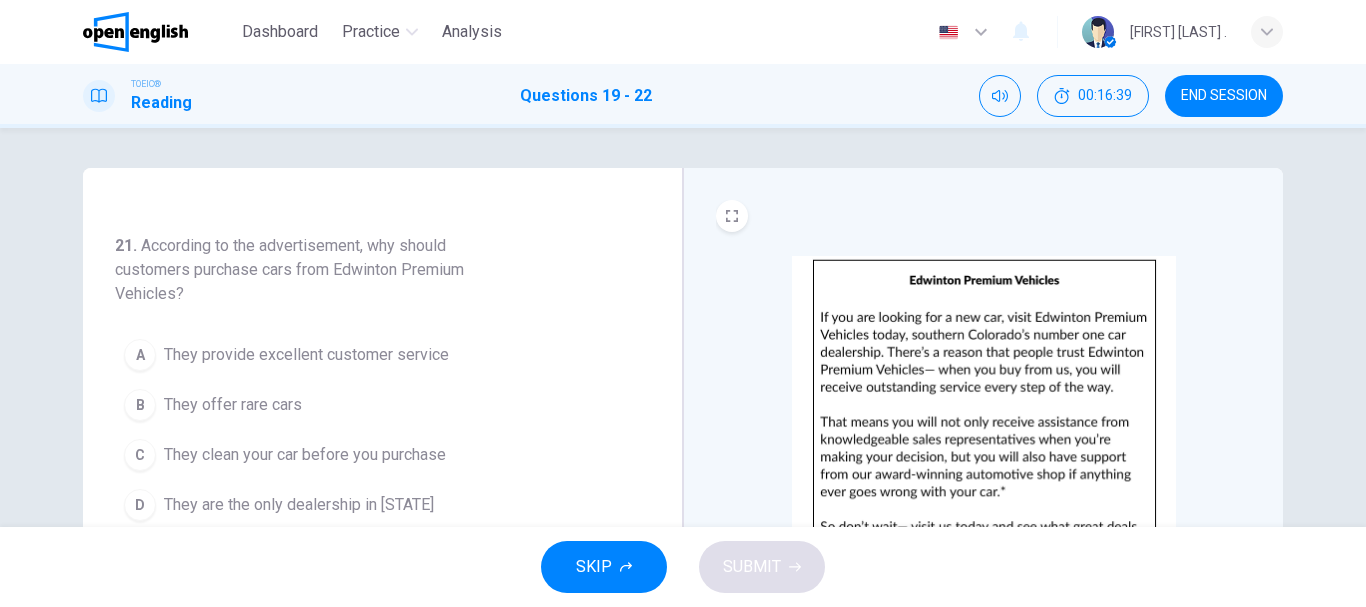 click on "19 .   Who is this advertisement targeting? A Shop owners B Small businesses C Individual car owners D Children 20 .   What is required to get support from the automotive shop? A Buying a car B Filling out a form C Calling a separate number D Buying a warranty 21 .   According to the advertisement, why should customers purchase cars from Edwinton Premium Vehicles? A They provide excellent customer service B They offer rare cars C They clean your car before you purchase D They are the only dealership in [STATE] 22 .   Based on the advertisement, which of the following is true about the salespeople at Edwinton Premium Vehicles? A They will fix your car if something goes wrong B They are very familiar about what car will suit each individual customer C They work at other outlets in [STATE] D They have won awards for their customer service" at bounding box center (383, 515) 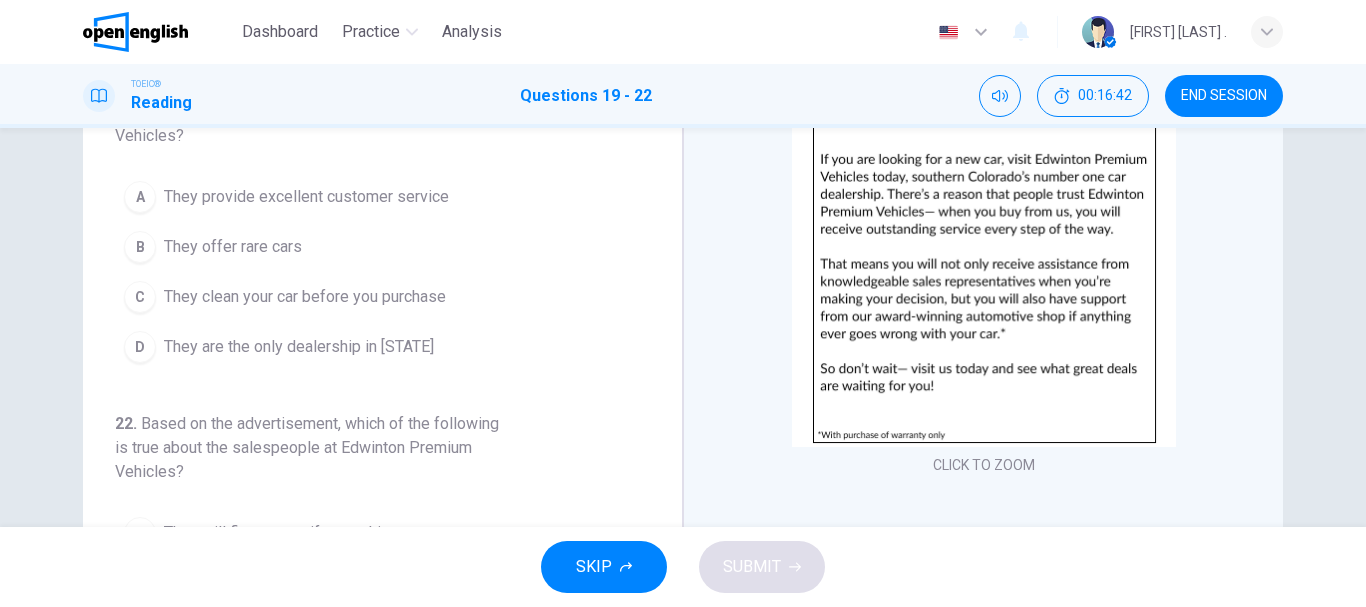 scroll, scrollTop: 160, scrollLeft: 0, axis: vertical 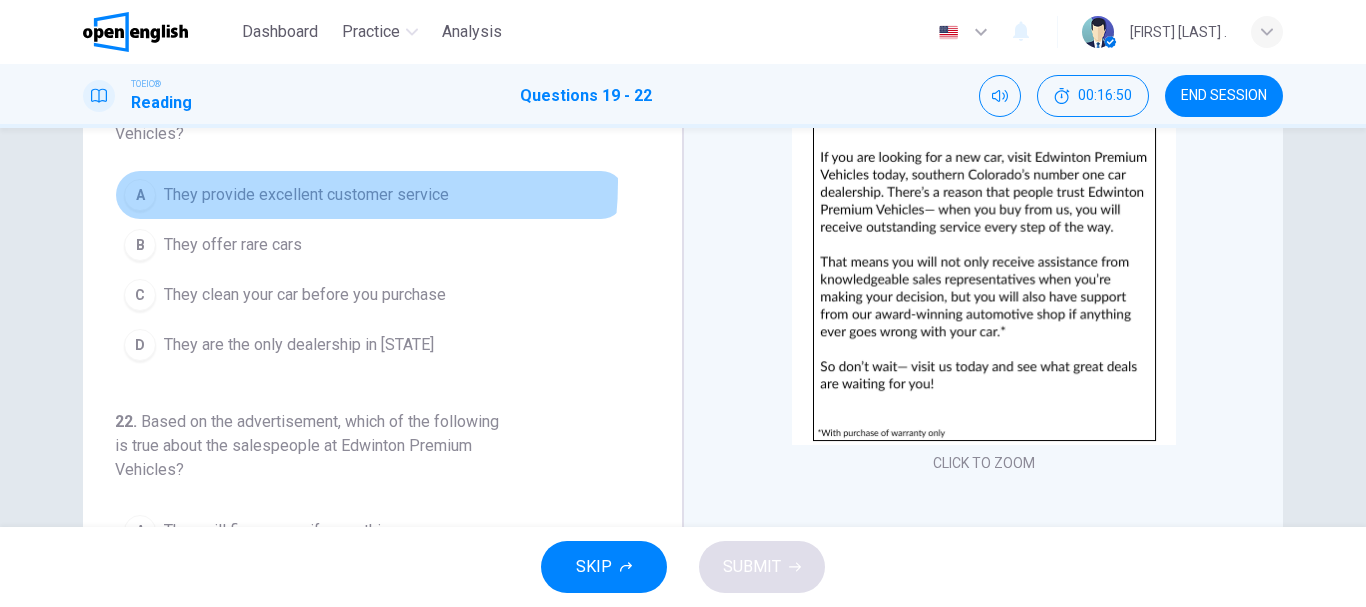 click on "A They provide excellent customer service" at bounding box center [370, 195] 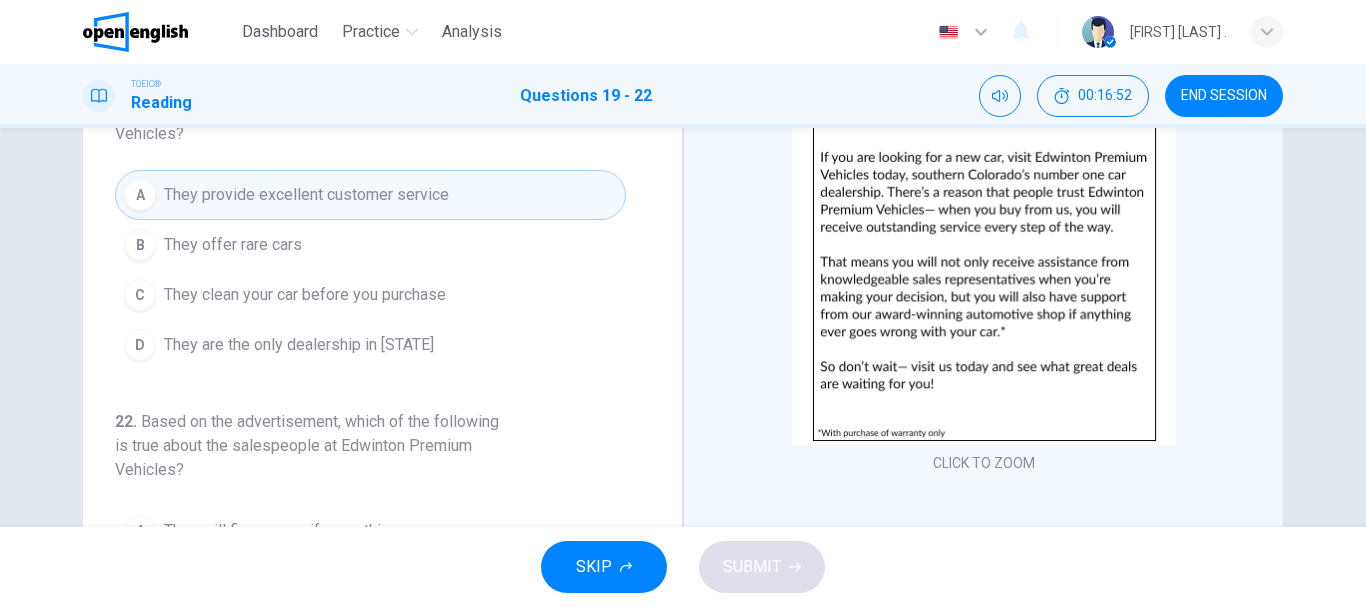 scroll, scrollTop: 633, scrollLeft: 0, axis: vertical 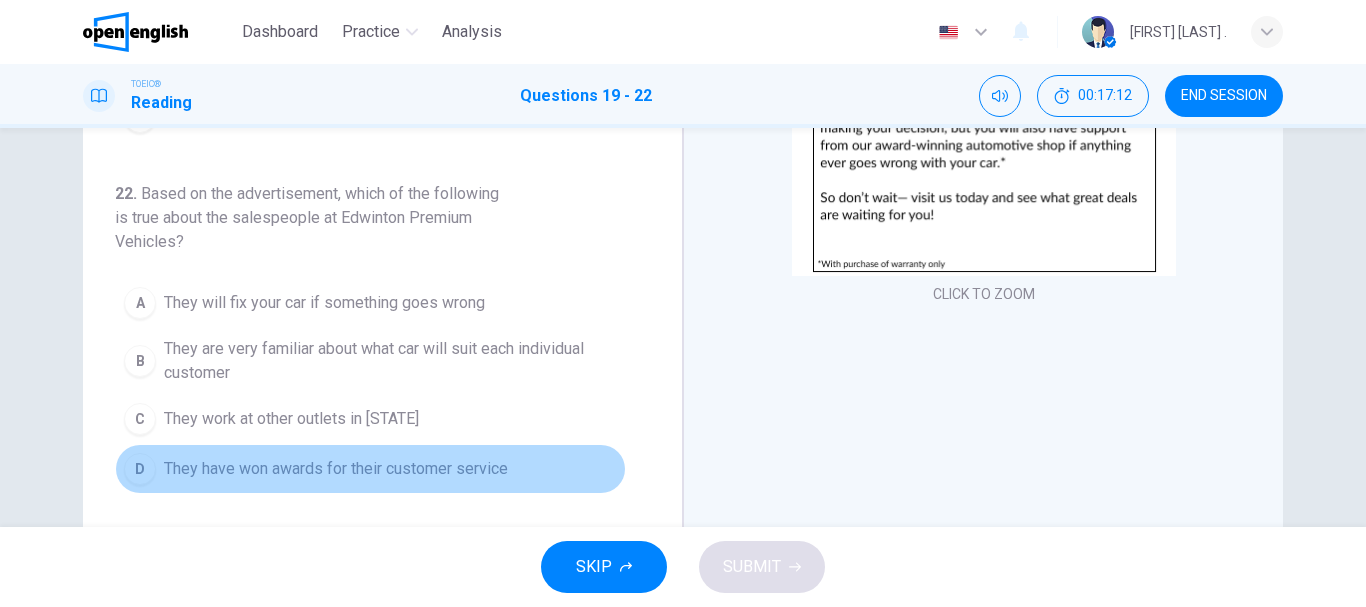 click on "They have won awards for their customer service" at bounding box center [336, 469] 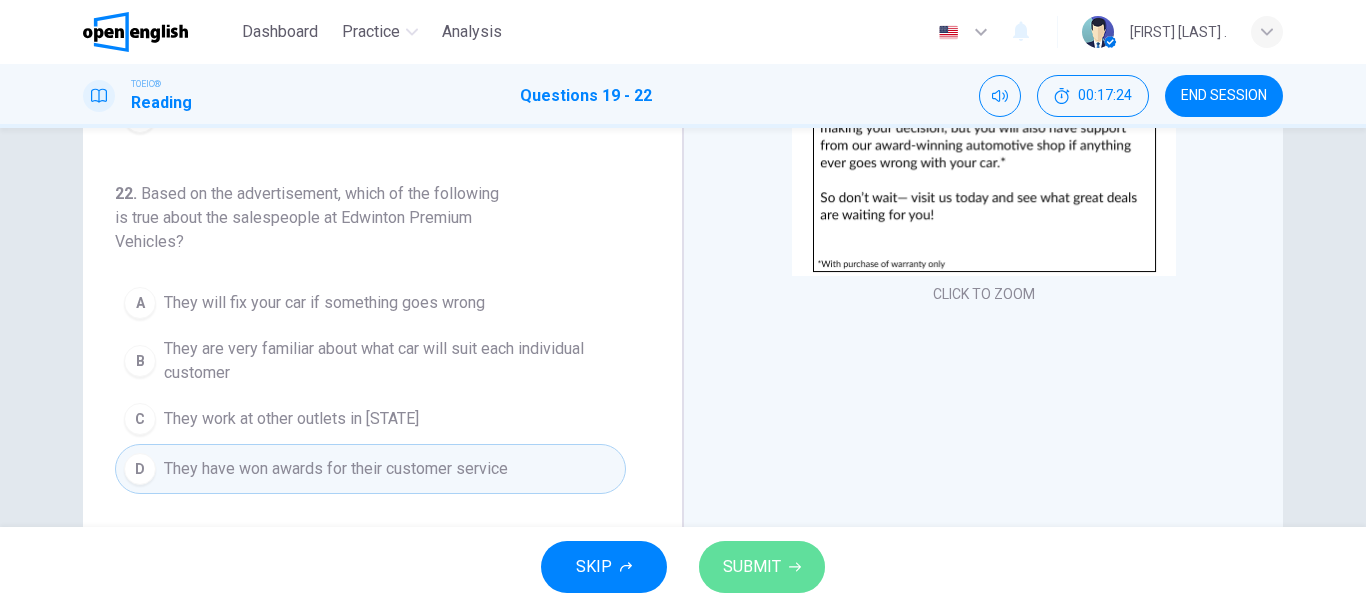 click on "SUBMIT" at bounding box center (752, 567) 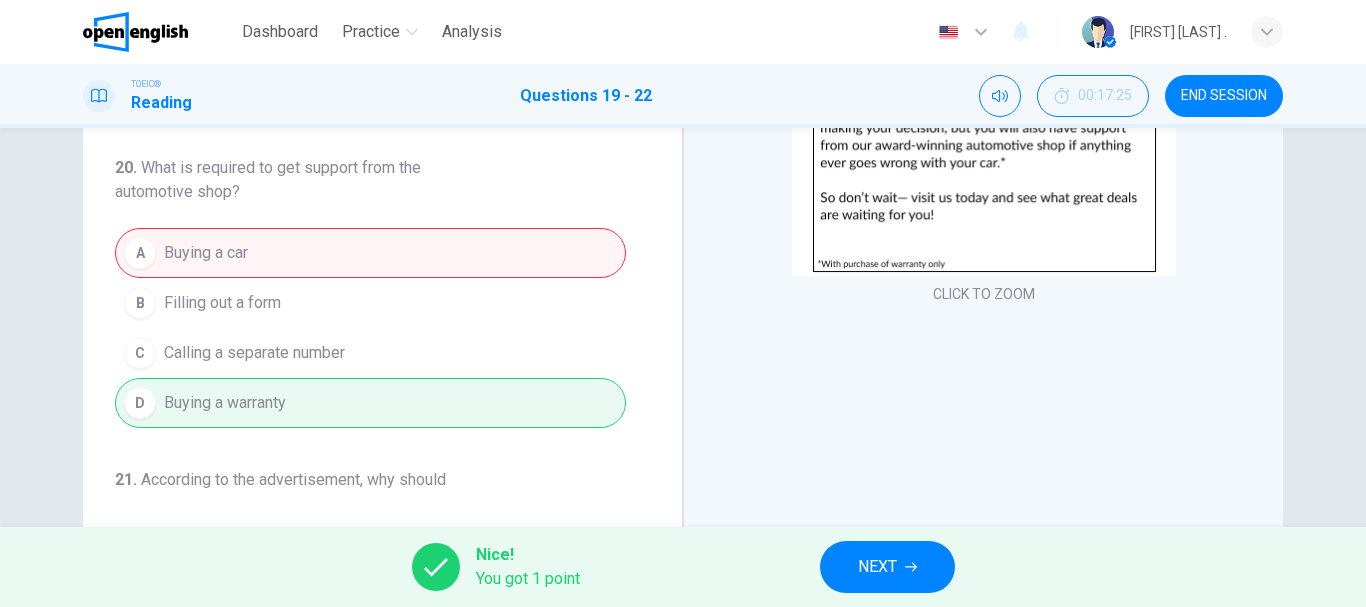 scroll, scrollTop: 0, scrollLeft: 0, axis: both 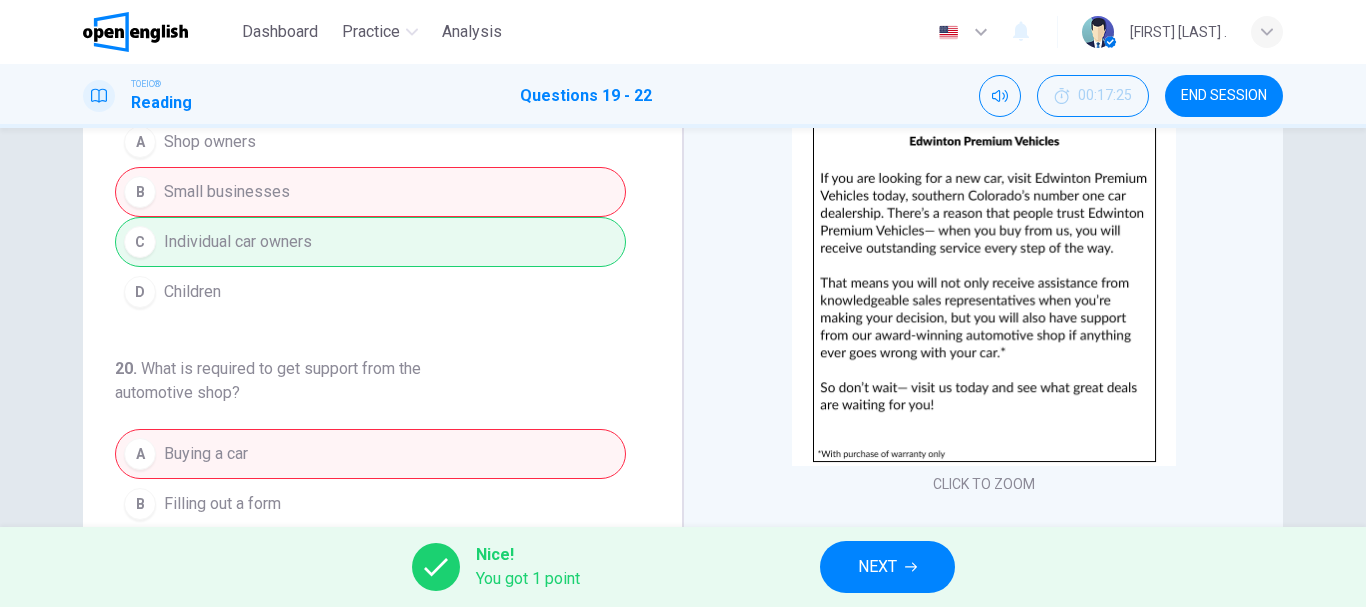 click on "NEXT" at bounding box center (877, 567) 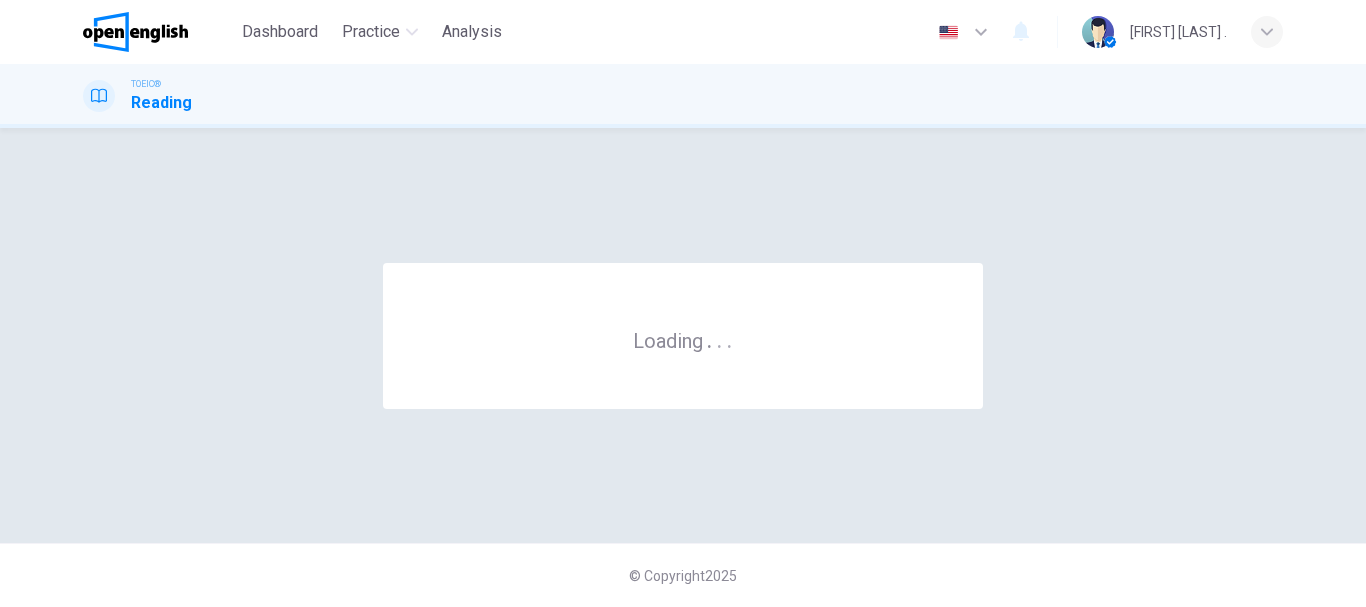 scroll, scrollTop: 0, scrollLeft: 0, axis: both 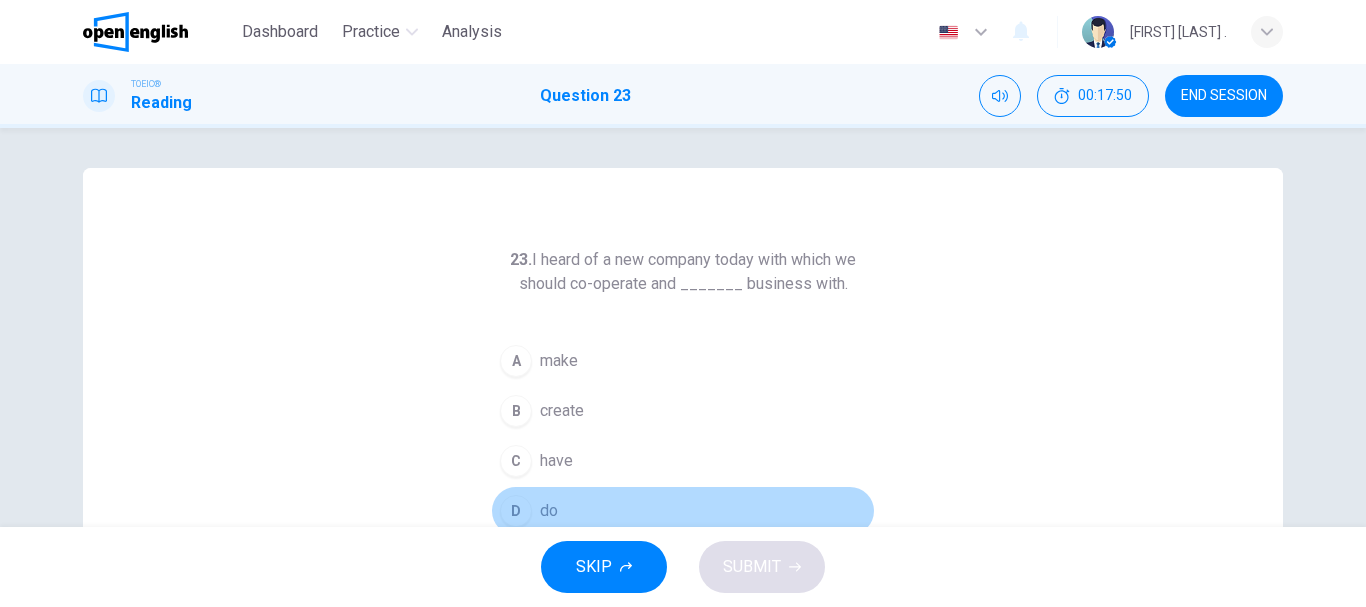 click on "D do" at bounding box center [683, 511] 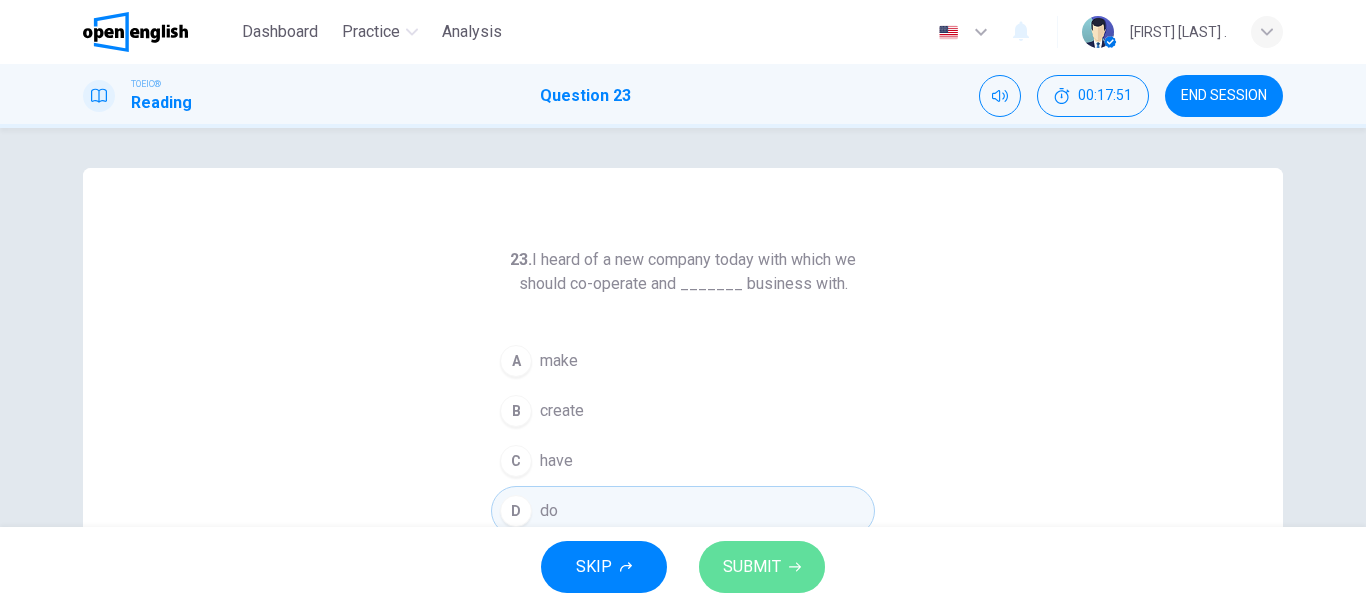 click on "SUBMIT" at bounding box center (752, 567) 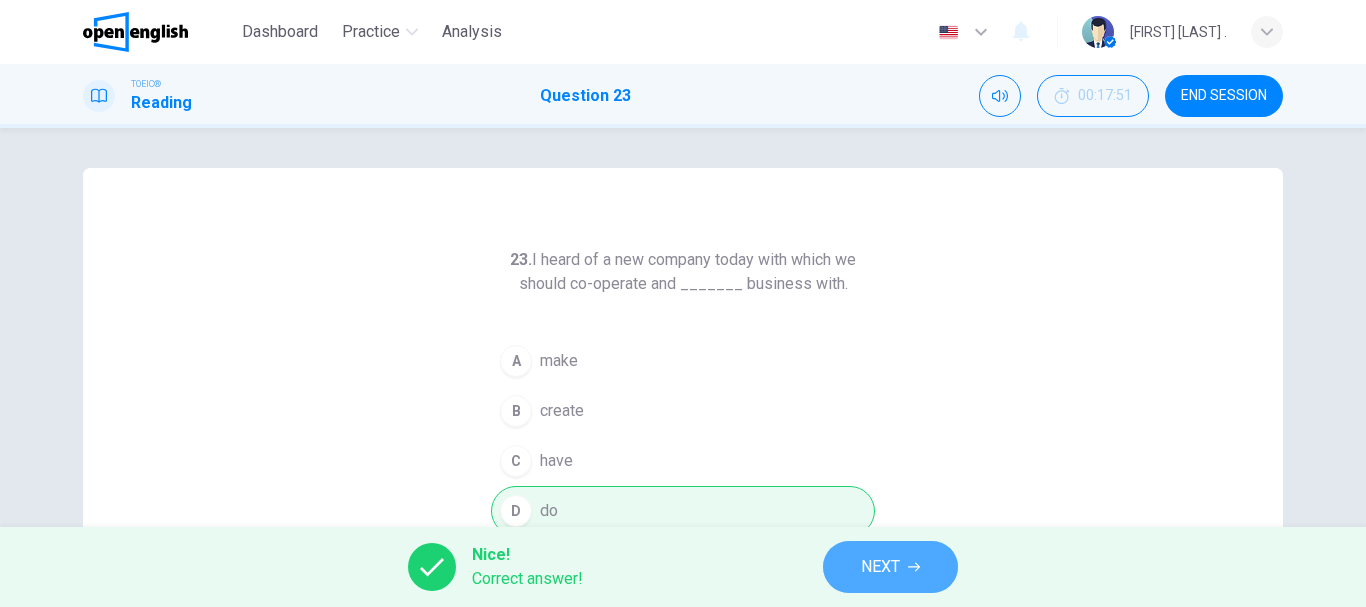 click on "NEXT" at bounding box center (880, 567) 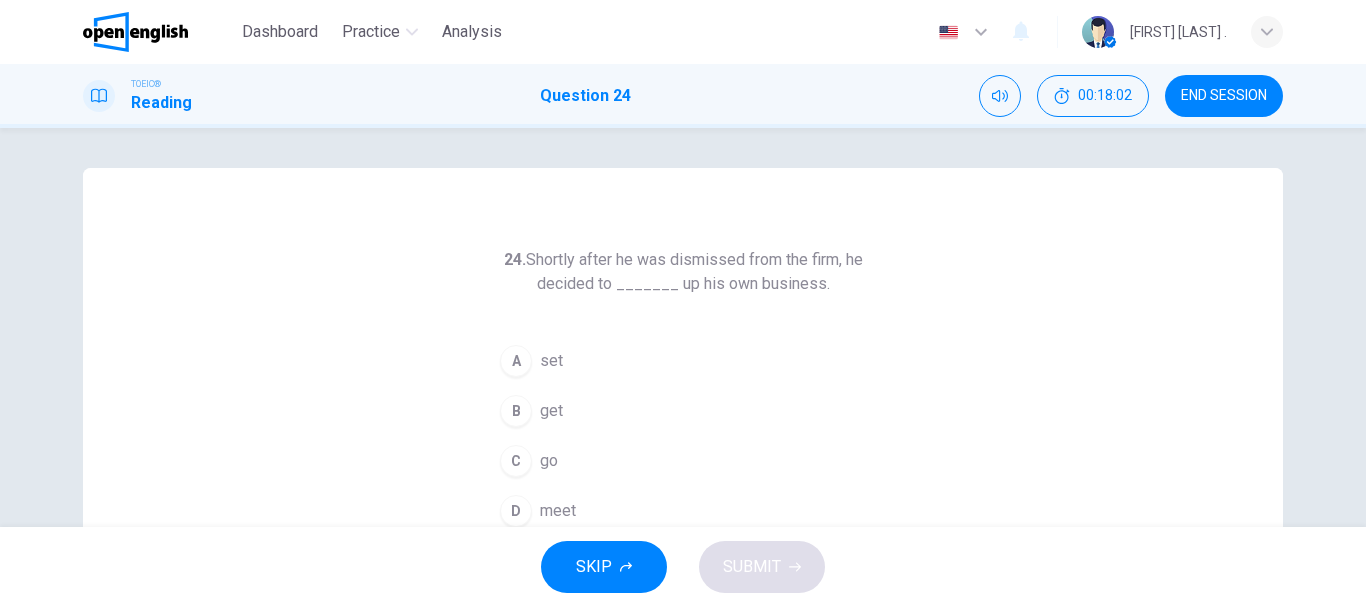 click on "get" at bounding box center [551, 411] 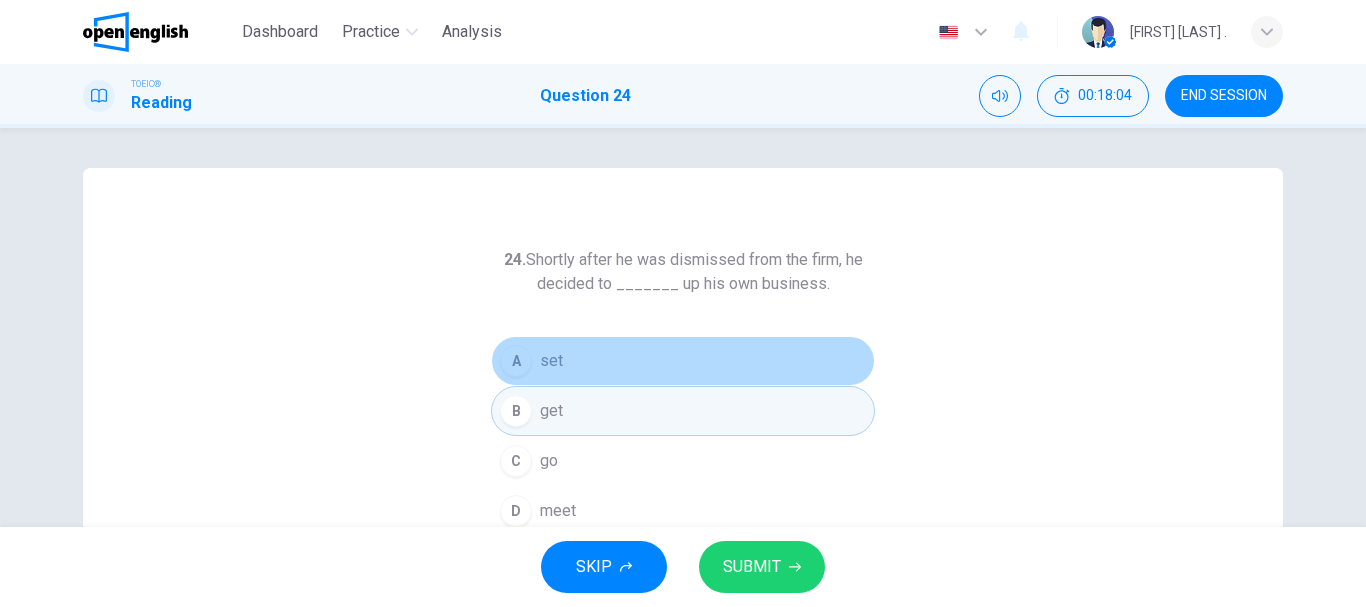 click on "set" at bounding box center [551, 361] 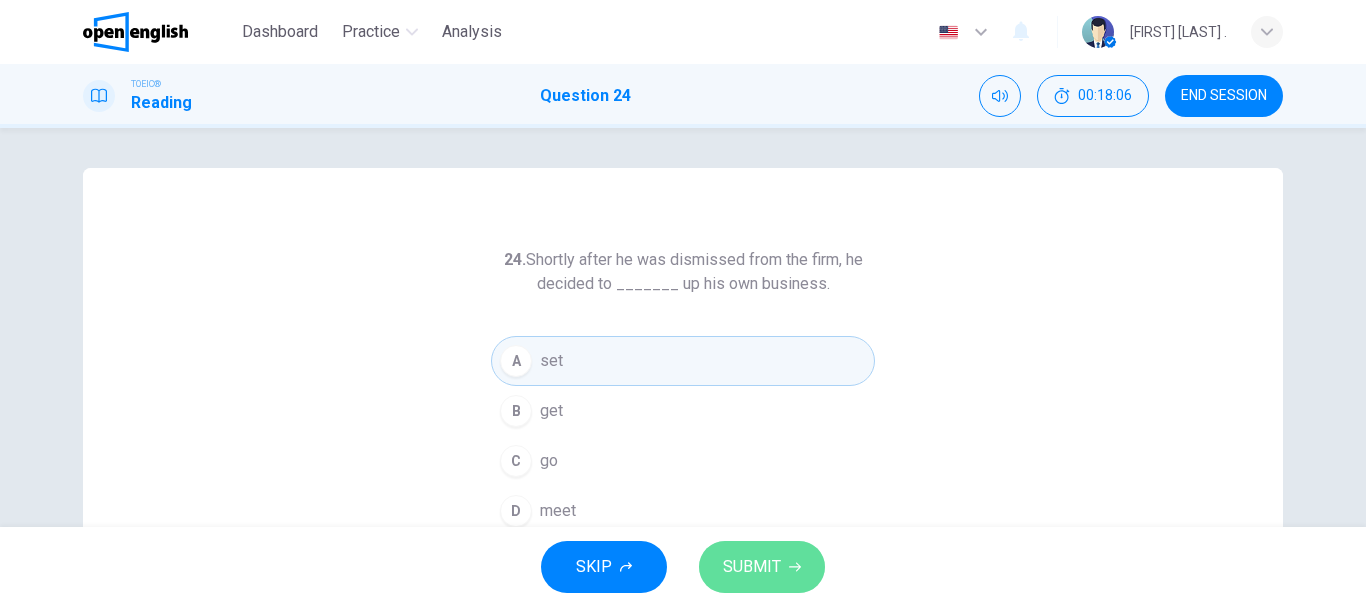 click on "SUBMIT" at bounding box center [752, 567] 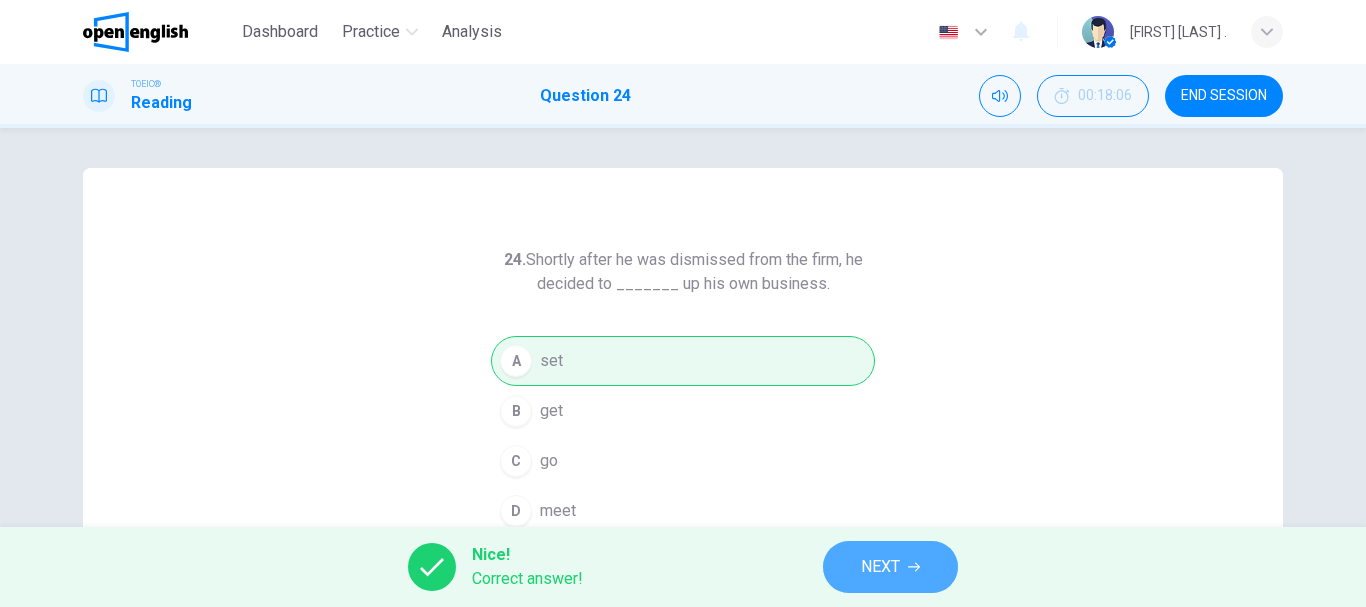 click on "NEXT" at bounding box center (880, 567) 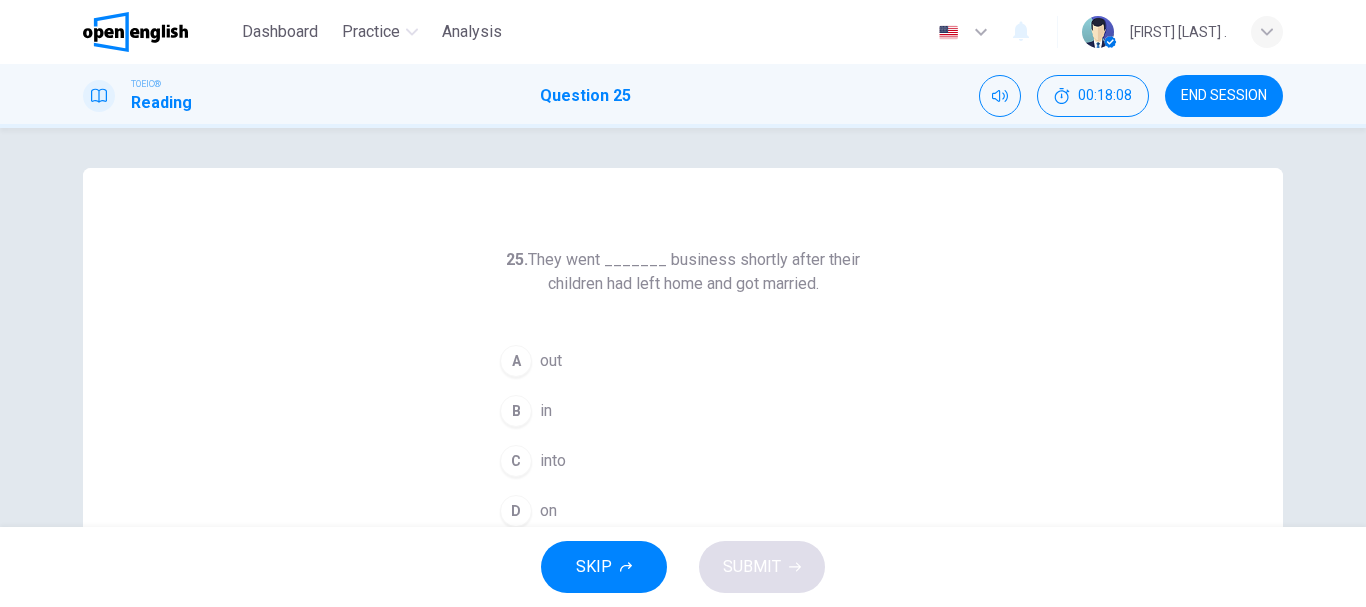 click on "25.  They went _______ business shortly after their children had left home and got married. A out B in C into D on" at bounding box center [683, 515] 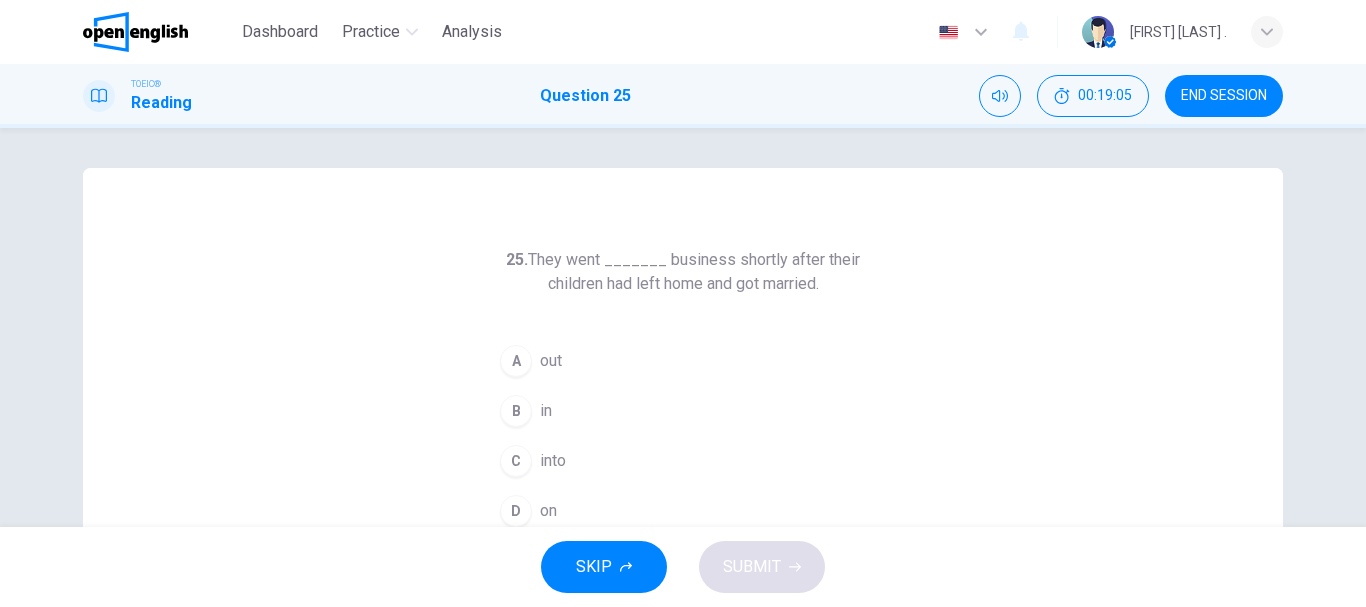 click on "25.  They went _______ business shortly after their children had left home and got married. A out B in C into D on" at bounding box center (683, 515) 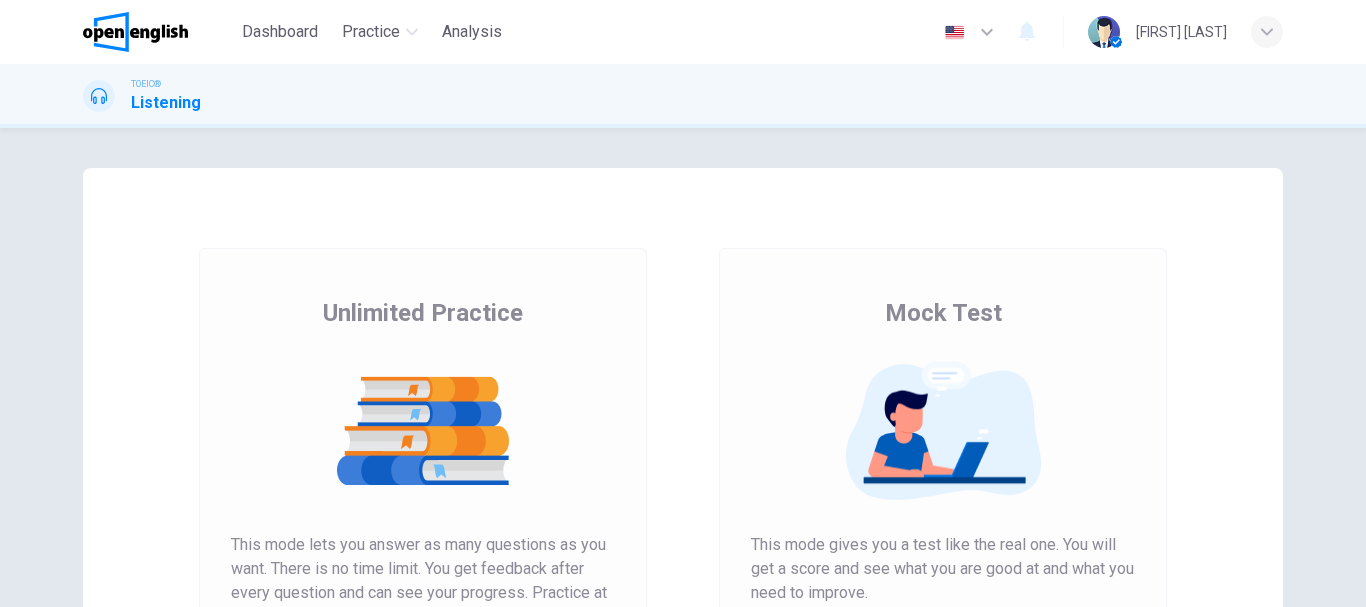 scroll, scrollTop: 0, scrollLeft: 0, axis: both 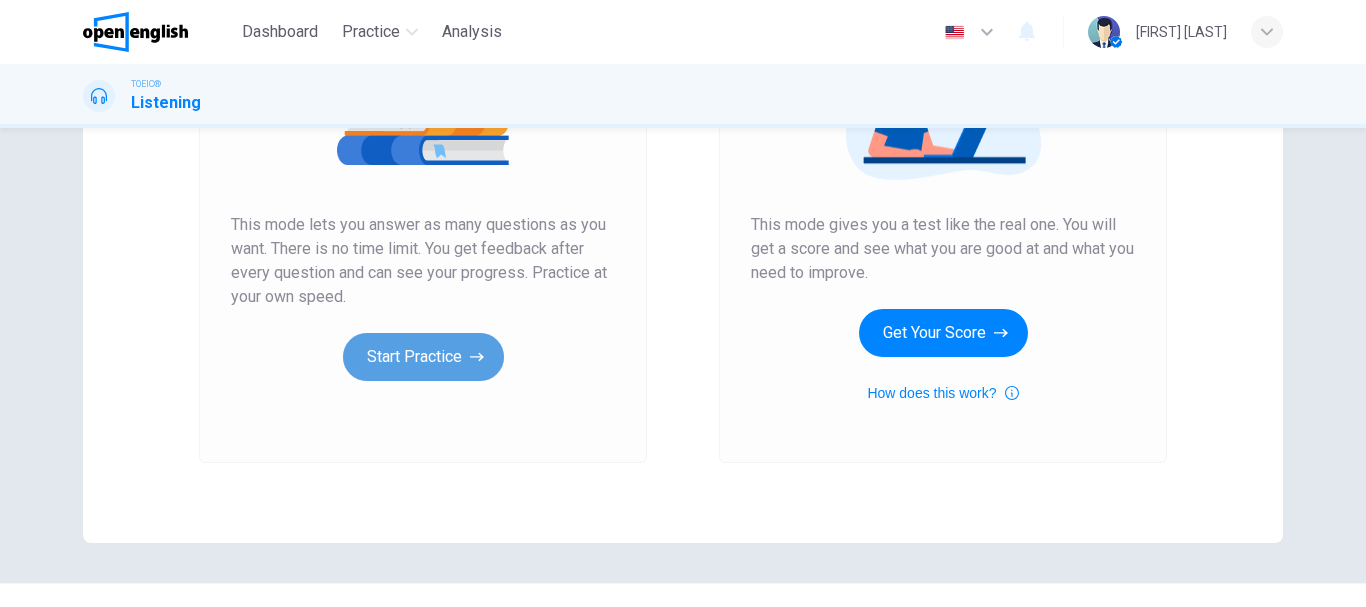 click on "Start Practice" at bounding box center [423, 357] 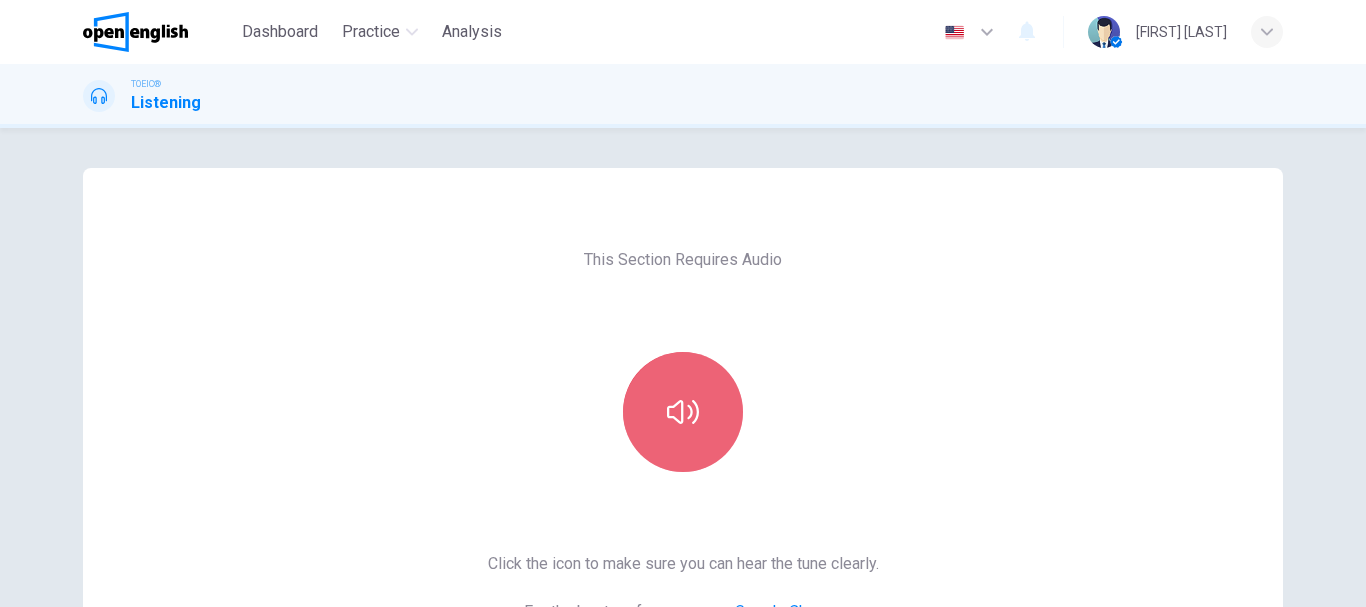 click at bounding box center [683, 412] 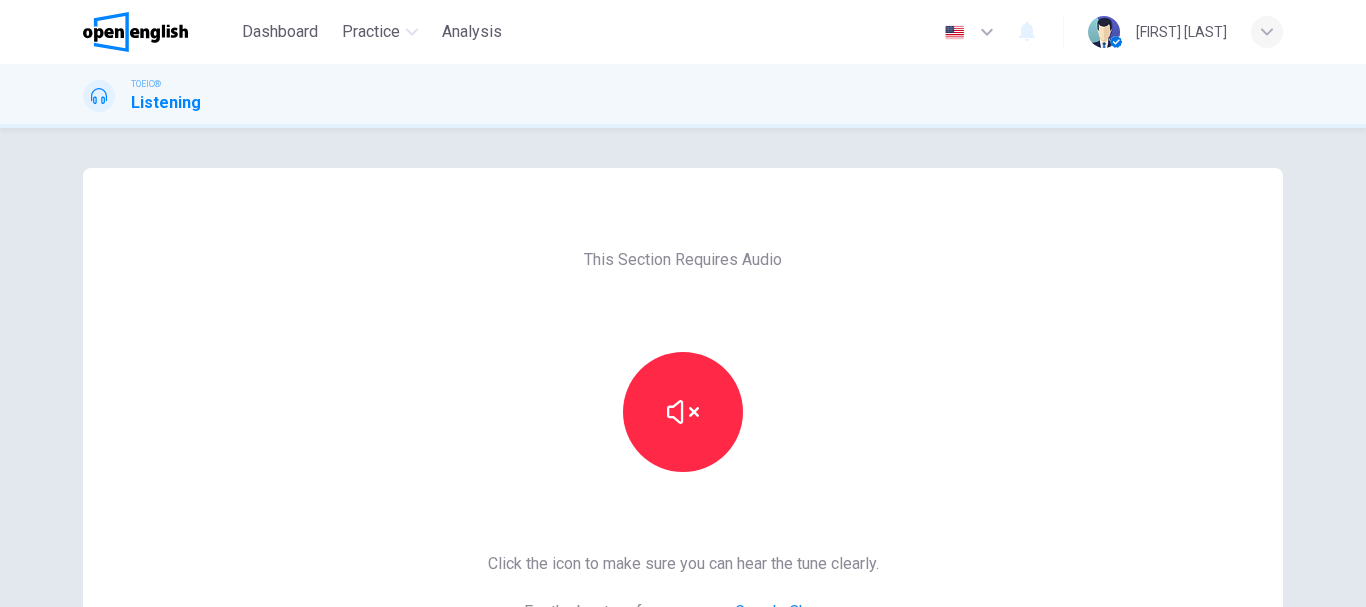 click on "This Section Requires Audio Click the icon to make sure you can hear the tune clearly. For the best performance, use  Google Chrome Sounds good!" at bounding box center [683, 515] 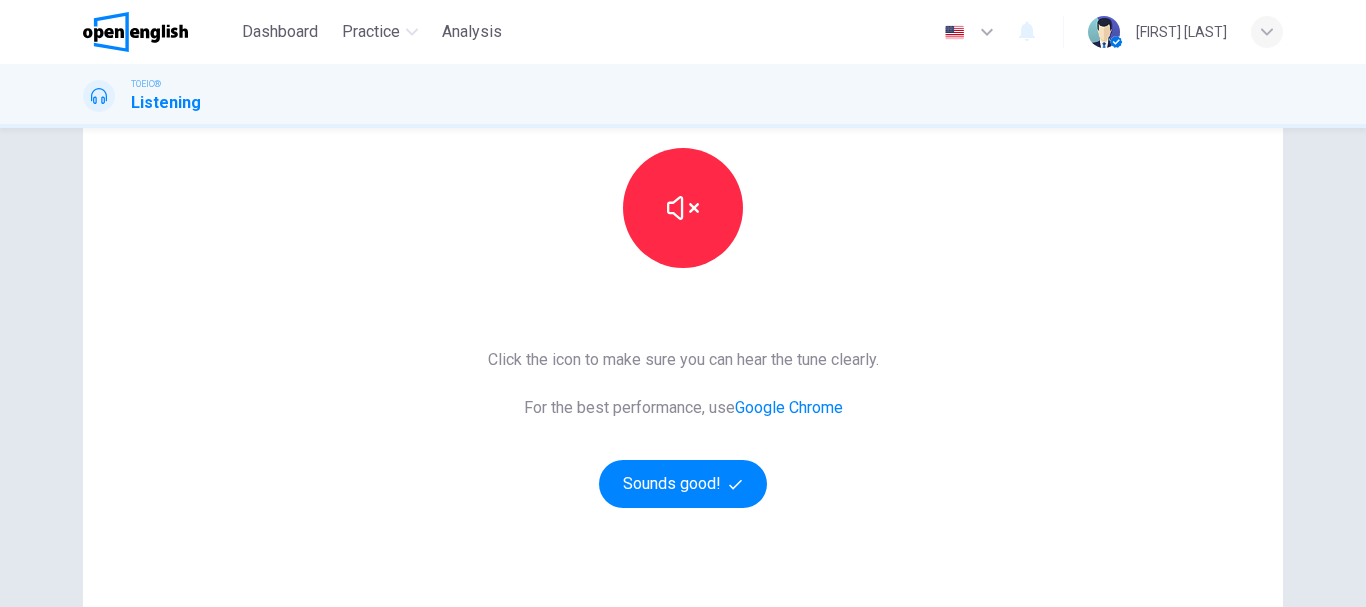 scroll, scrollTop: 360, scrollLeft: 0, axis: vertical 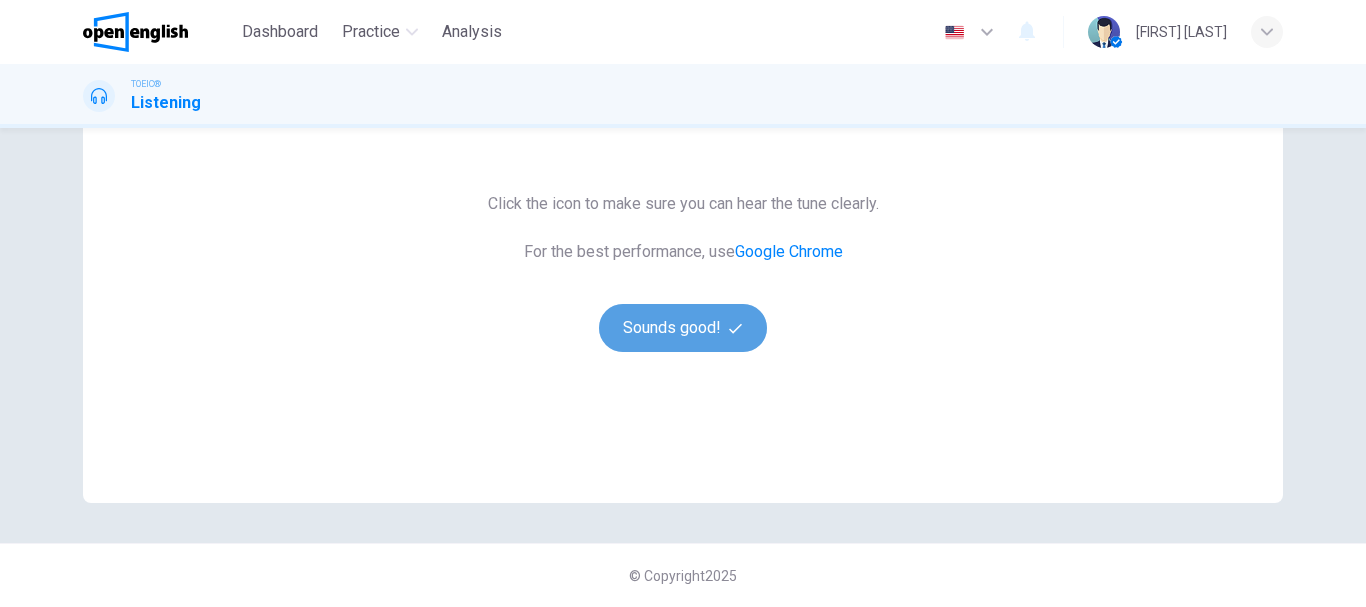 click on "Sounds good!" at bounding box center (683, 328) 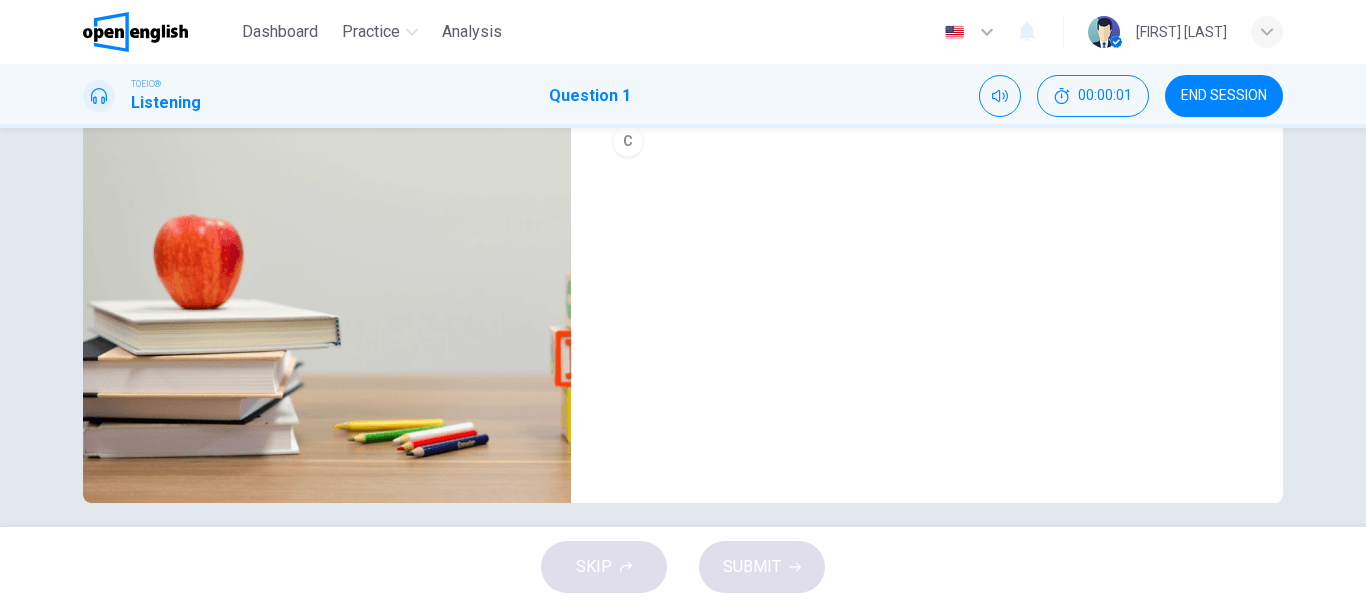 click on "A B C" at bounding box center (927, 87) 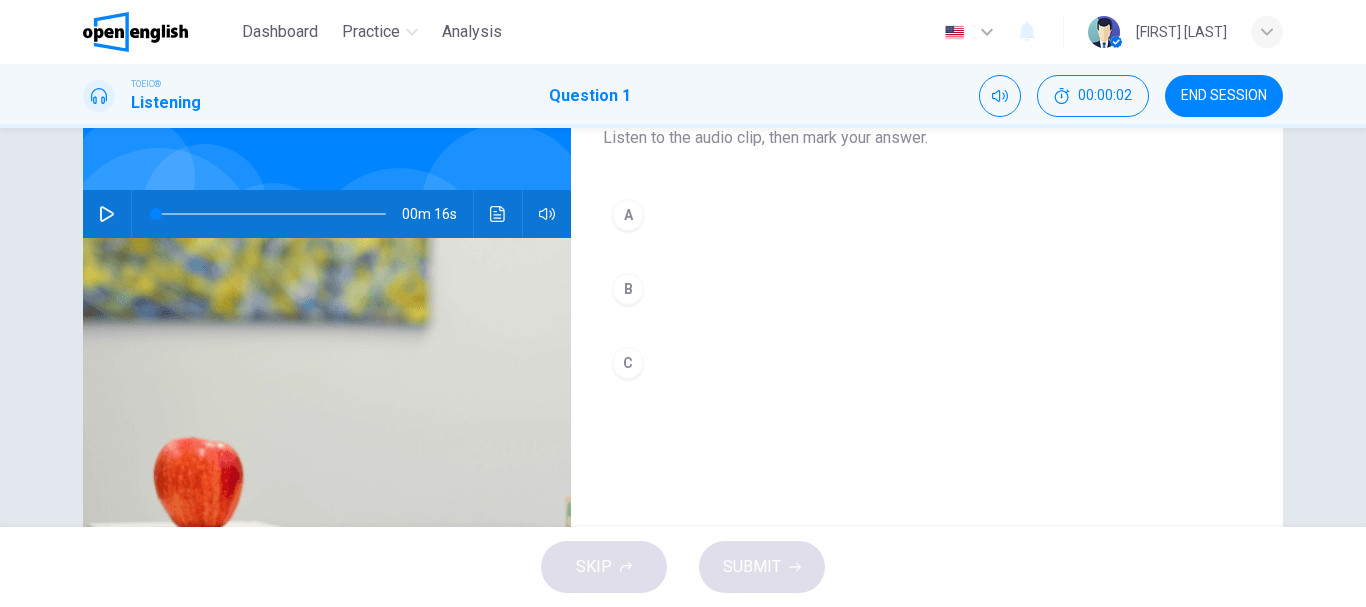 scroll, scrollTop: 0, scrollLeft: 0, axis: both 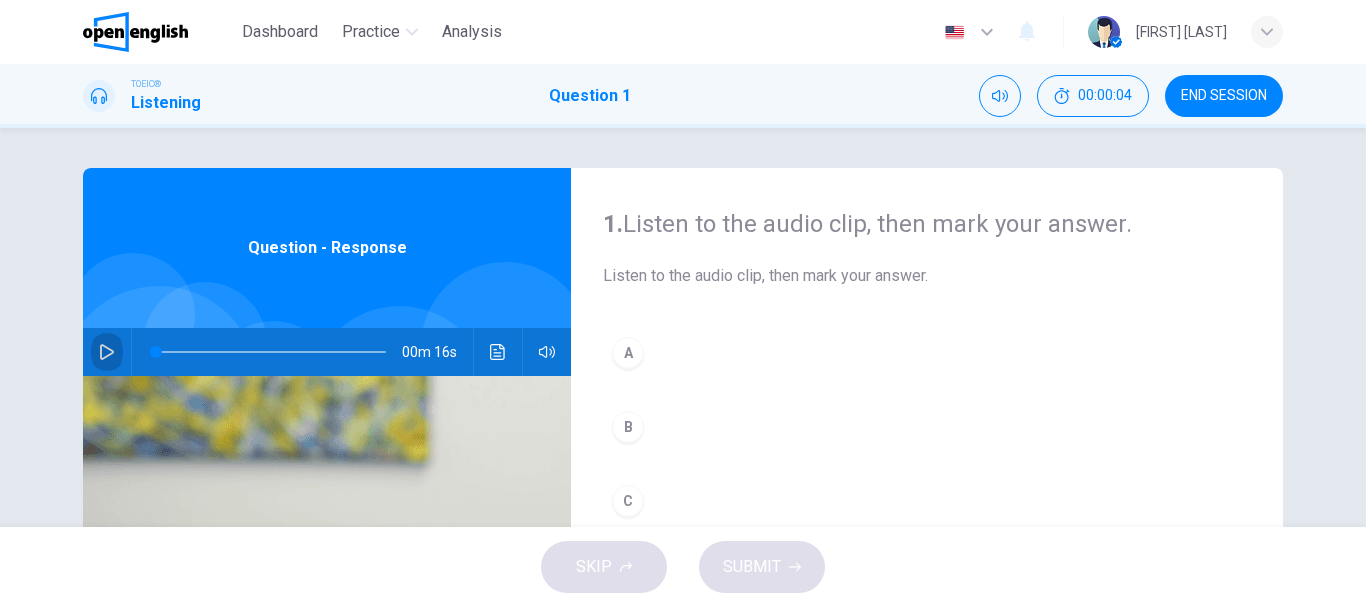 click 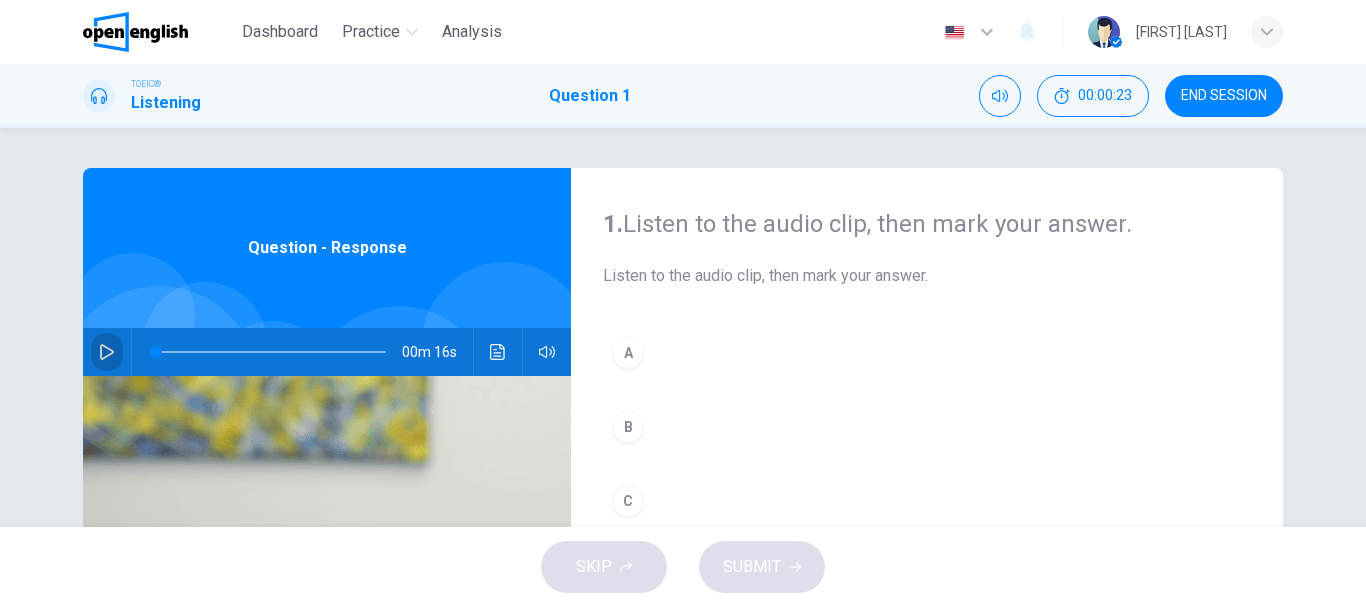 click 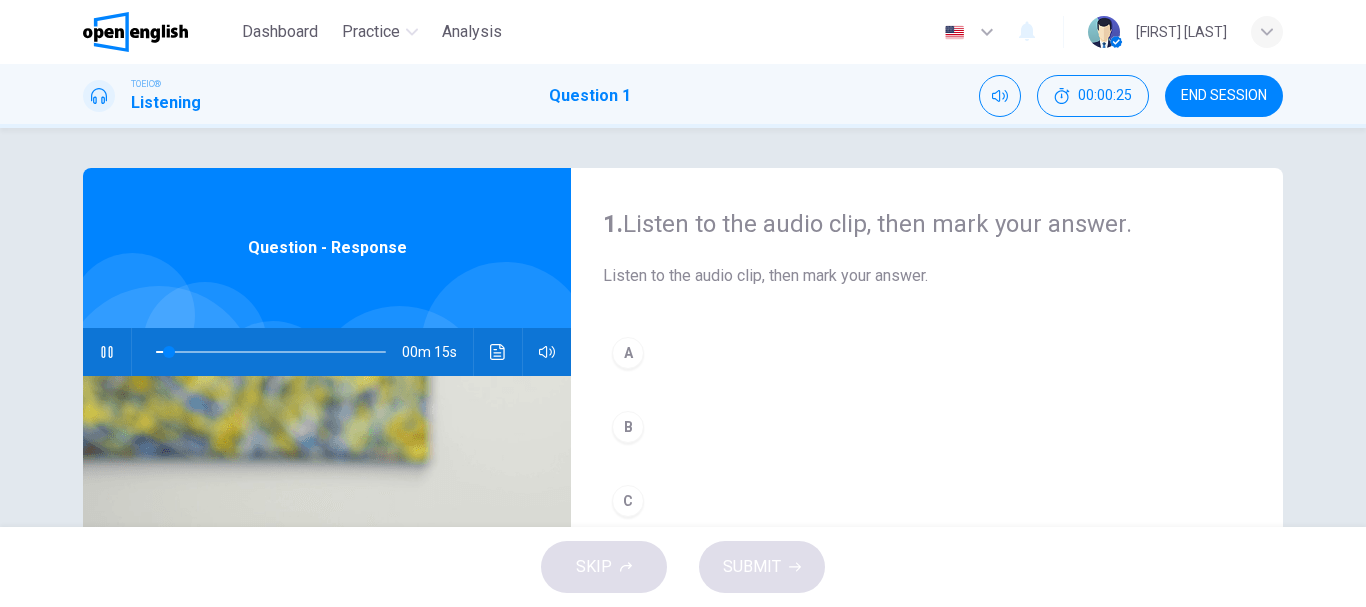 click on "1.  Listen to the audio clip, then mark your answer. Listen to the audio clip, then mark your answer. A B C" at bounding box center (927, 515) 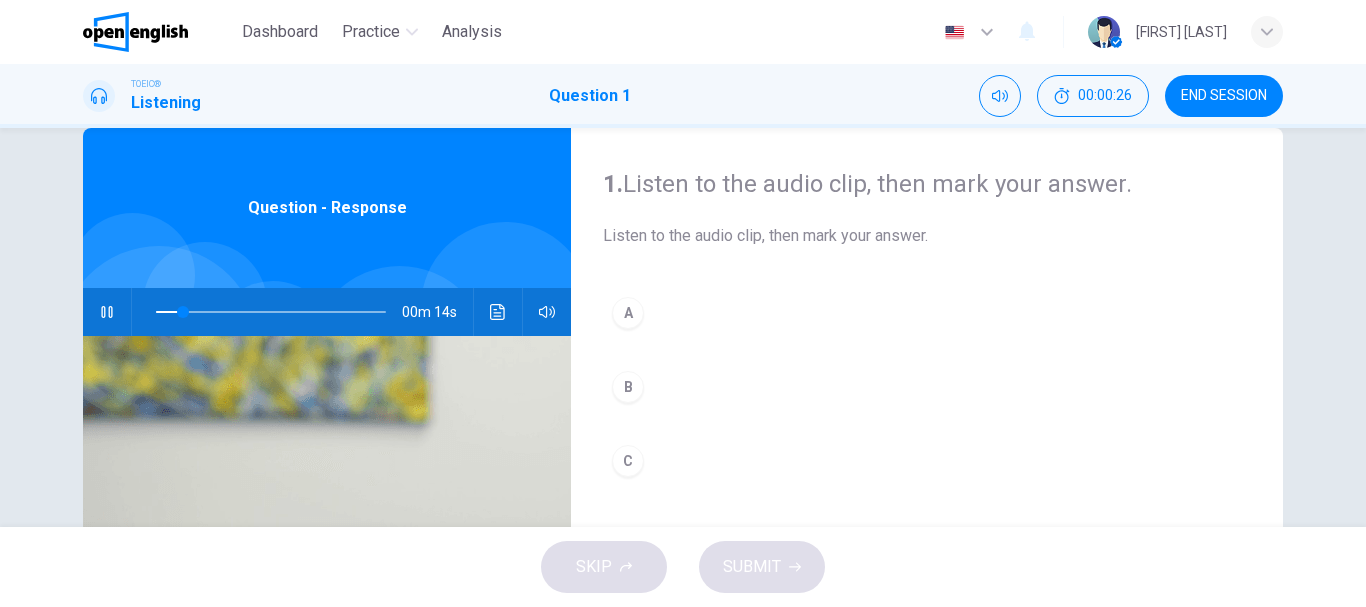 scroll, scrollTop: 80, scrollLeft: 0, axis: vertical 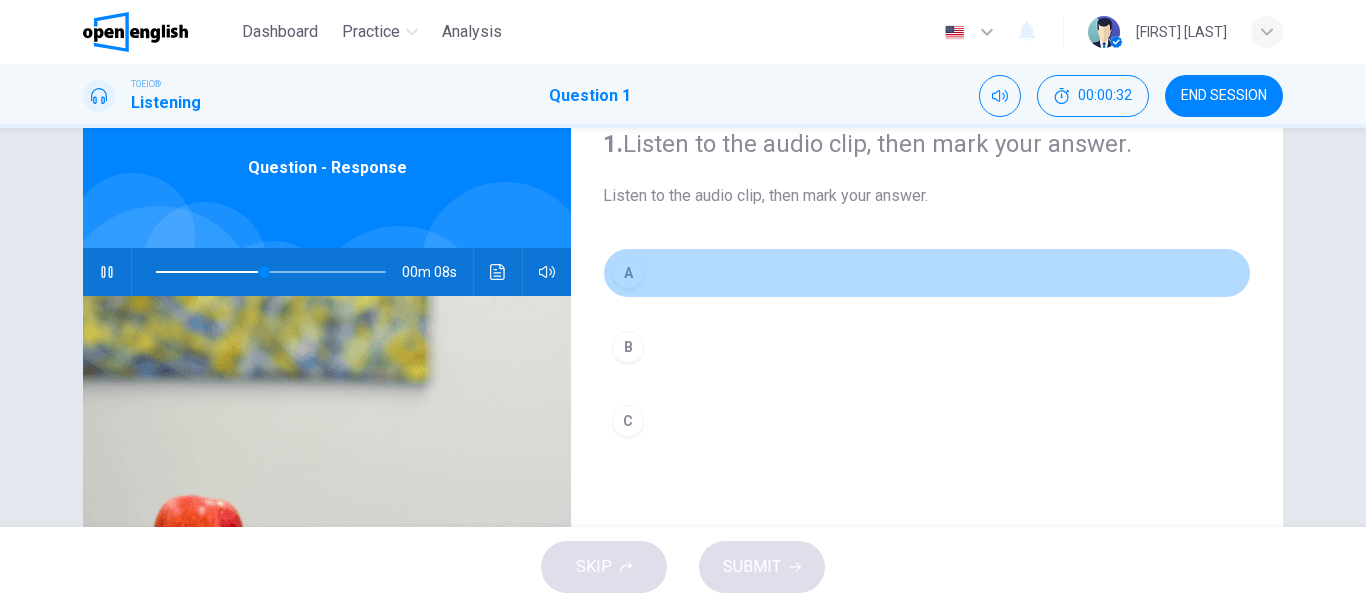 click on "A" at bounding box center (628, 273) 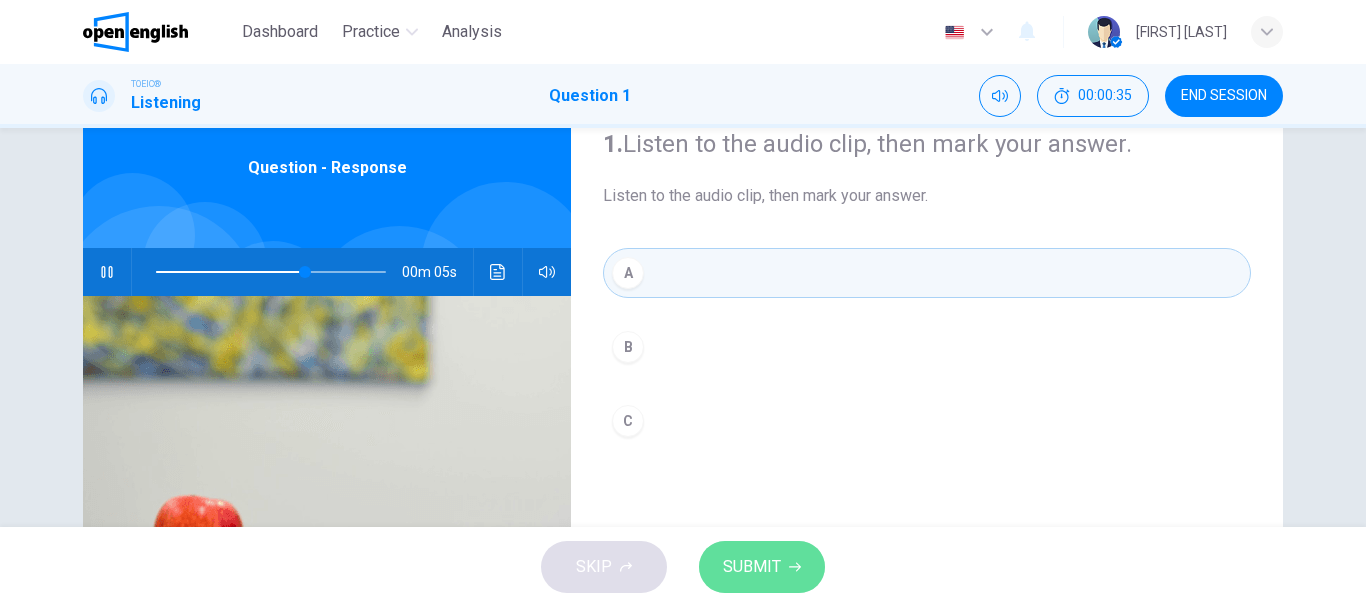 click on "SUBMIT" at bounding box center (752, 567) 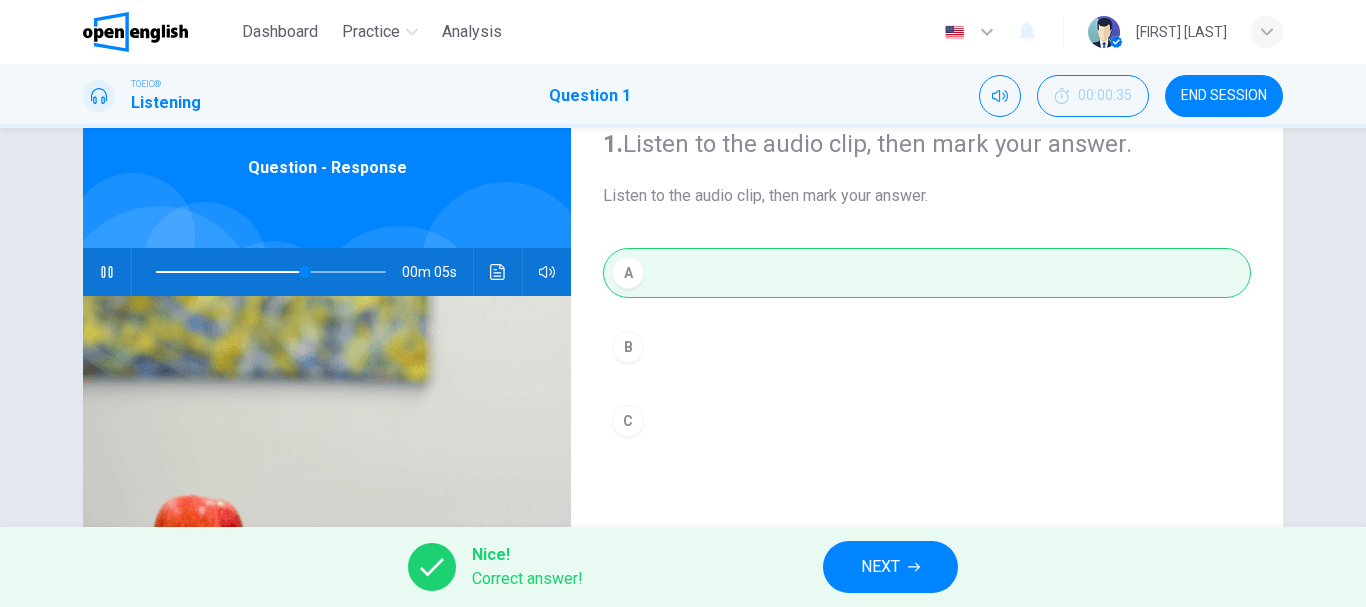 type on "**" 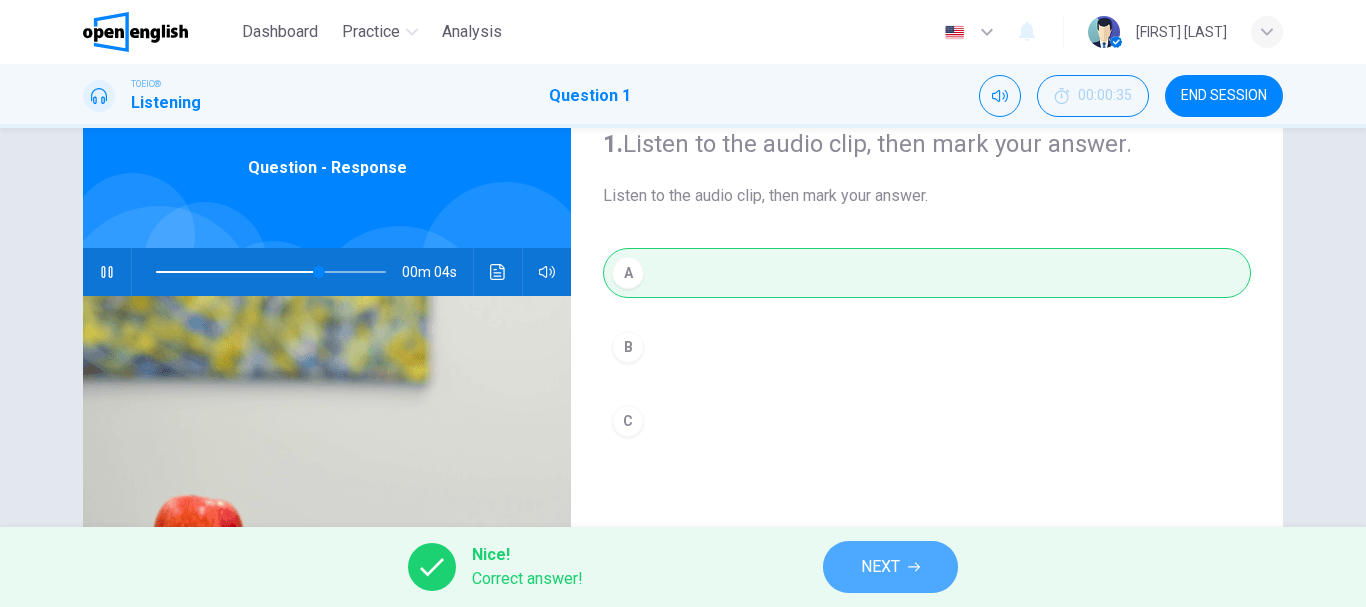 click on "NEXT" at bounding box center [890, 567] 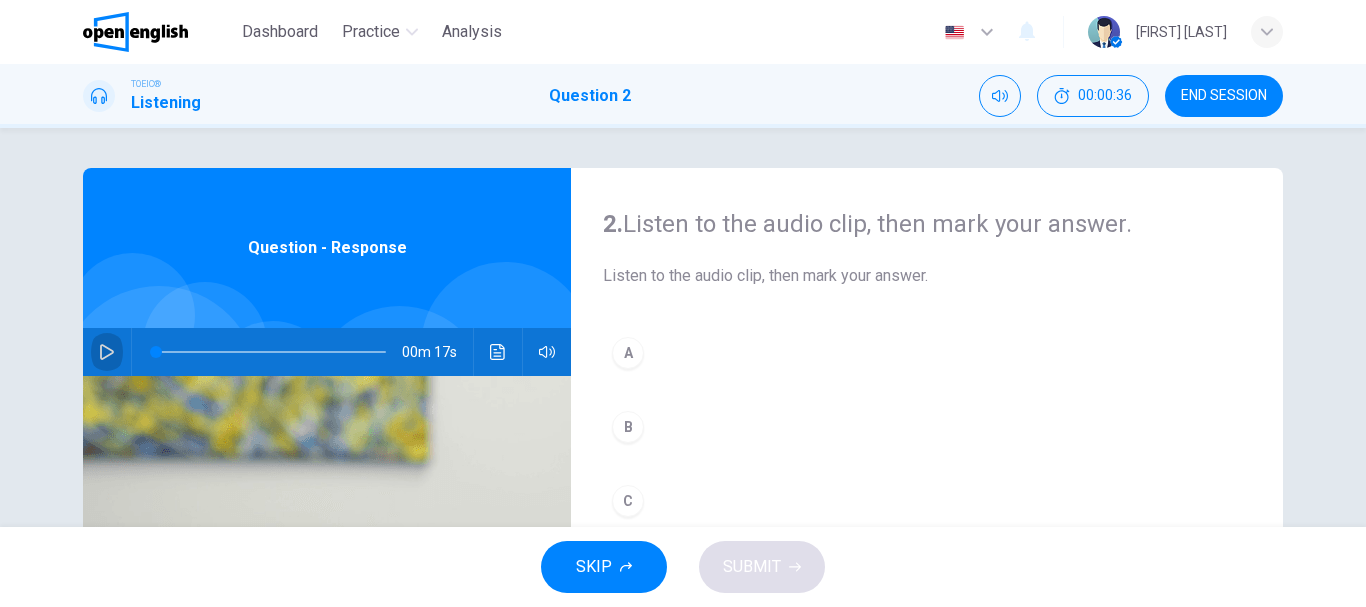 click 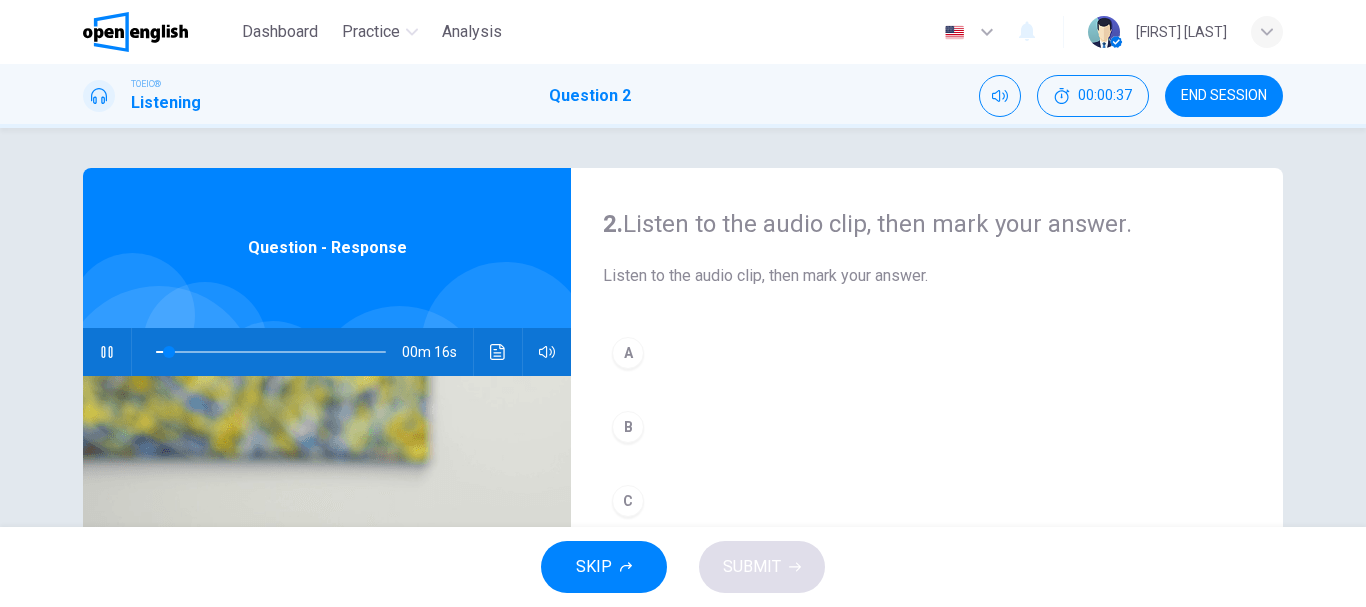 click on "2.  Listen to the audio clip, then mark your answer. Listen to the audio clip, then mark your answer. A B C" at bounding box center [927, 515] 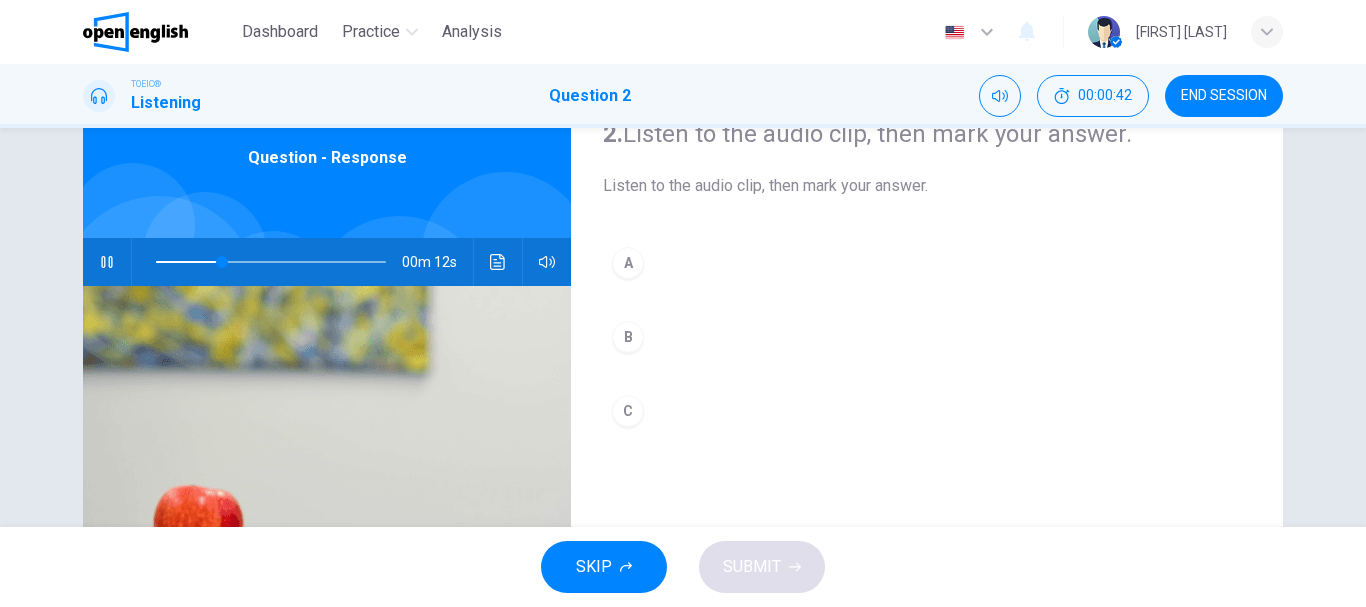 scroll, scrollTop: 80, scrollLeft: 0, axis: vertical 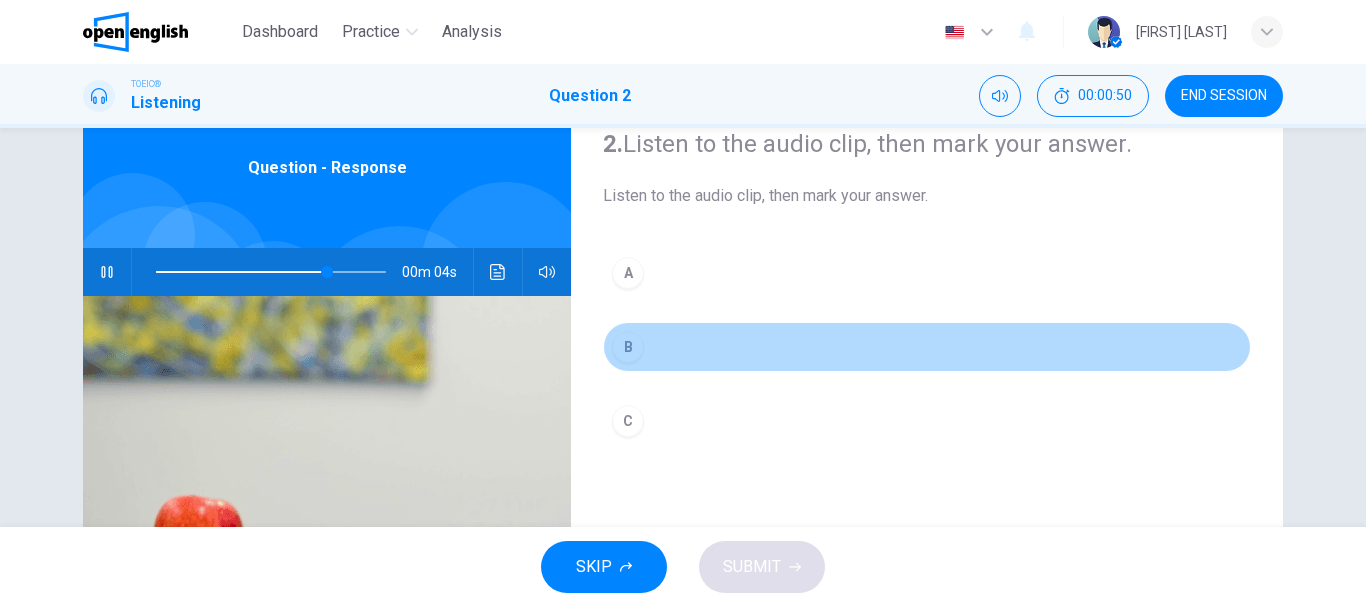 click on "B" at bounding box center (628, 347) 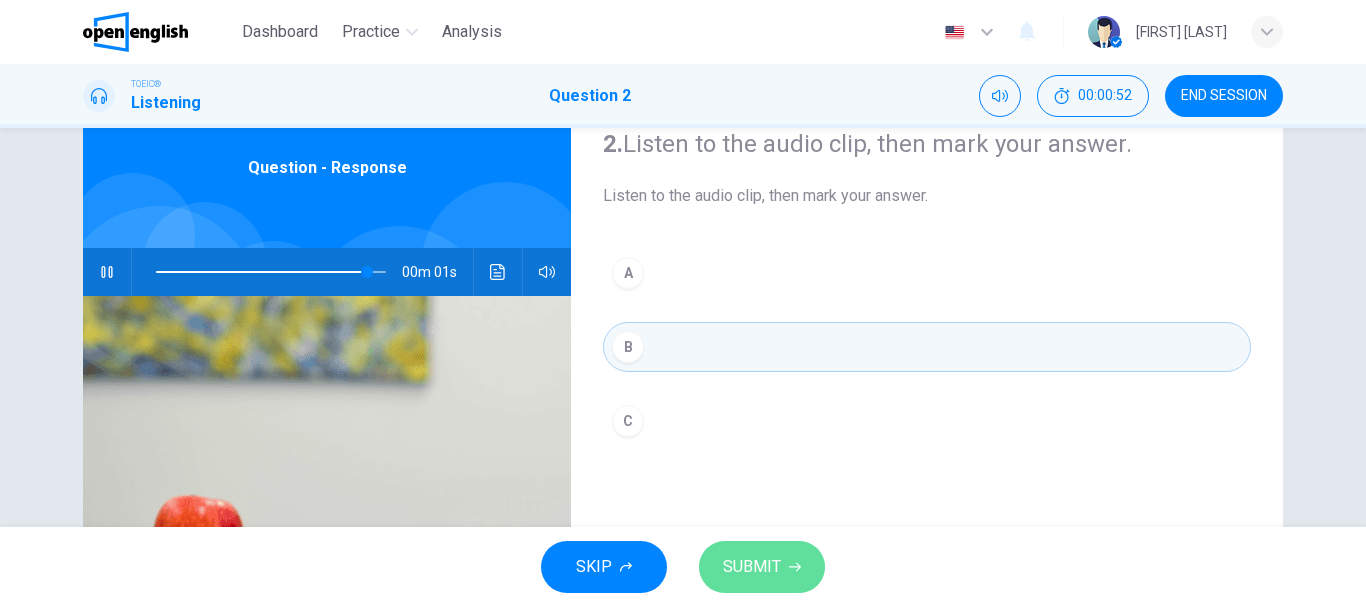 click on "SUBMIT" at bounding box center [752, 567] 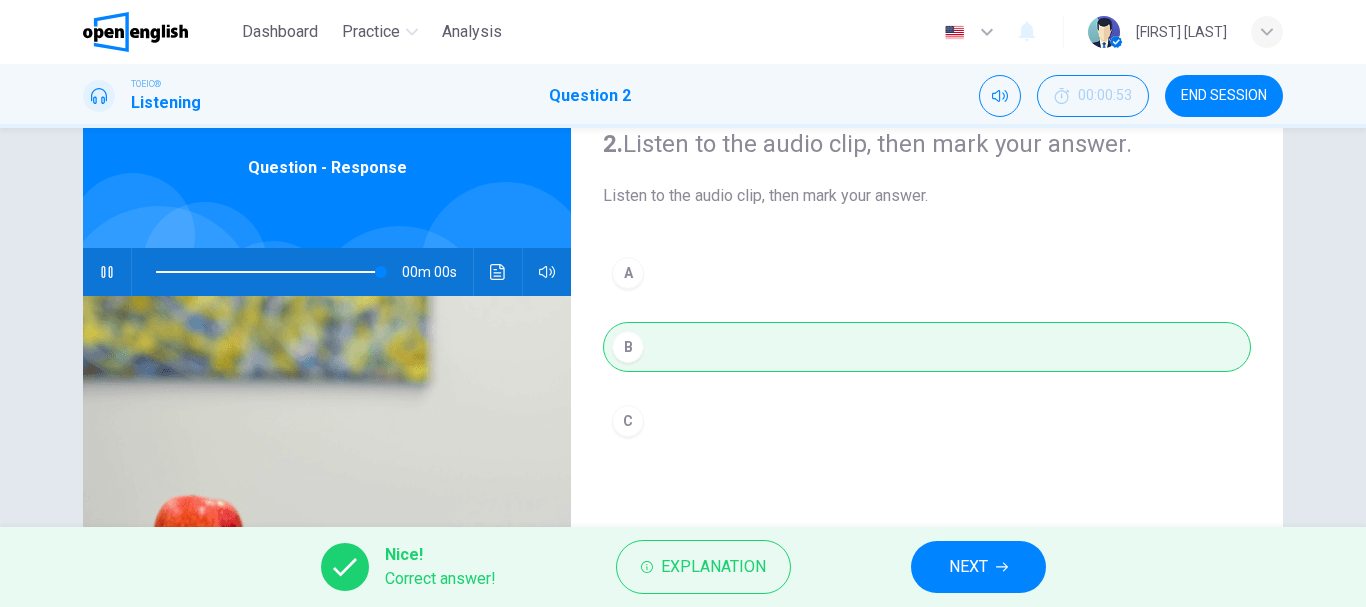 type on "*" 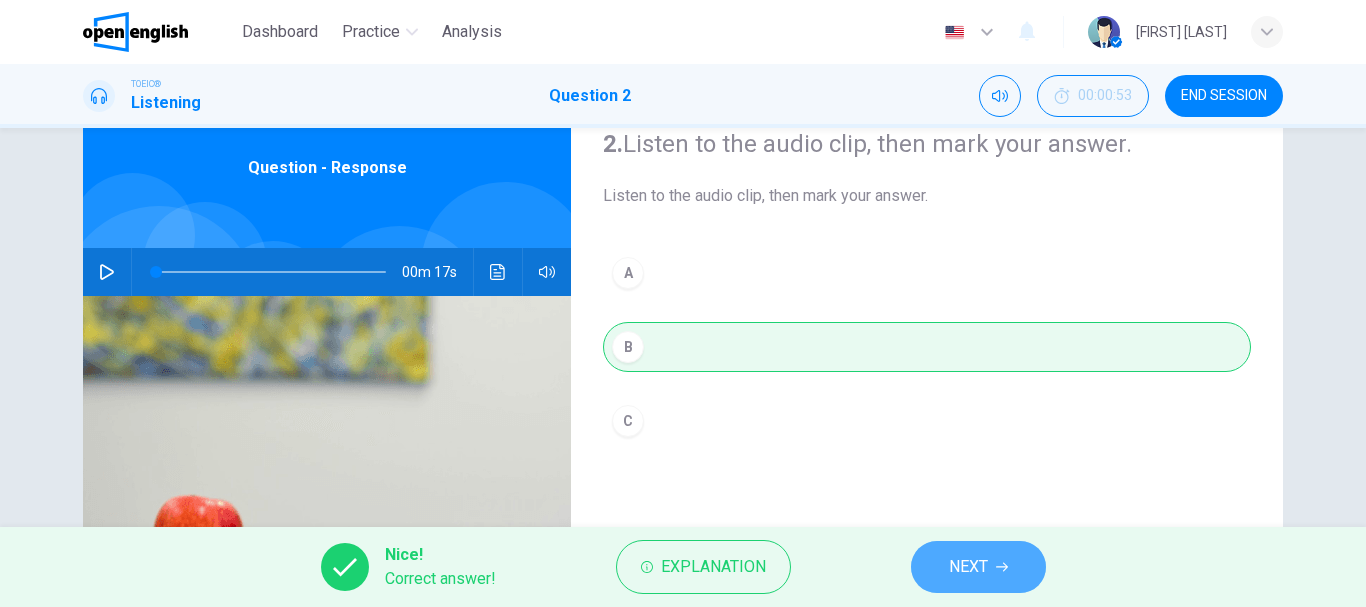 click on "NEXT" at bounding box center [978, 567] 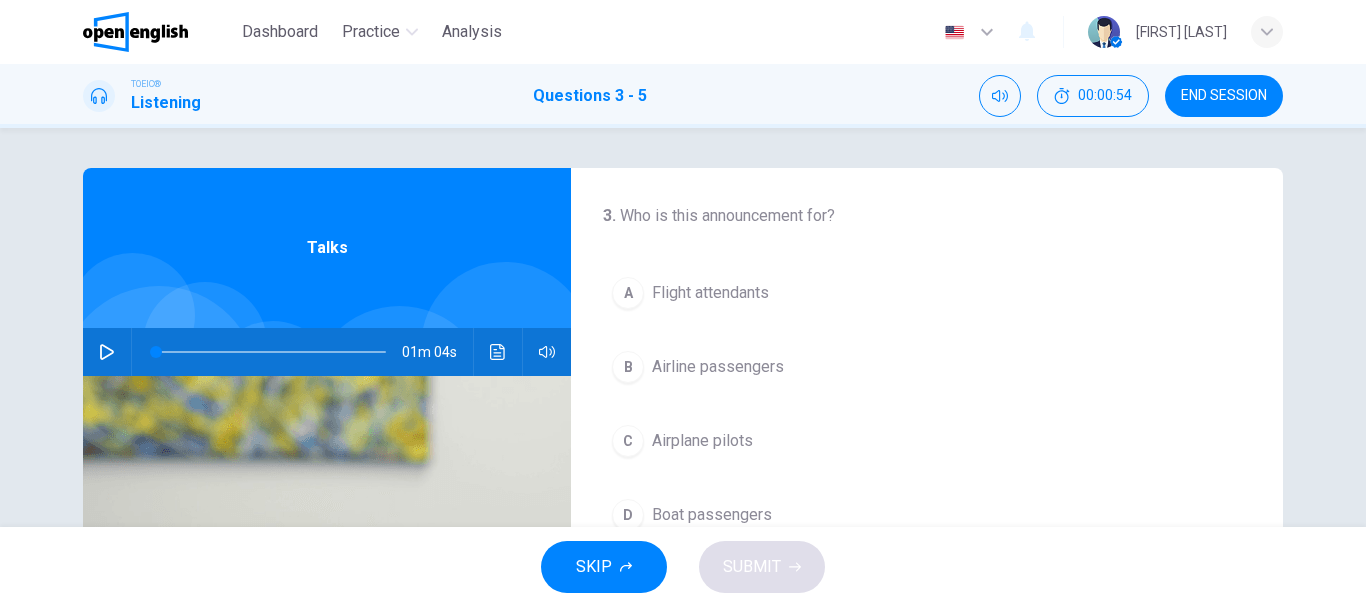 click on "3 .   Who is this announcement for? A Flight attendants B Airline passengers C Airplane pilots D Boat passengers" at bounding box center [927, 372] 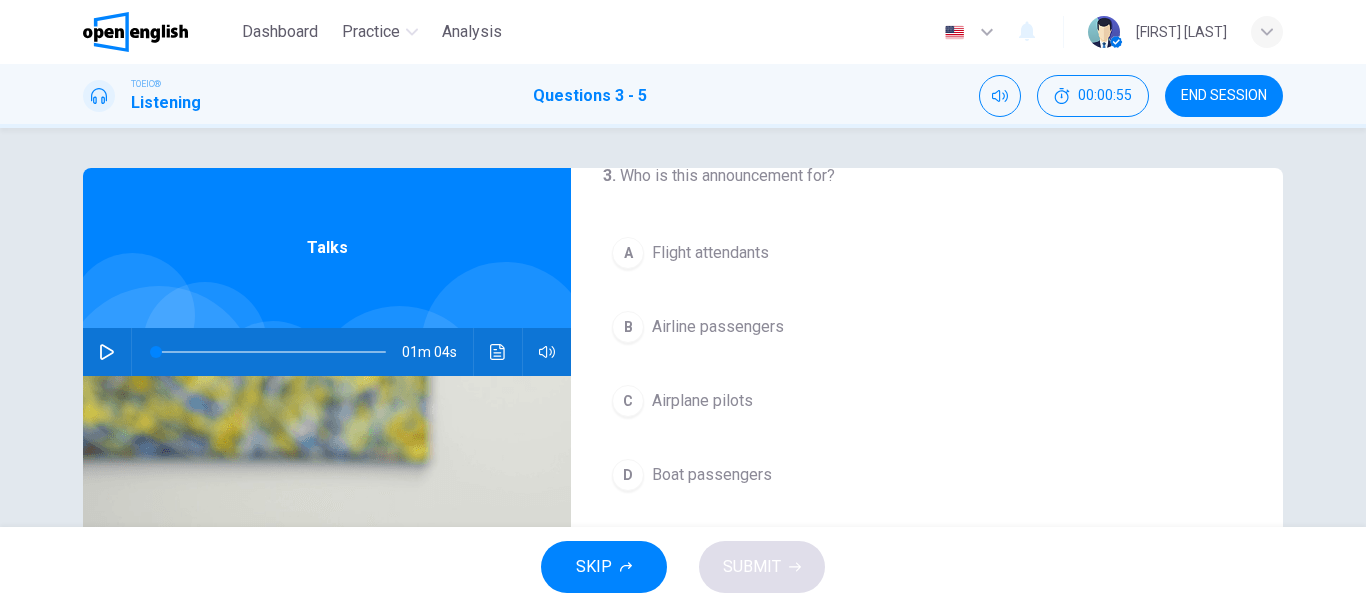 scroll, scrollTop: 80, scrollLeft: 0, axis: vertical 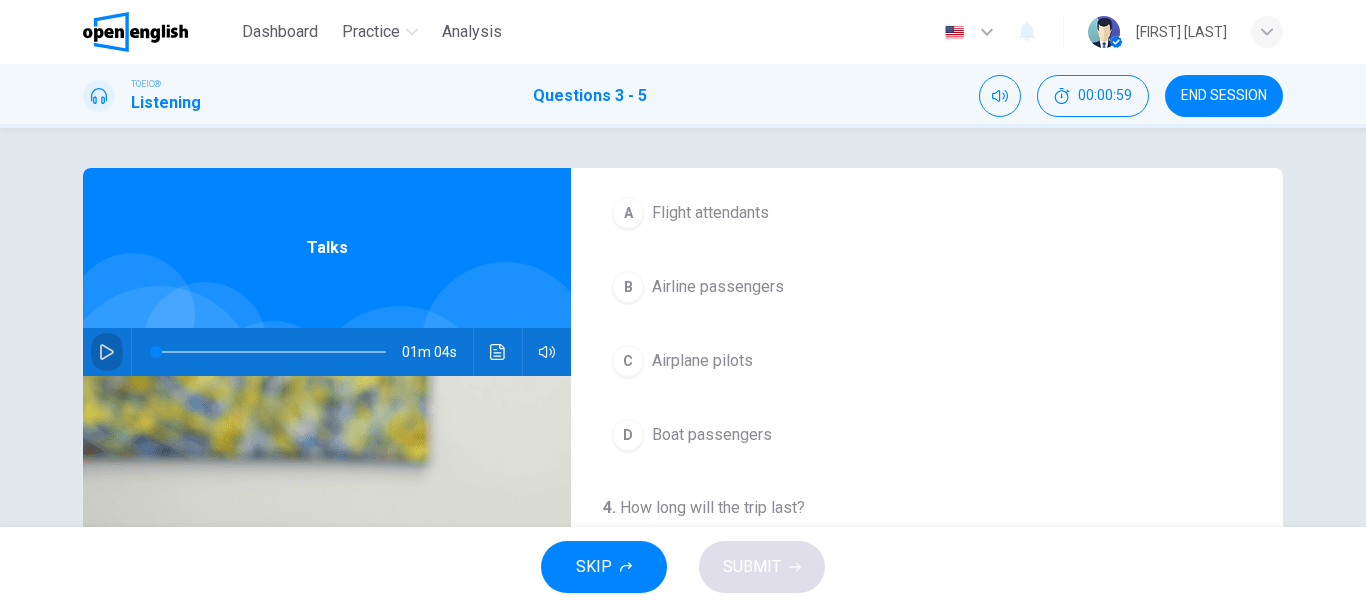 click 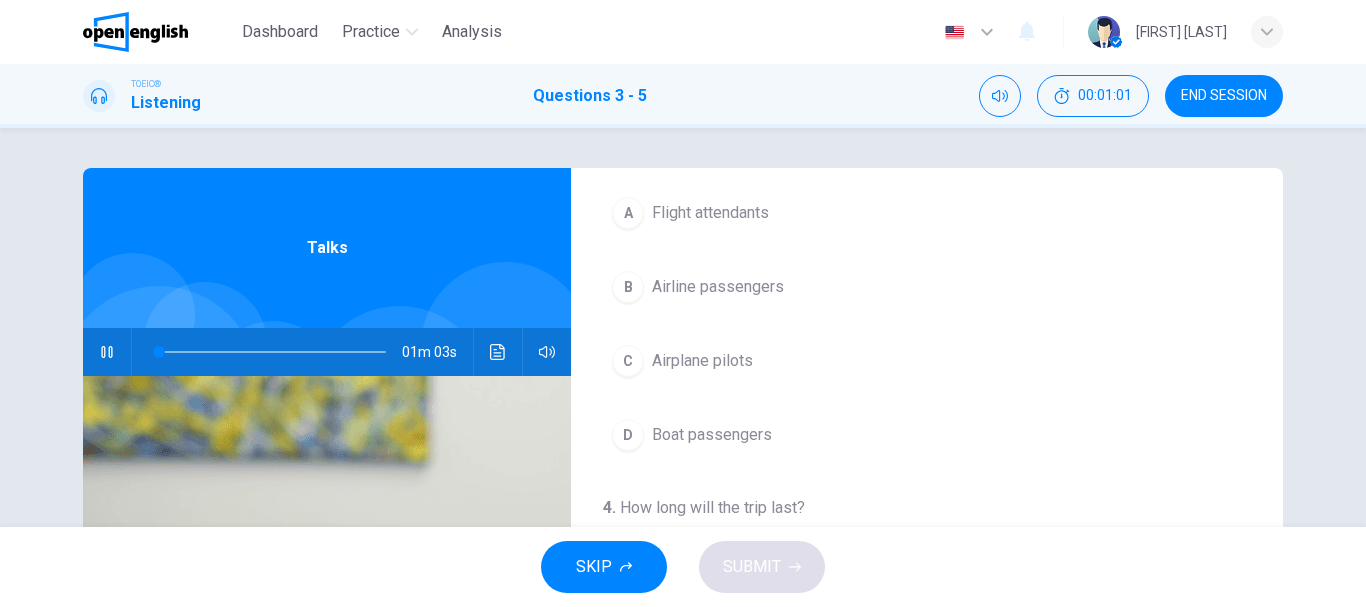 click on "3 .   Who is this announcement for? A Flight attendants B Airline passengers C Airplane pilots D Boat passengers" at bounding box center [927, 292] 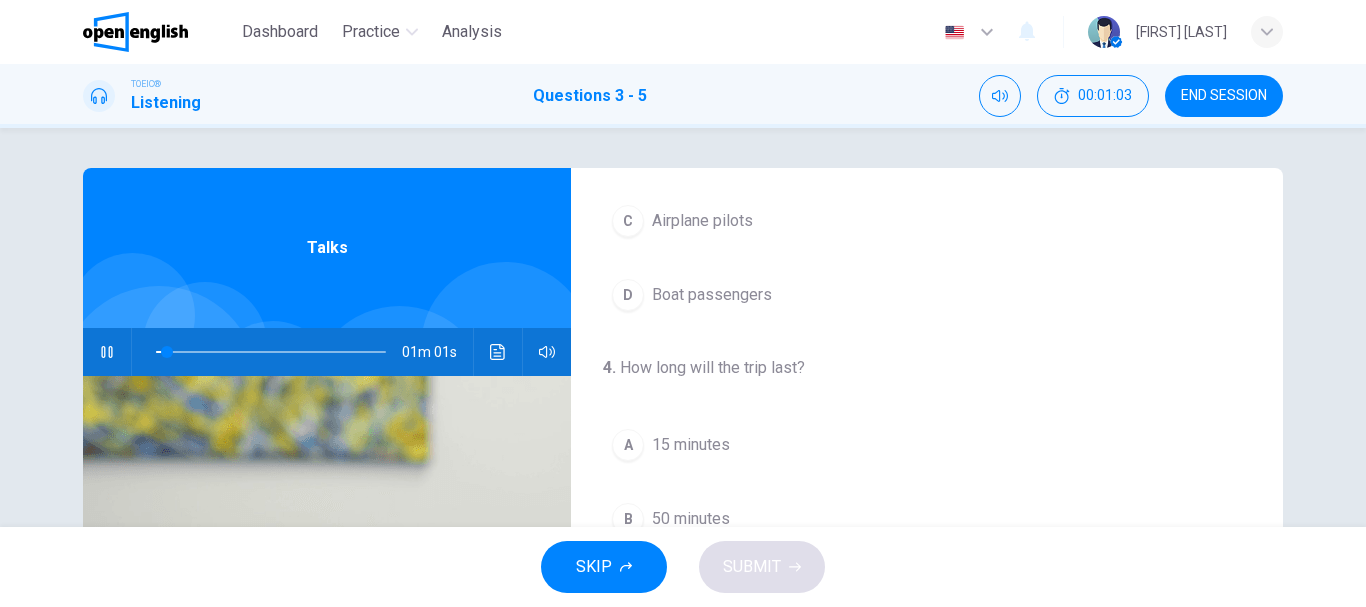 scroll, scrollTop: 437, scrollLeft: 0, axis: vertical 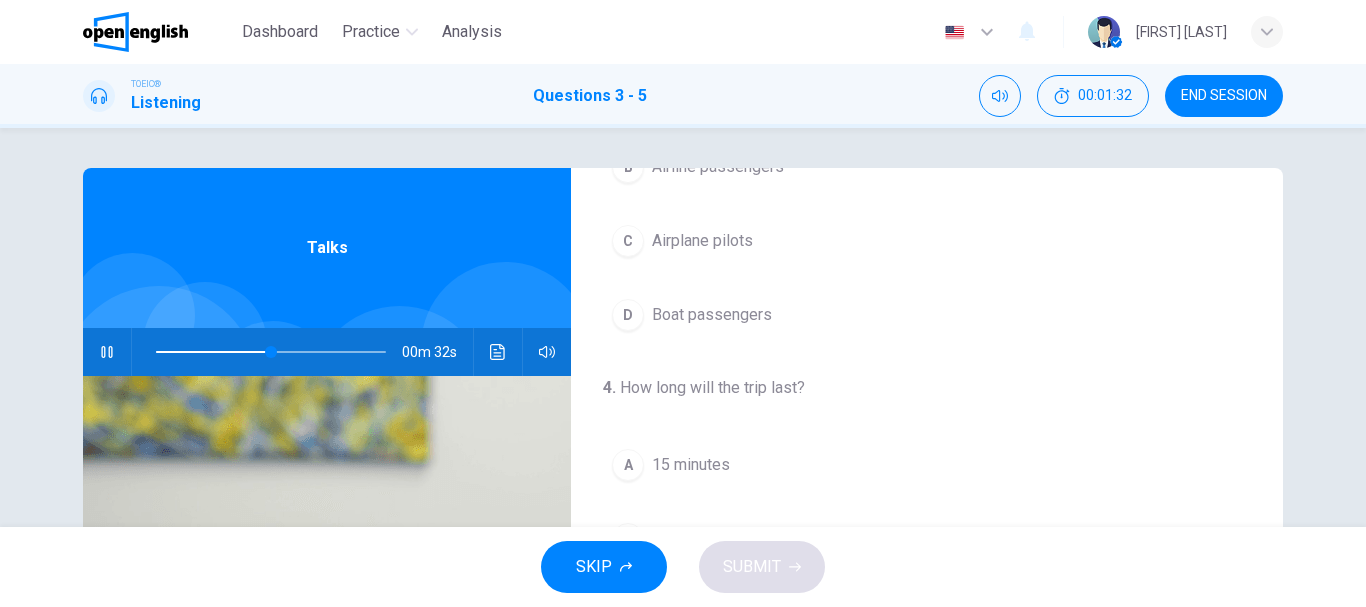 click on "3 .   Who is this announcement for? A Flight attendants B Airline passengers C Airplane pilots D Boat passengers" at bounding box center [927, 172] 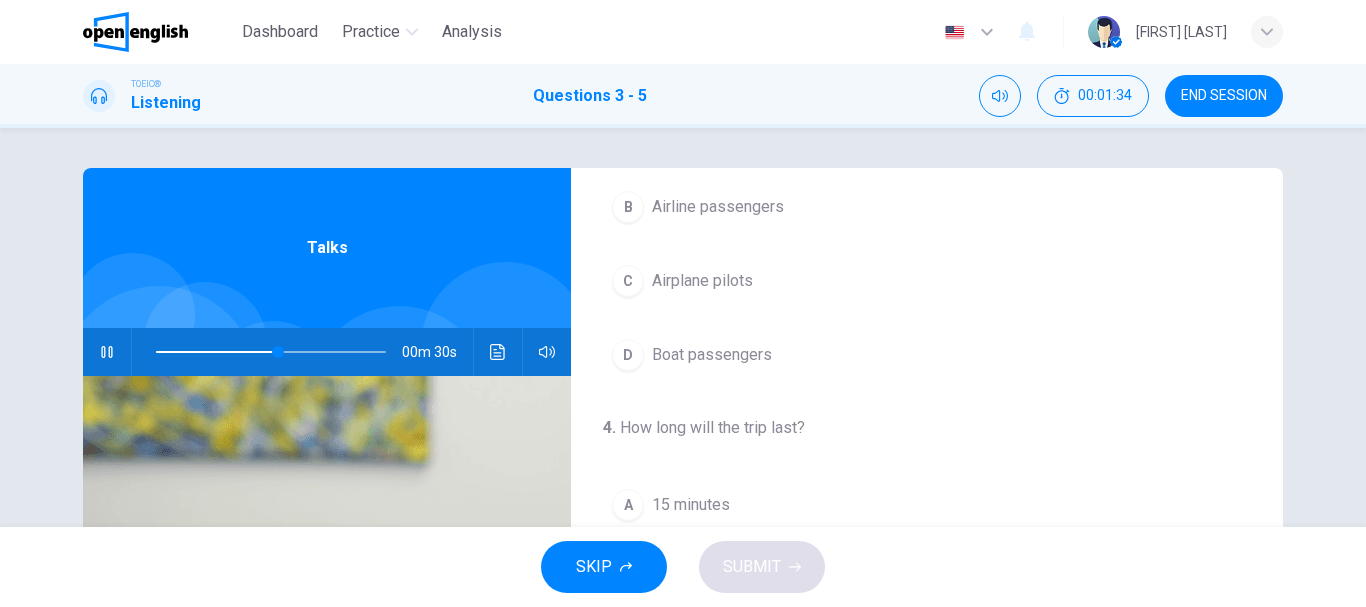 scroll, scrollTop: 200, scrollLeft: 0, axis: vertical 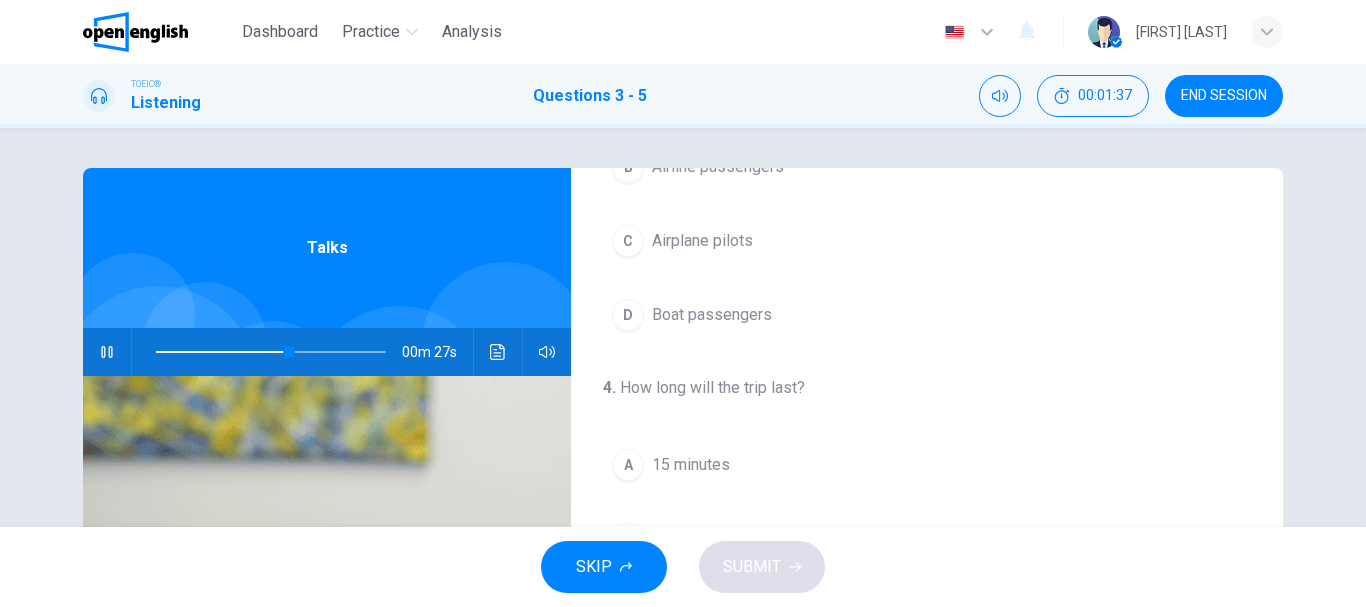 click on "3 .   Who is this announcement for? A Flight attendants B Airline passengers C Airplane pilots D Boat passengers" at bounding box center (927, 172) 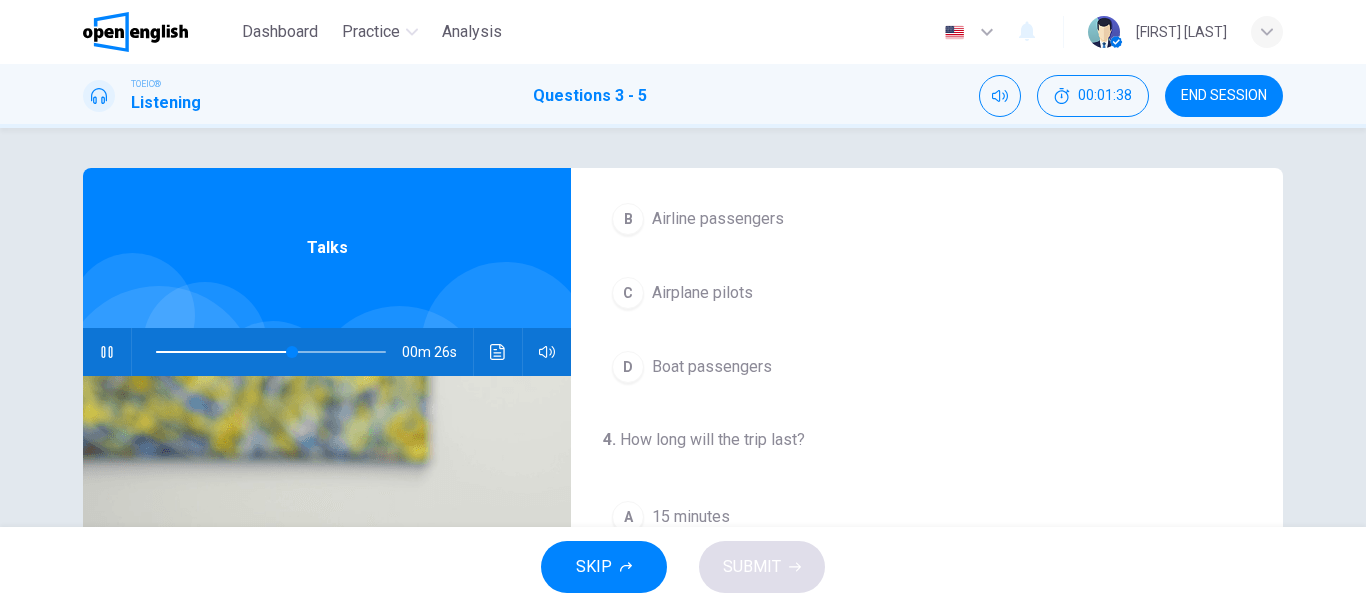 scroll, scrollTop: 120, scrollLeft: 0, axis: vertical 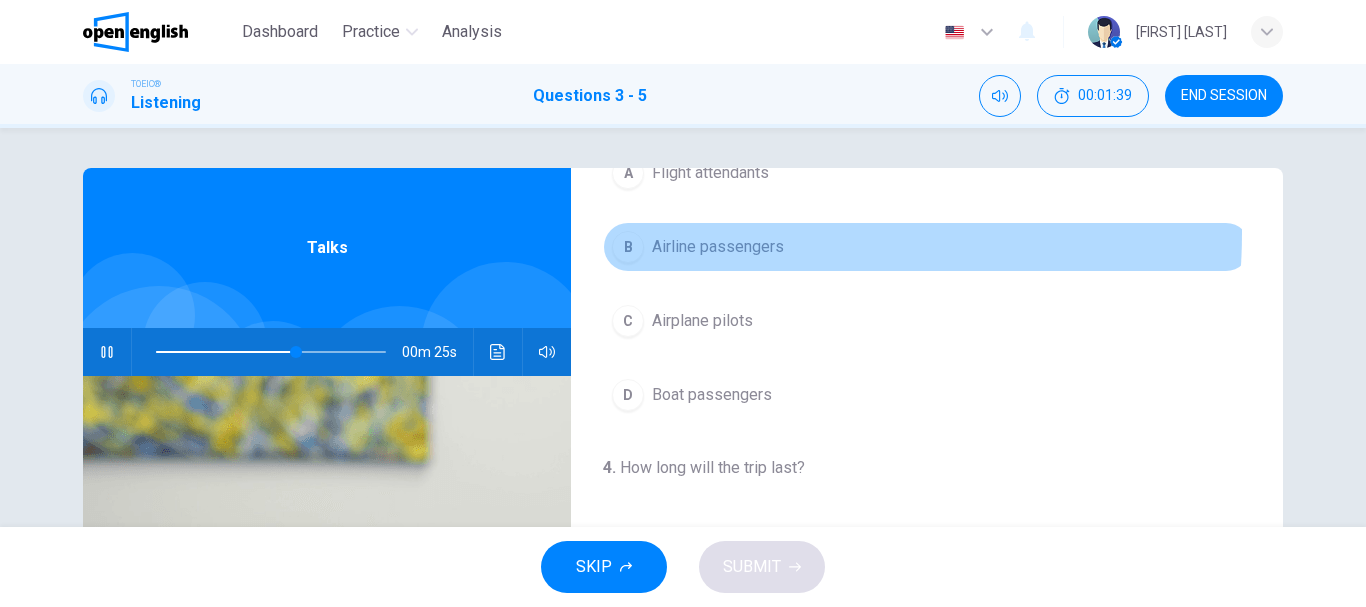 click on "B Airline passengers" at bounding box center [927, 247] 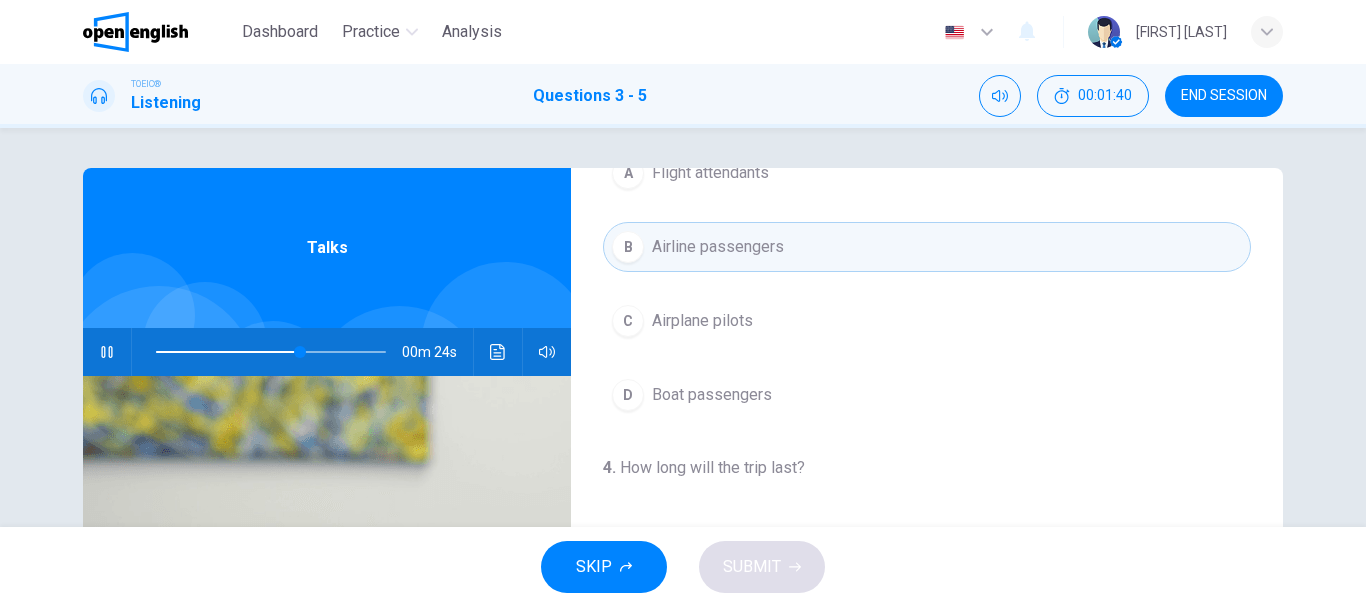 click on "3 .   Who is this announcement for? A Flight attendants B Airline passengers C Airplane pilots D Boat passengers" at bounding box center (927, 252) 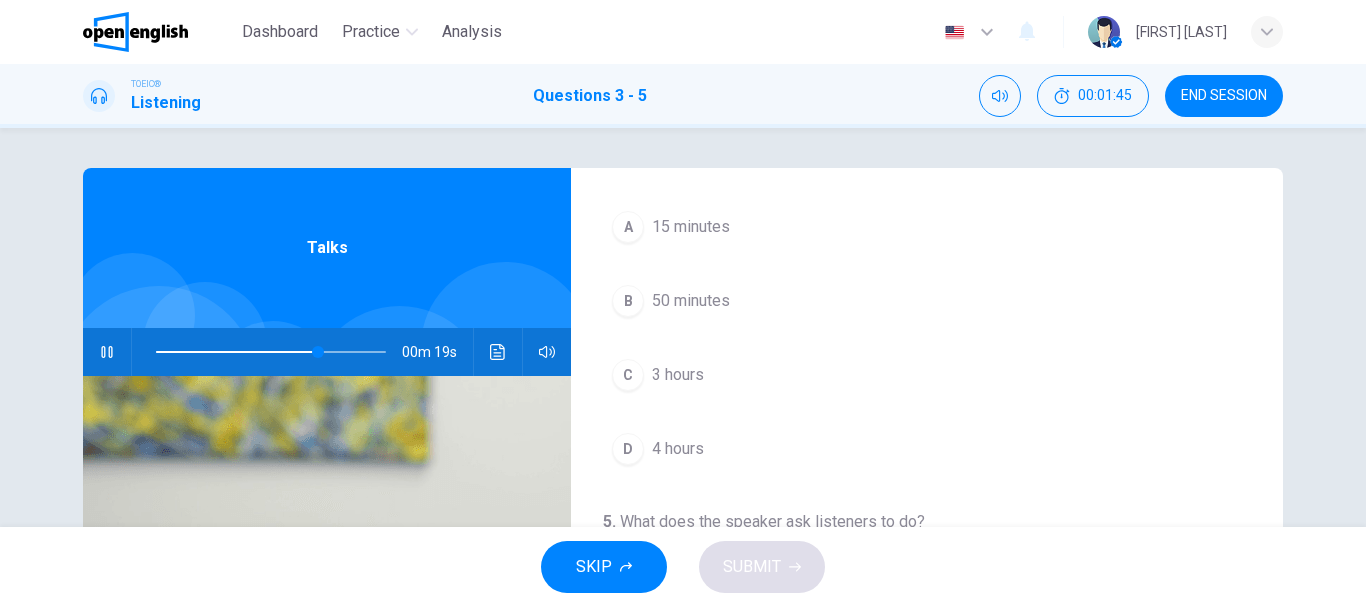 scroll, scrollTop: 440, scrollLeft: 0, axis: vertical 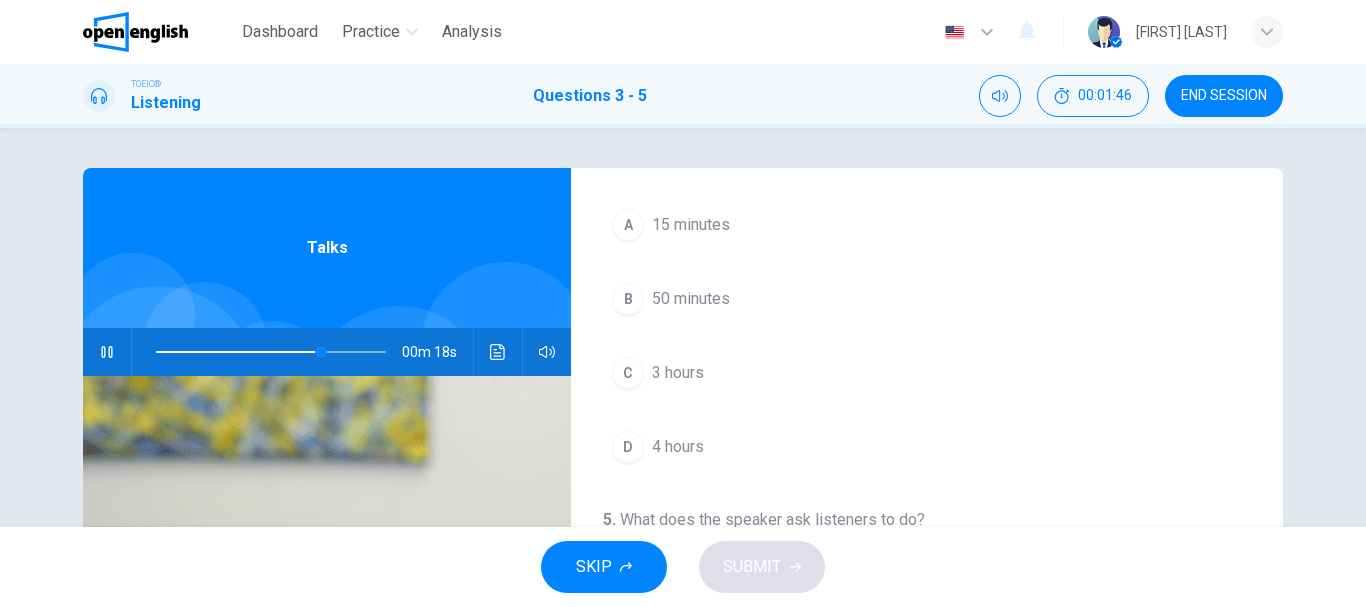 click at bounding box center (271, 352) 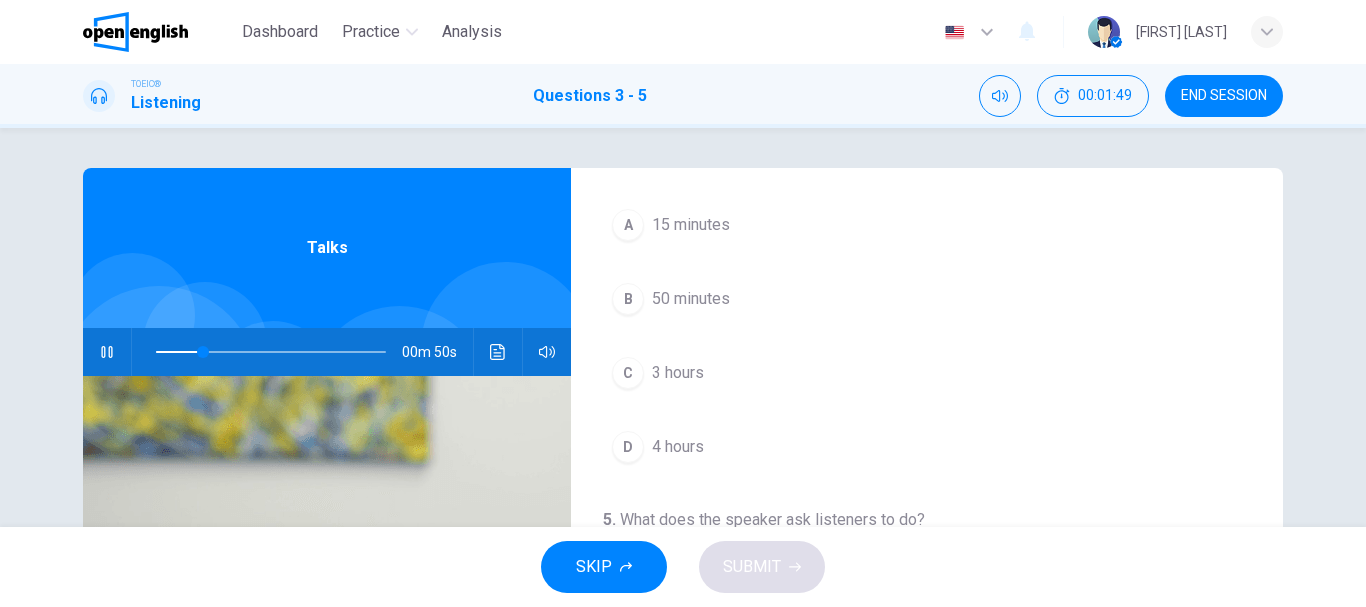 click on "4 .   How long will the trip last? A 15 minutes B 50 minutes C 3 hours D 4 hours" at bounding box center (927, 304) 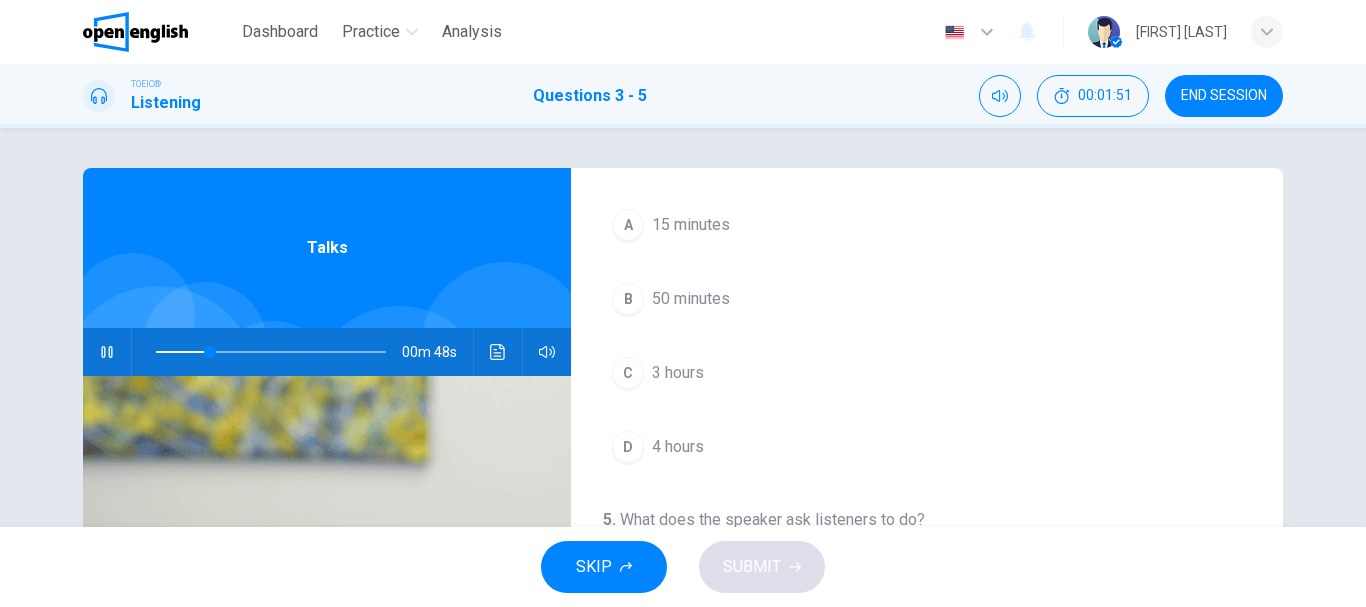 click on "15 minutes" at bounding box center (691, 225) 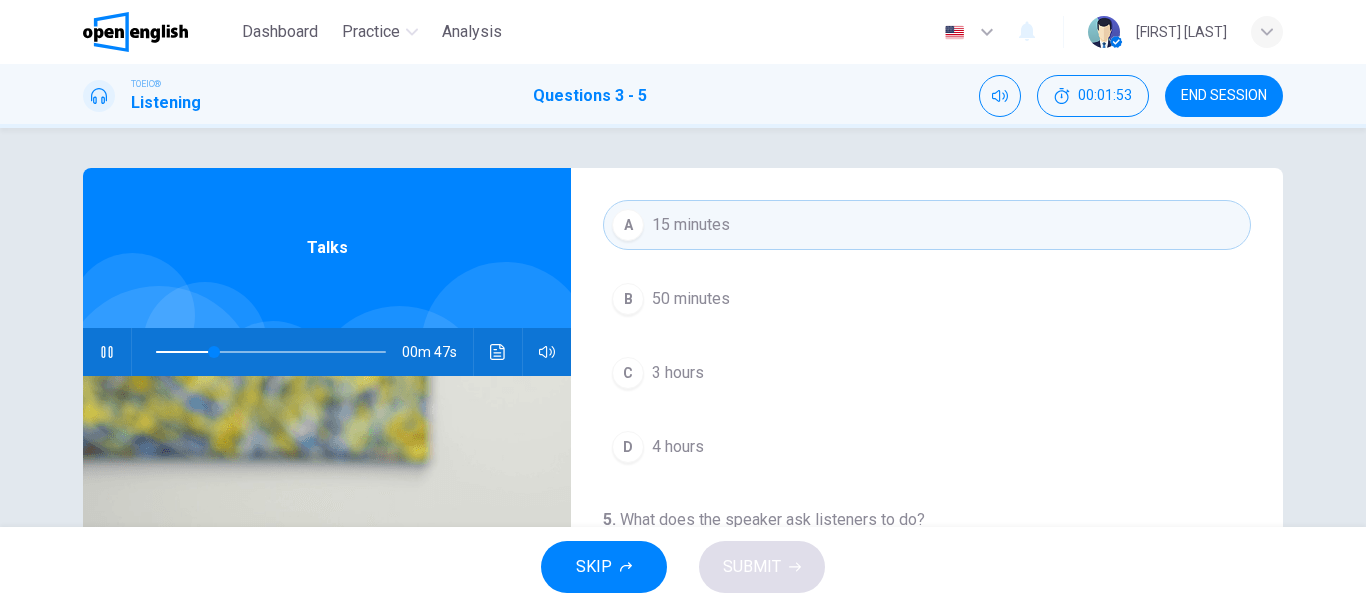 click on "4 .   How long will the trip last? A 15 minutes B 50 minutes C 3 hours D 4 hours" at bounding box center (927, 304) 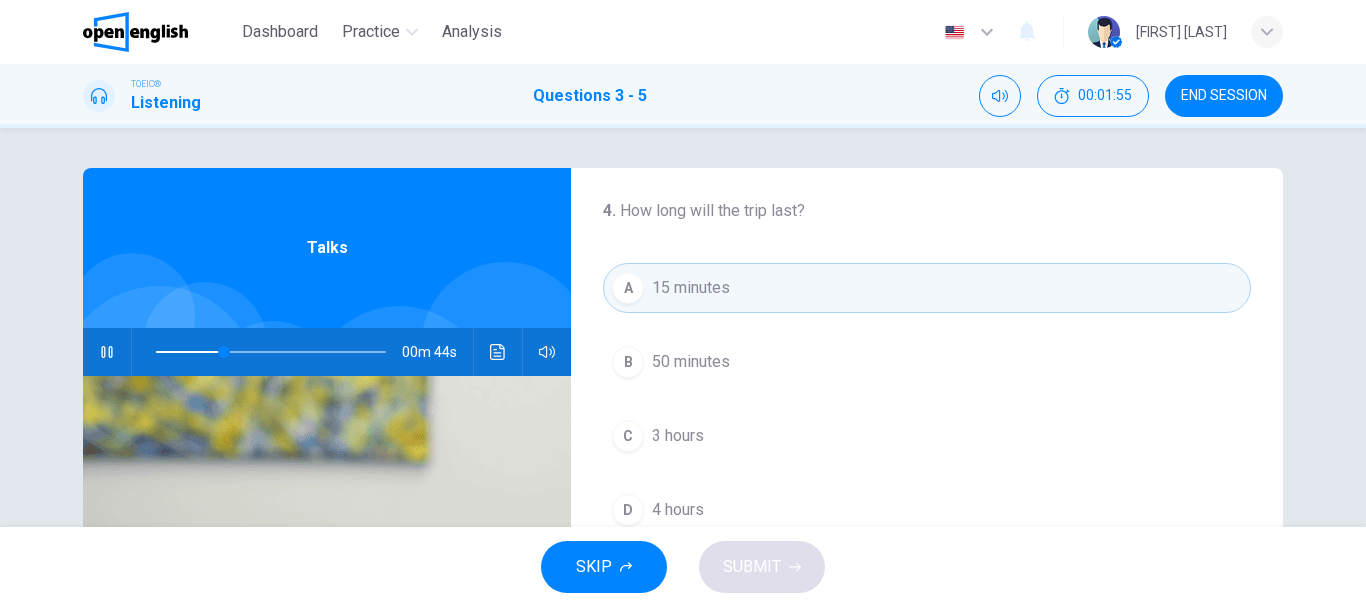 scroll, scrollTop: 427, scrollLeft: 0, axis: vertical 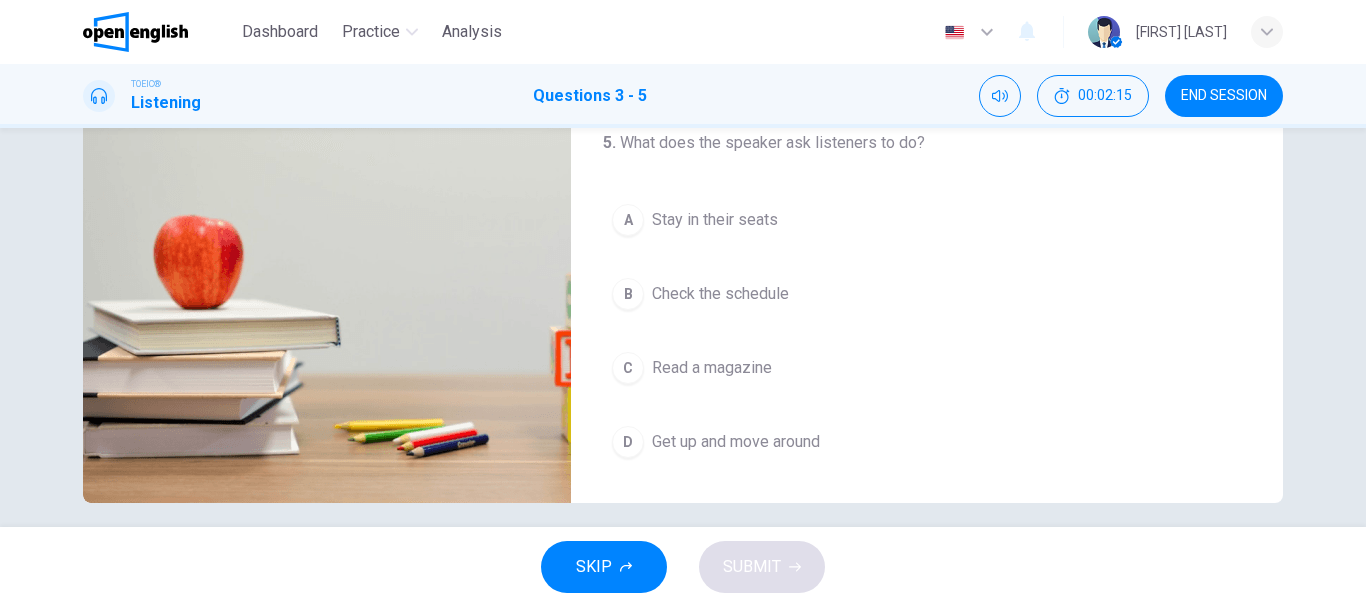 click on "5 .   What does the speaker ask listeners to do?  A Stay in their seats B Check the schedule C Read a magazine D Get up and move around" at bounding box center (927, 299) 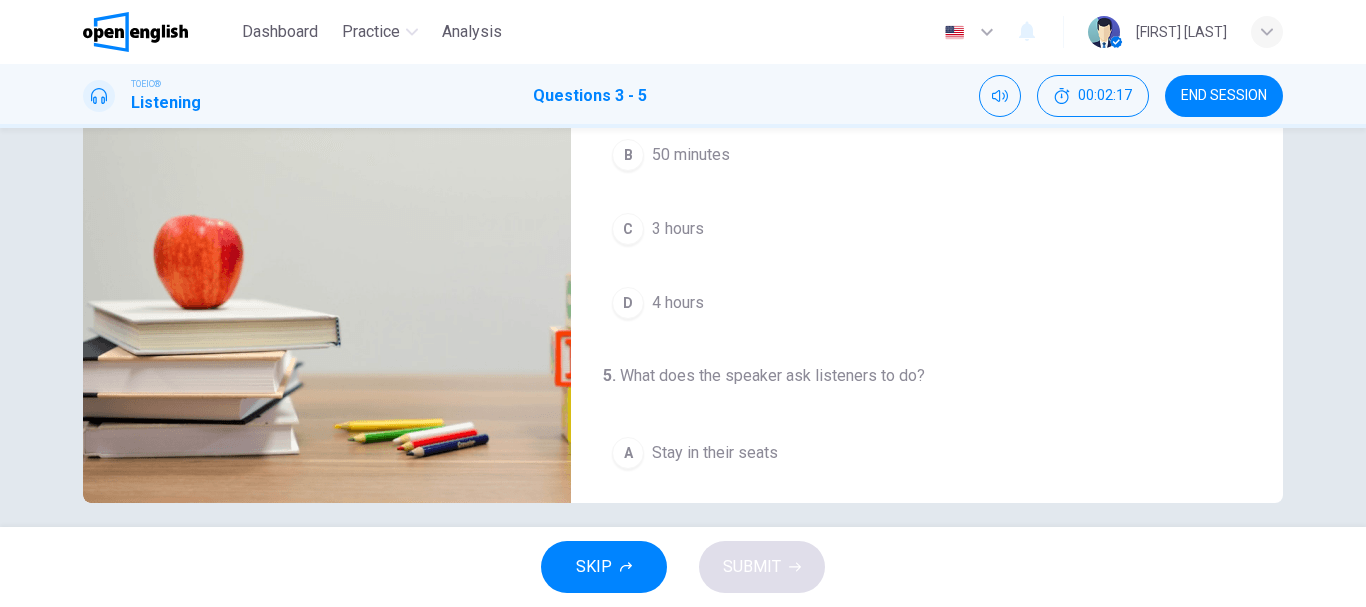 scroll, scrollTop: 11, scrollLeft: 0, axis: vertical 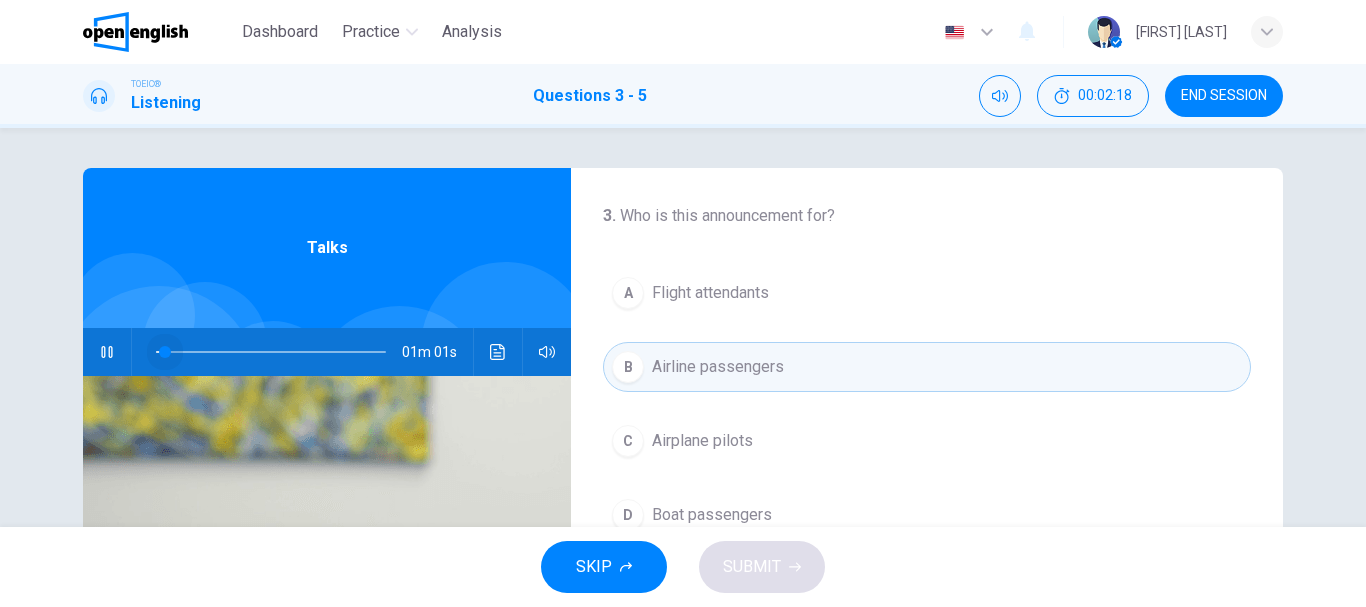 click at bounding box center [271, 352] 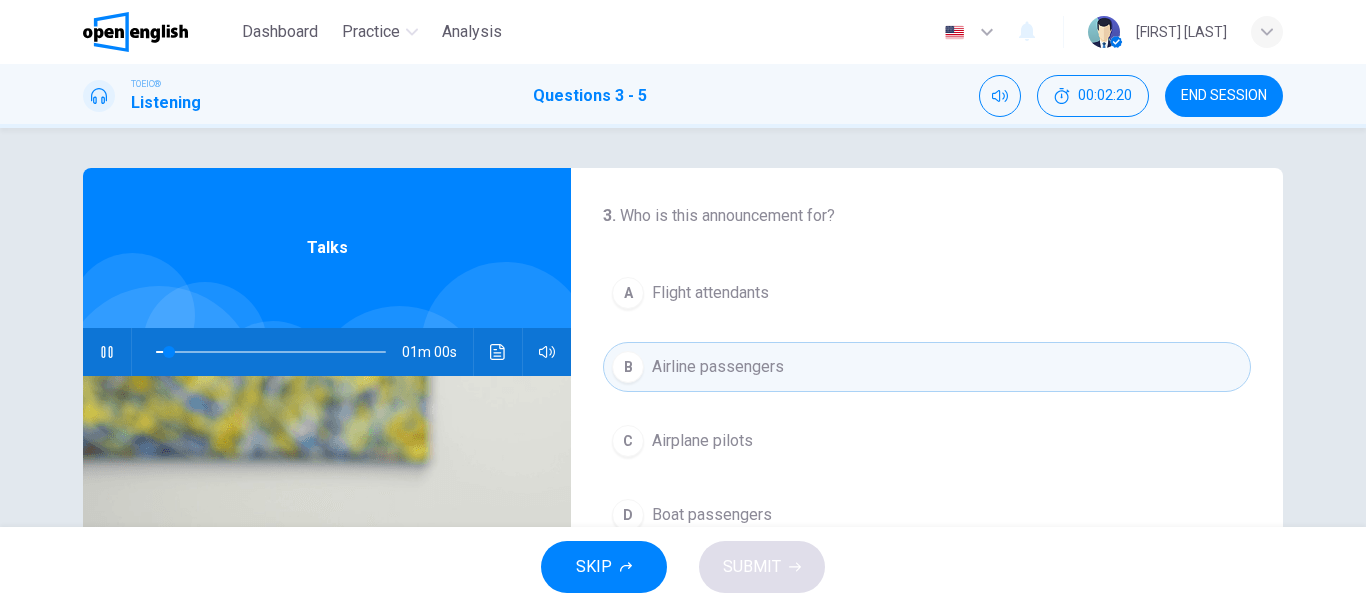 click on "3 .   Who is this announcement for? A Flight attendants B Airline passengers C Airplane pilots D Boat passengers" at bounding box center [927, 372] 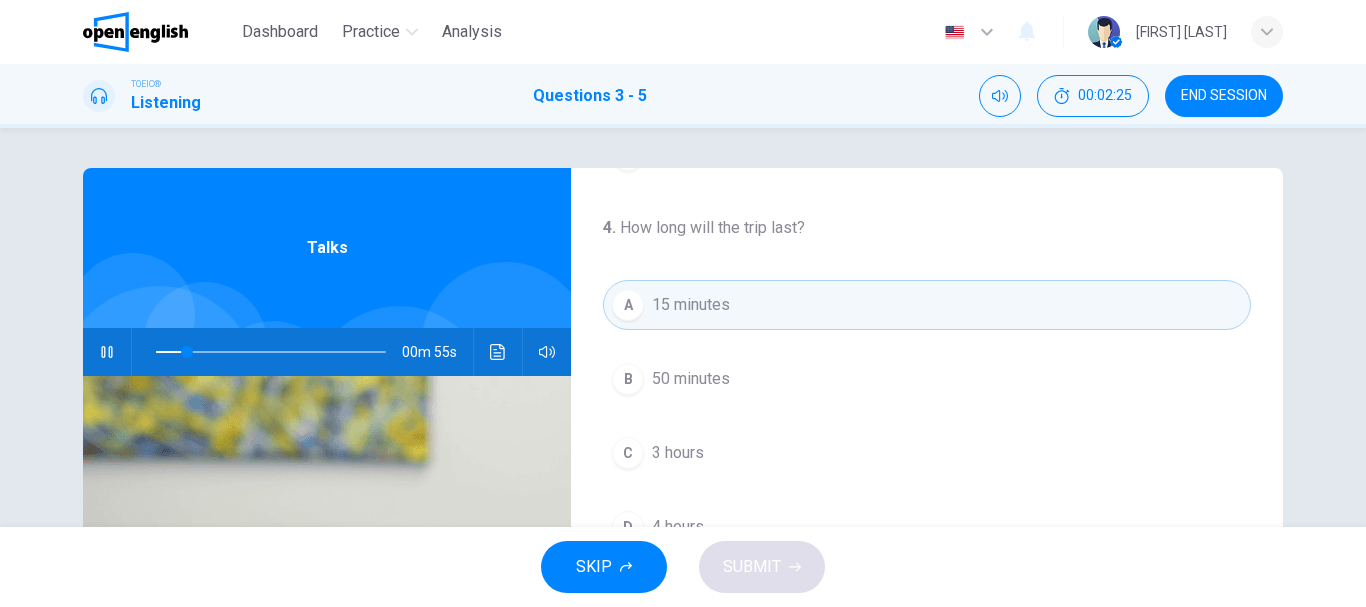 scroll, scrollTop: 400, scrollLeft: 0, axis: vertical 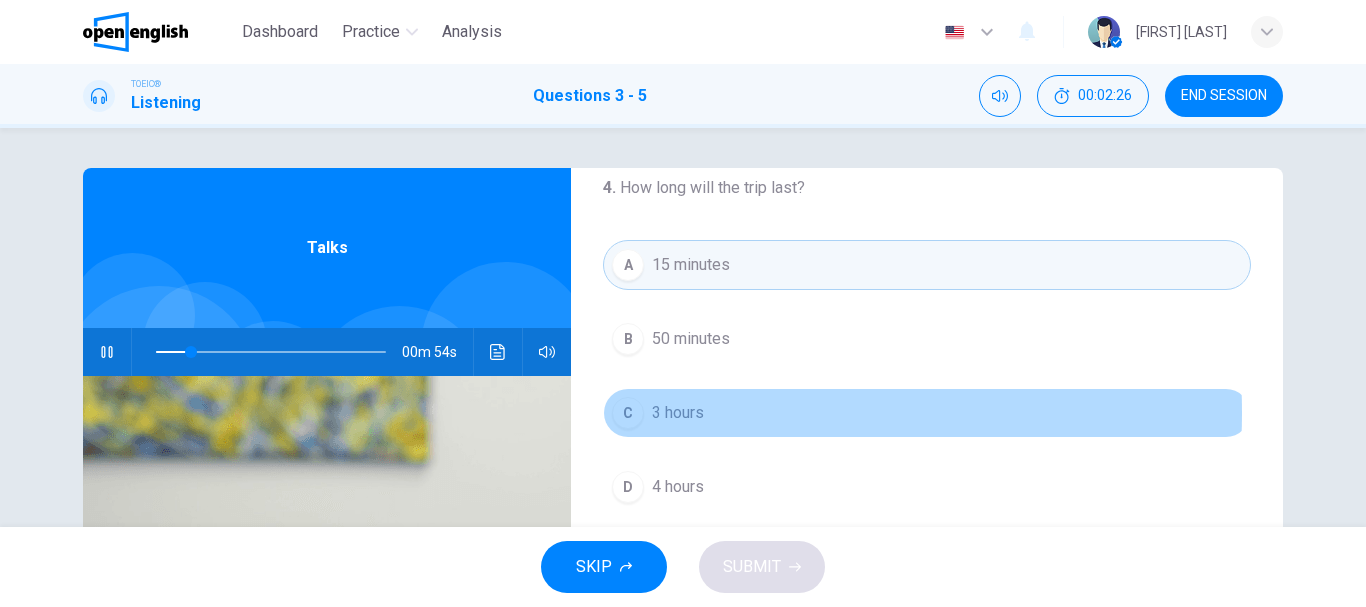 click on "3 hours" at bounding box center (678, 413) 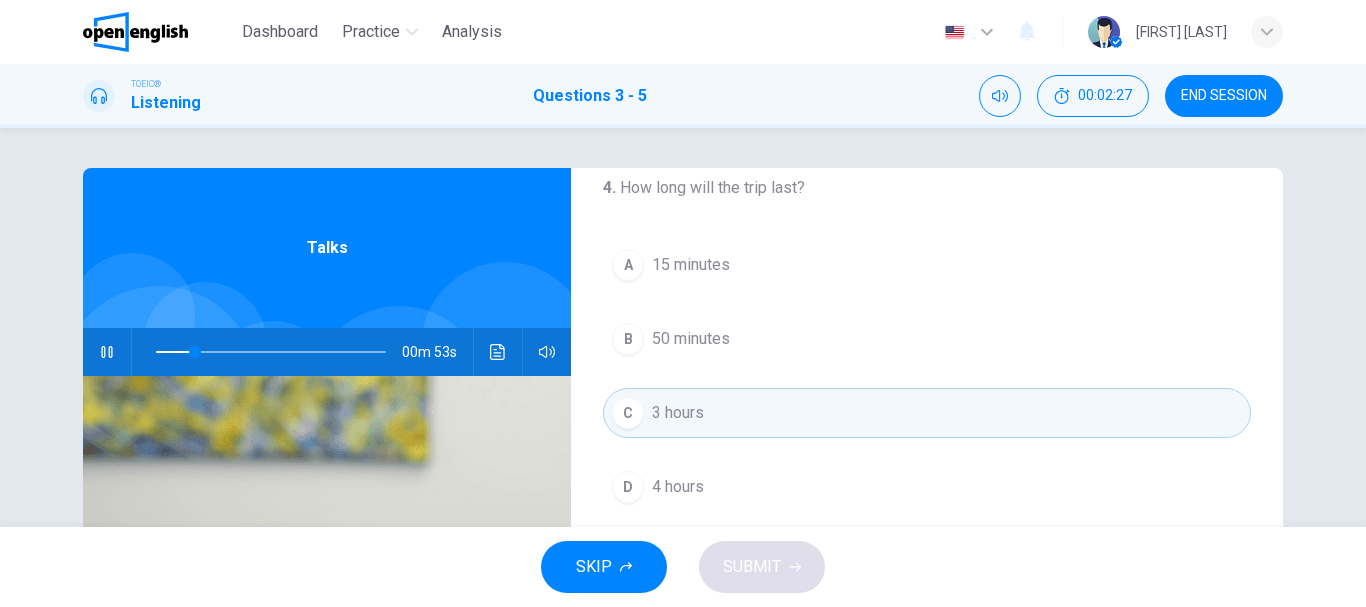 click on "4 .   How long will the trip last? A 15 minutes B 50 minutes C 3 hours D 4 hours" at bounding box center [927, 344] 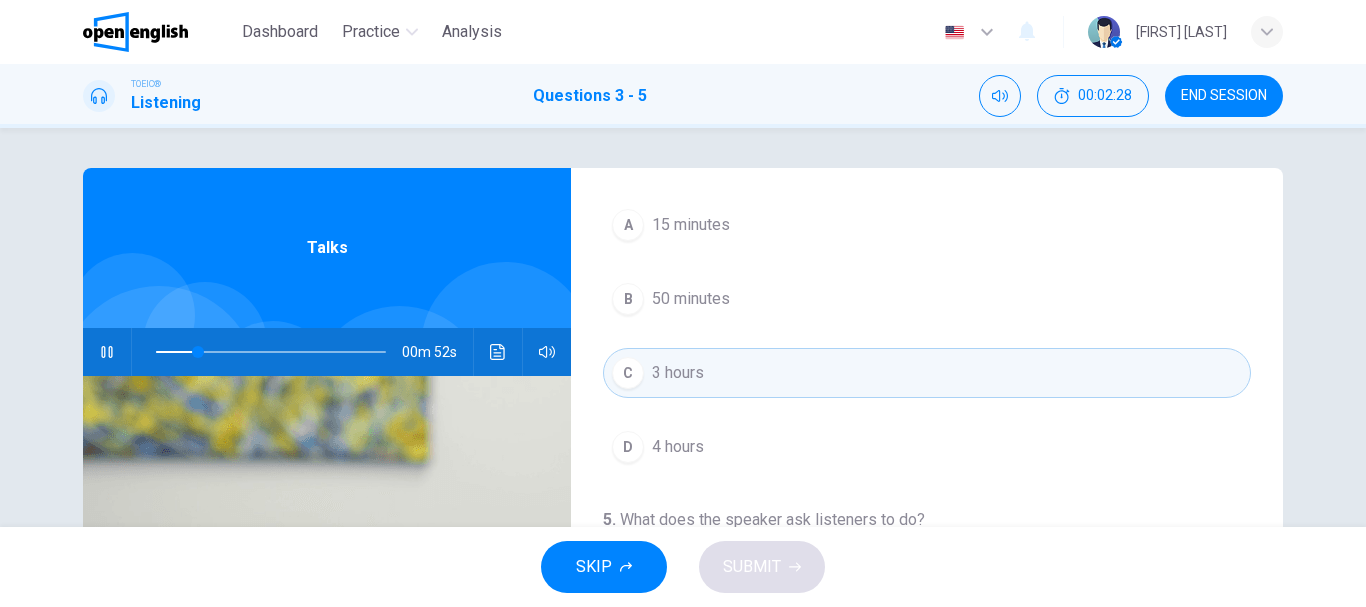 scroll, scrollTop: 457, scrollLeft: 0, axis: vertical 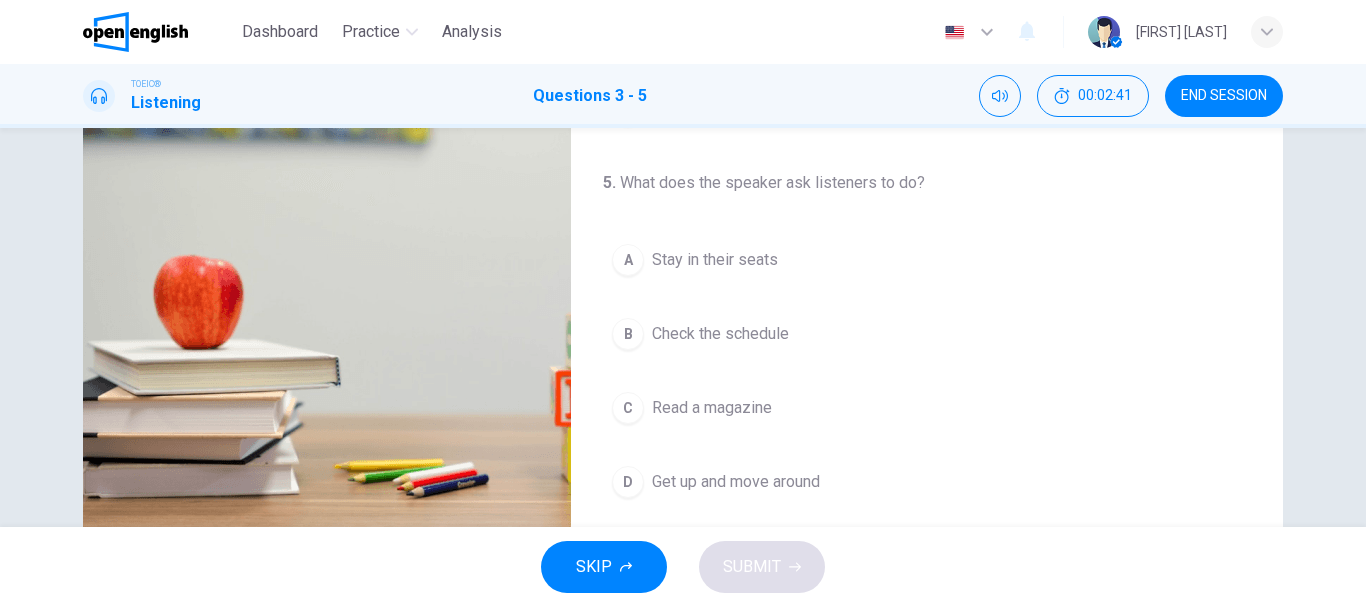 click on "Stay in their seats" at bounding box center (715, 260) 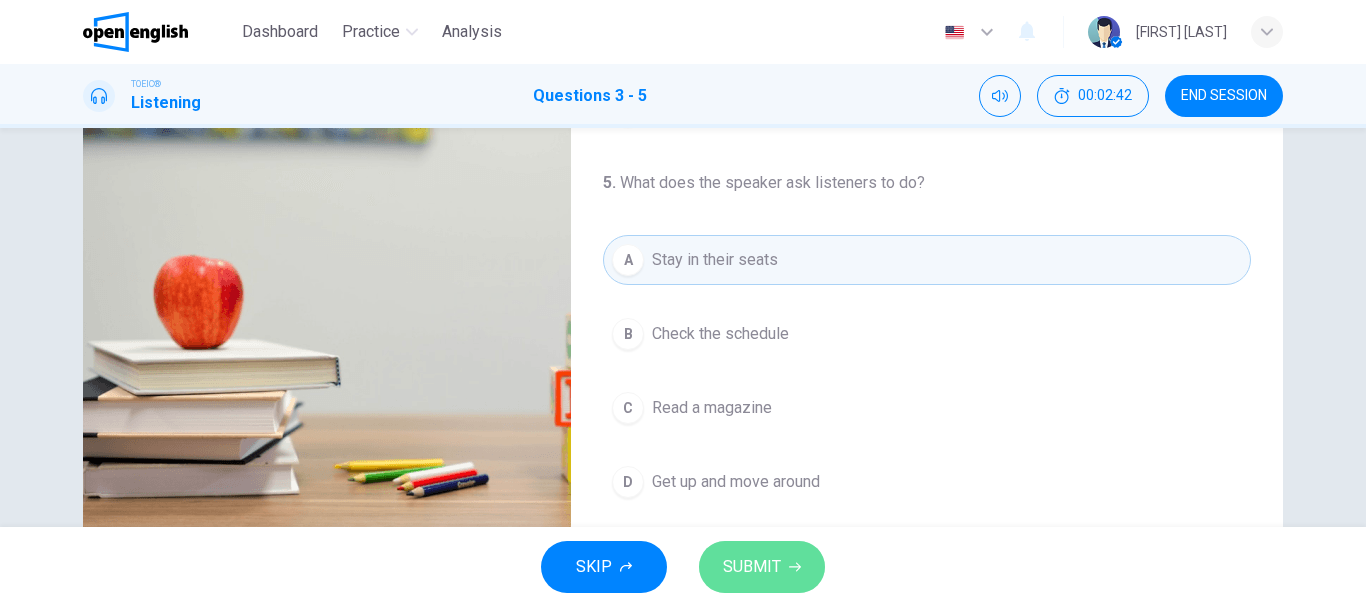 click on "SUBMIT" at bounding box center (752, 567) 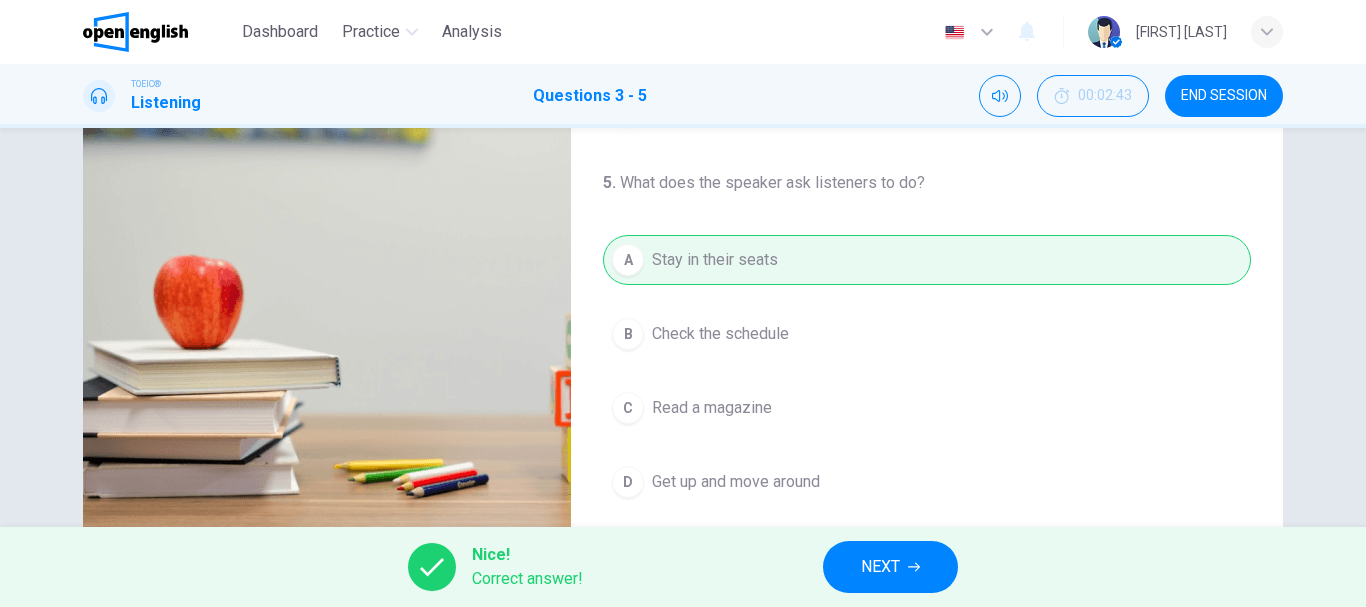 type on "**" 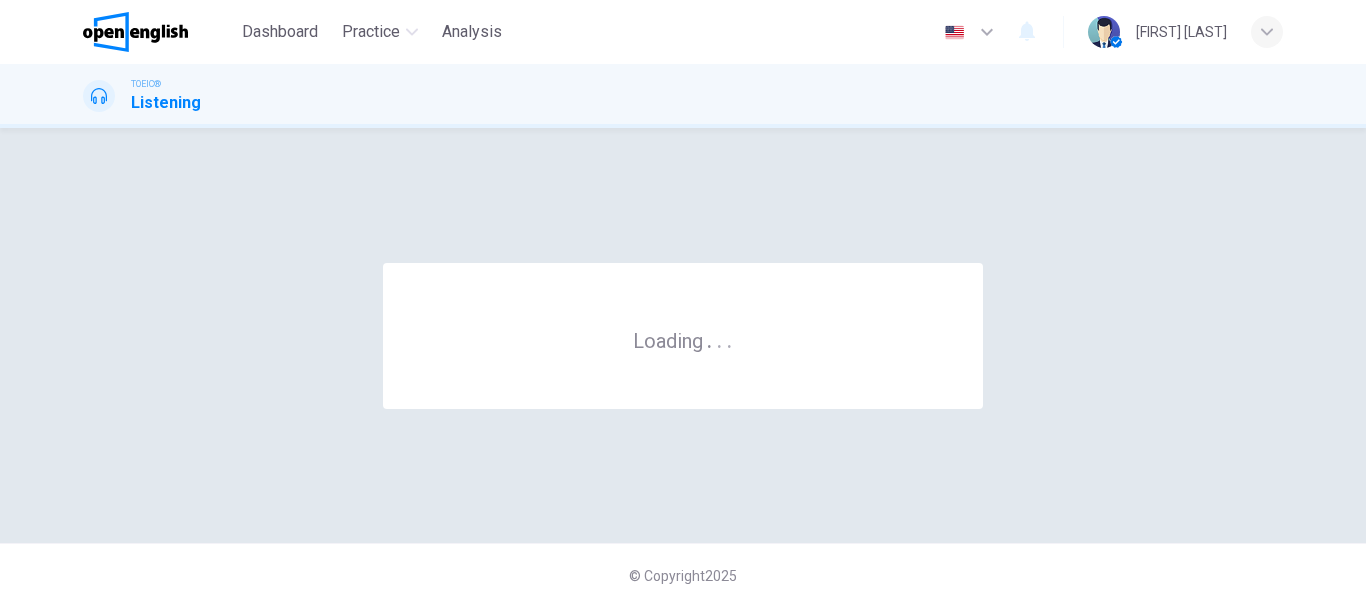 scroll, scrollTop: 0, scrollLeft: 0, axis: both 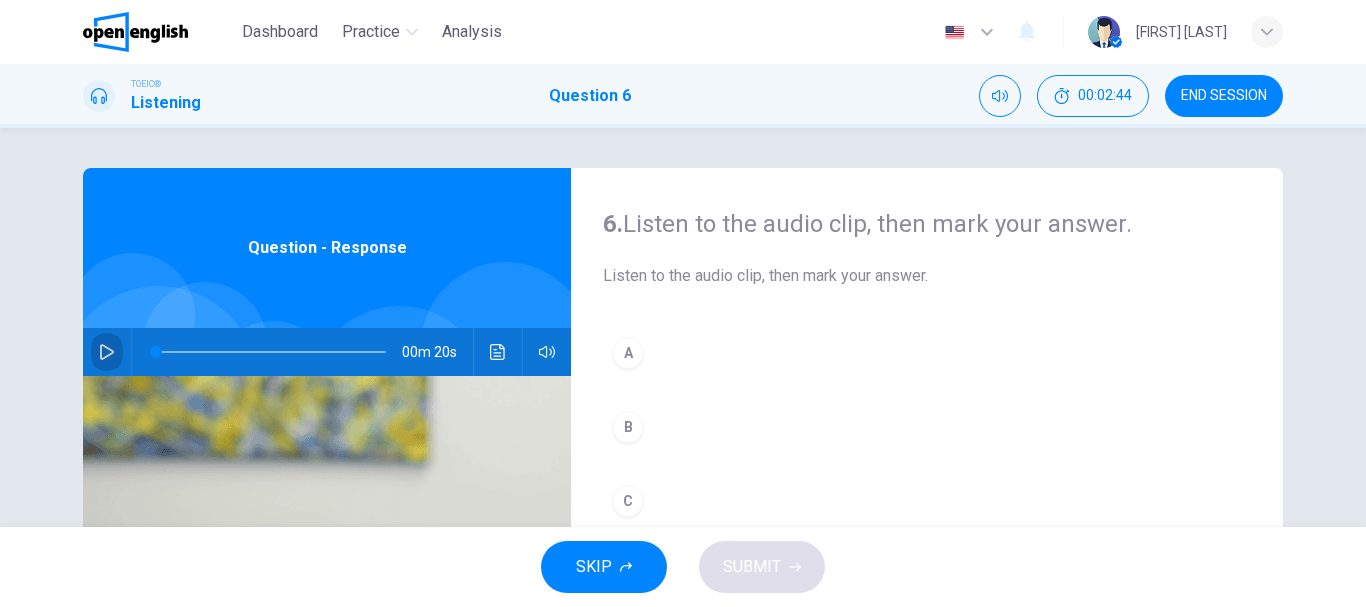 click 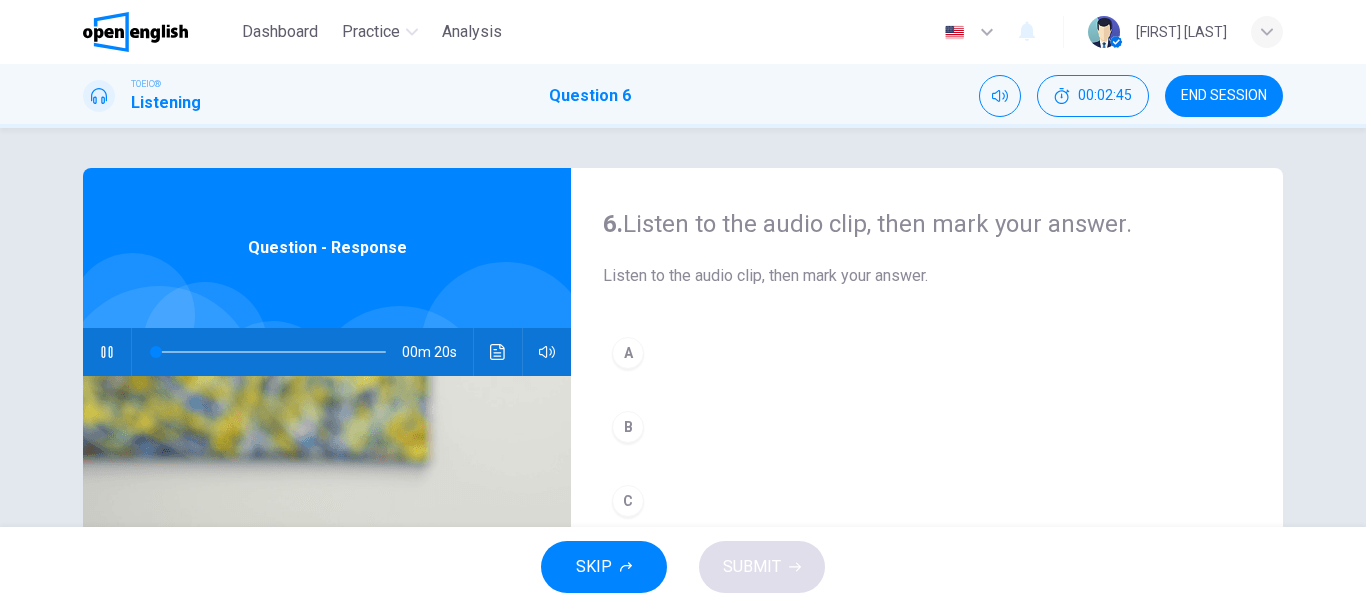 click on "6.  Listen to the audio clip, then mark your answer. Listen to the audio clip, then mark your answer. A B C" at bounding box center (927, 515) 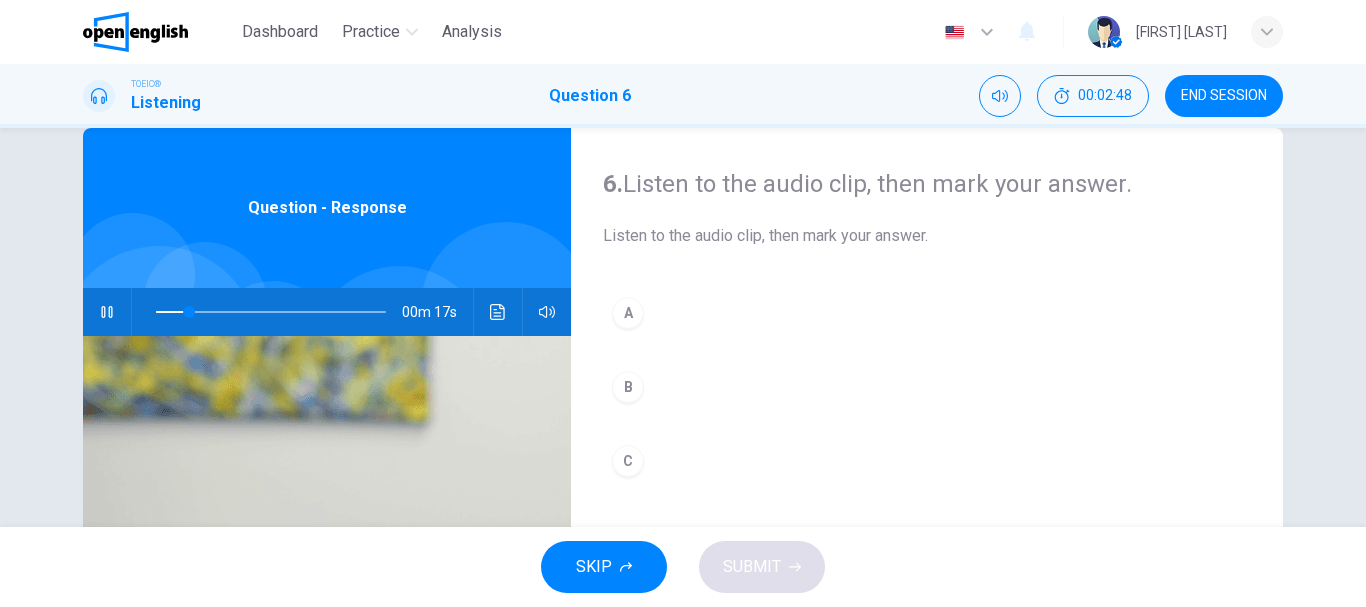 scroll, scrollTop: 0, scrollLeft: 0, axis: both 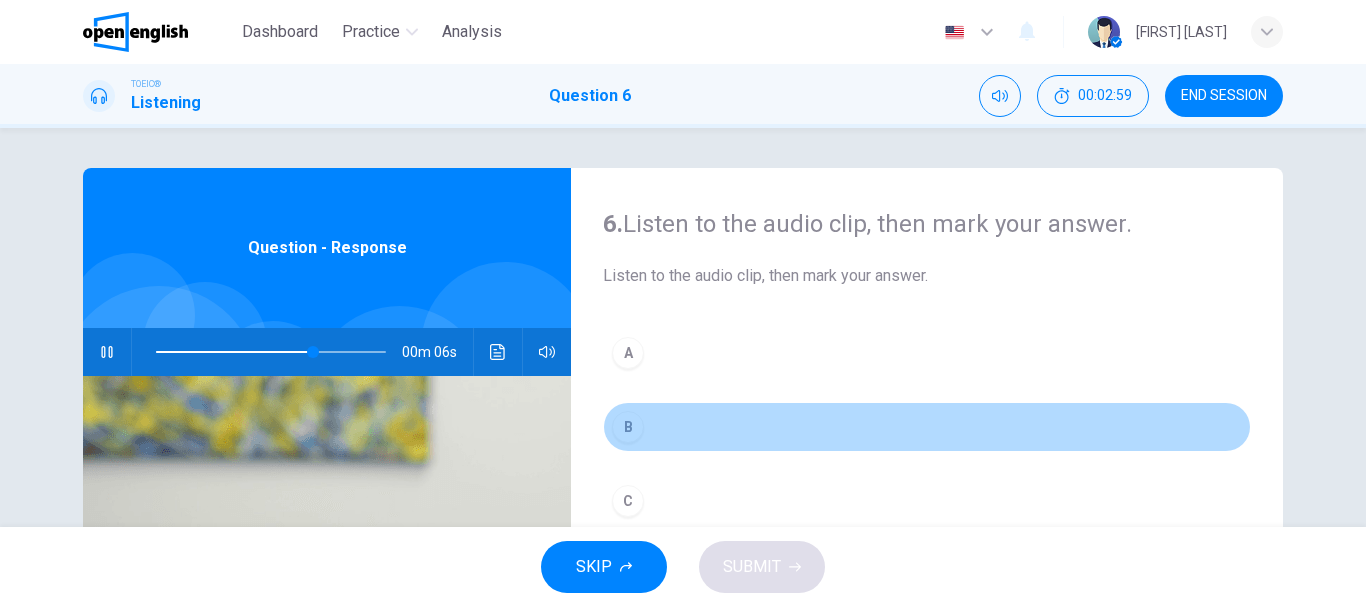 click on "B" at bounding box center (927, 427) 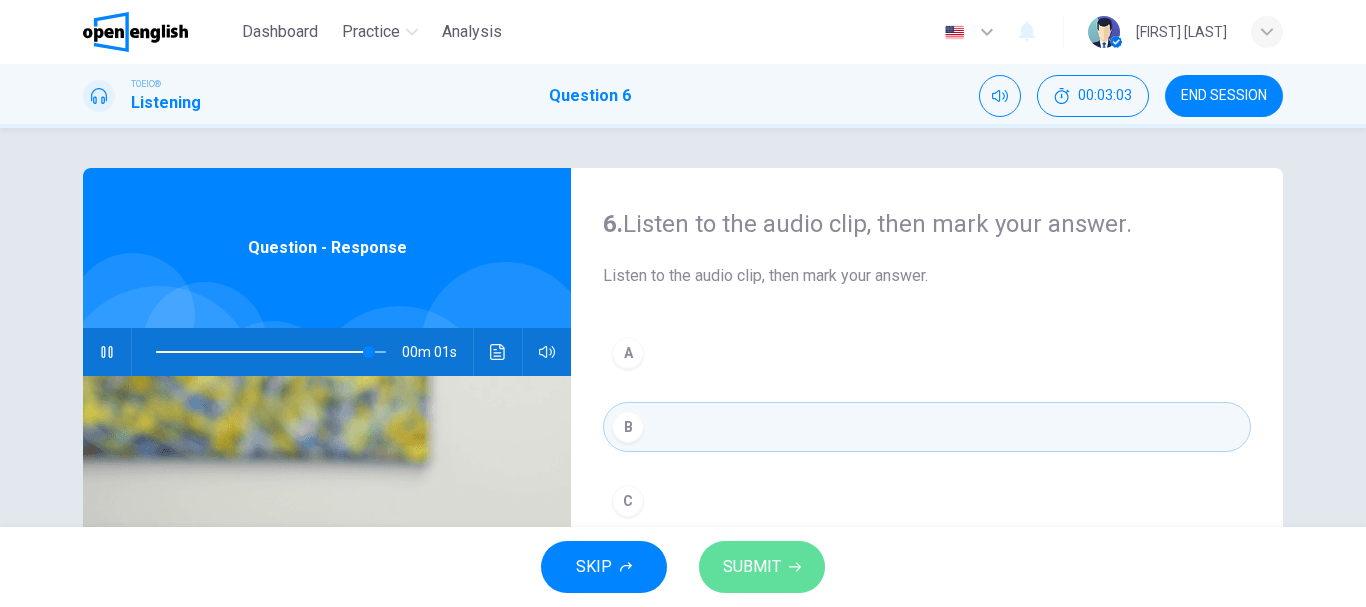 click on "SUBMIT" at bounding box center (752, 567) 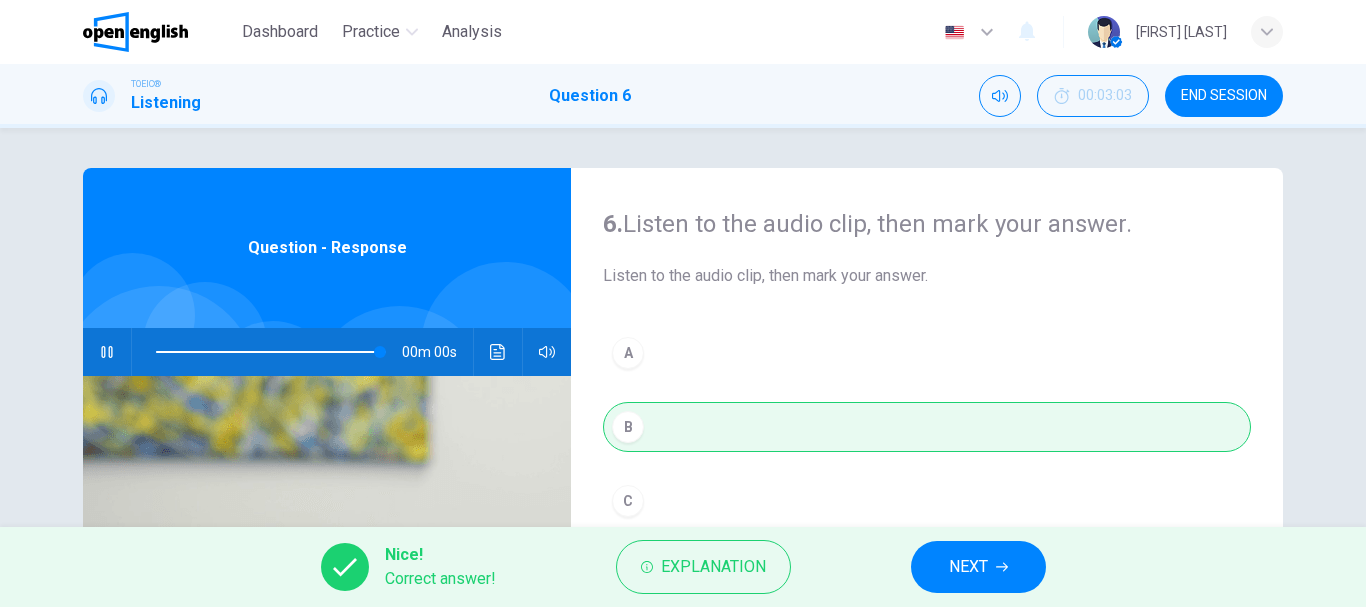 type on "*" 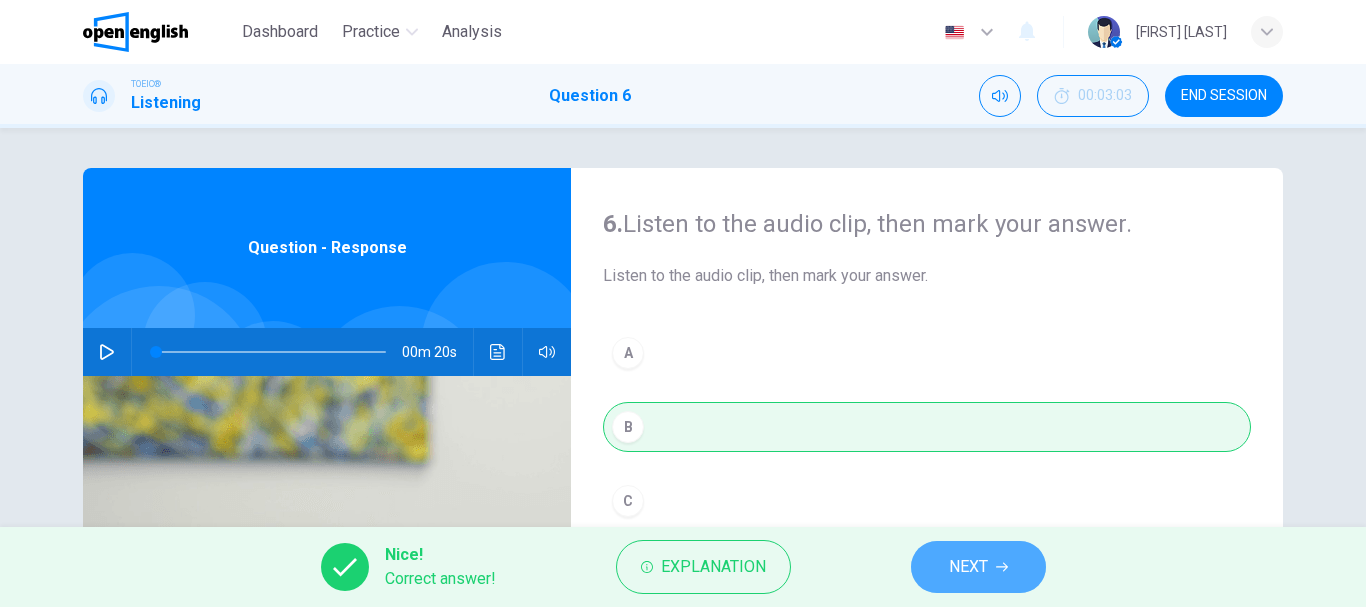 click on "NEXT" at bounding box center (968, 567) 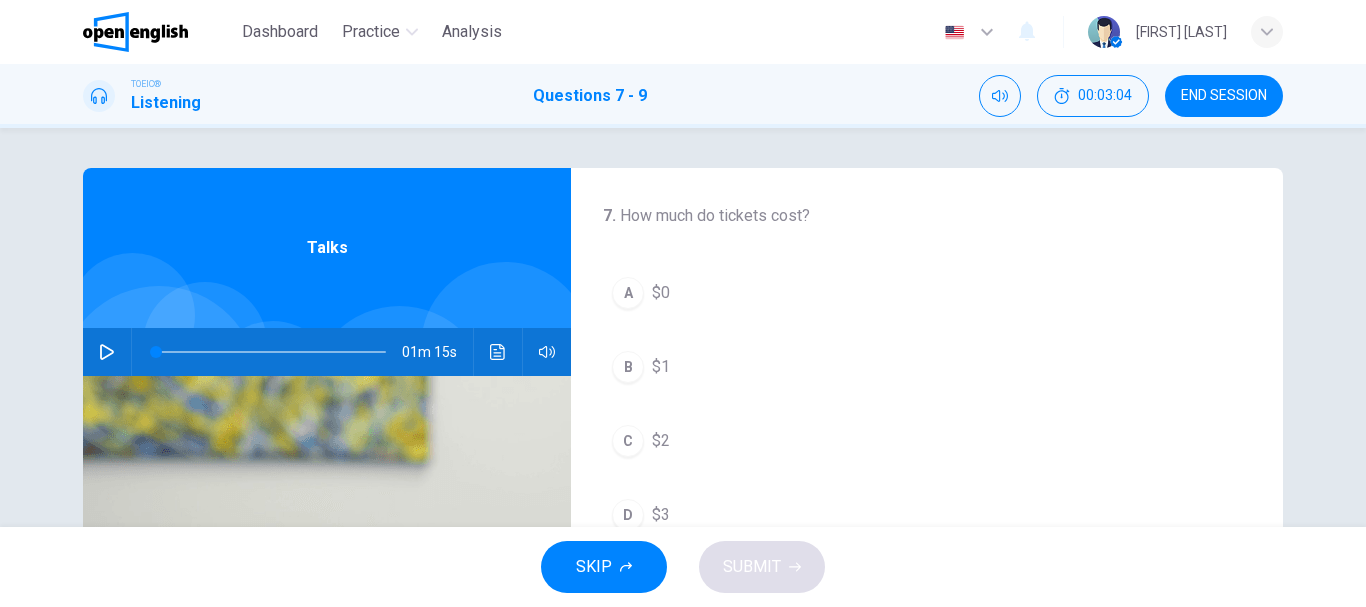 click on "7 .   How much do tickets cost? A $0 B $1 C $2 D $3" at bounding box center (927, 372) 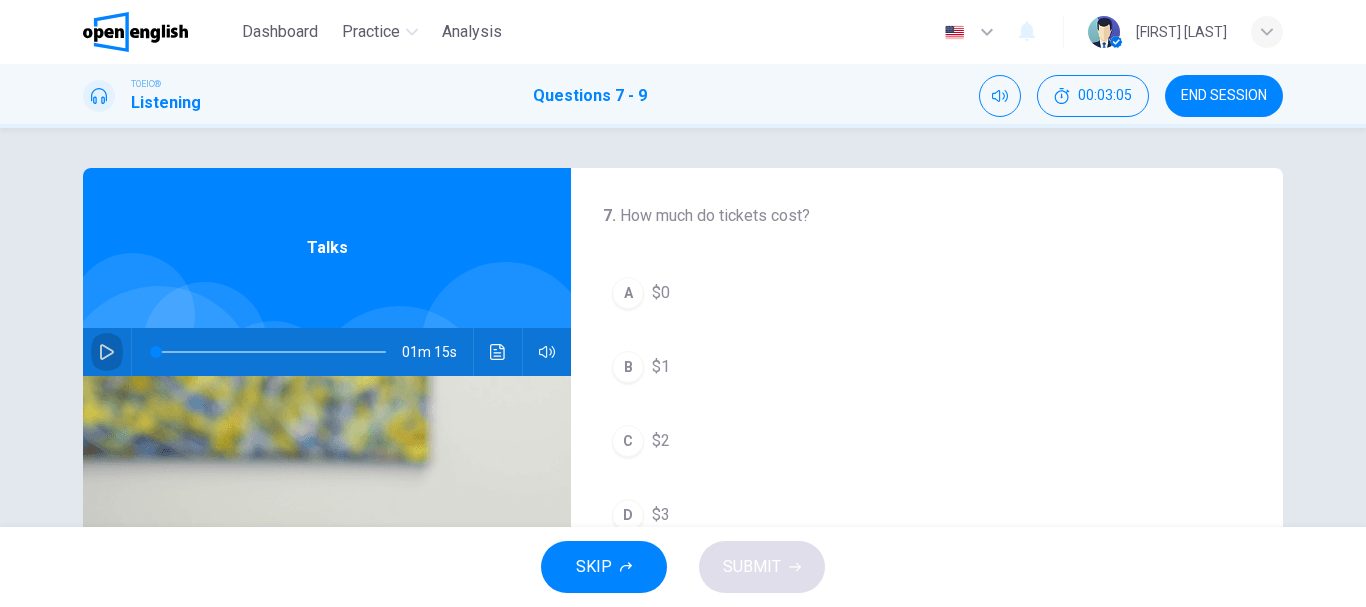 click 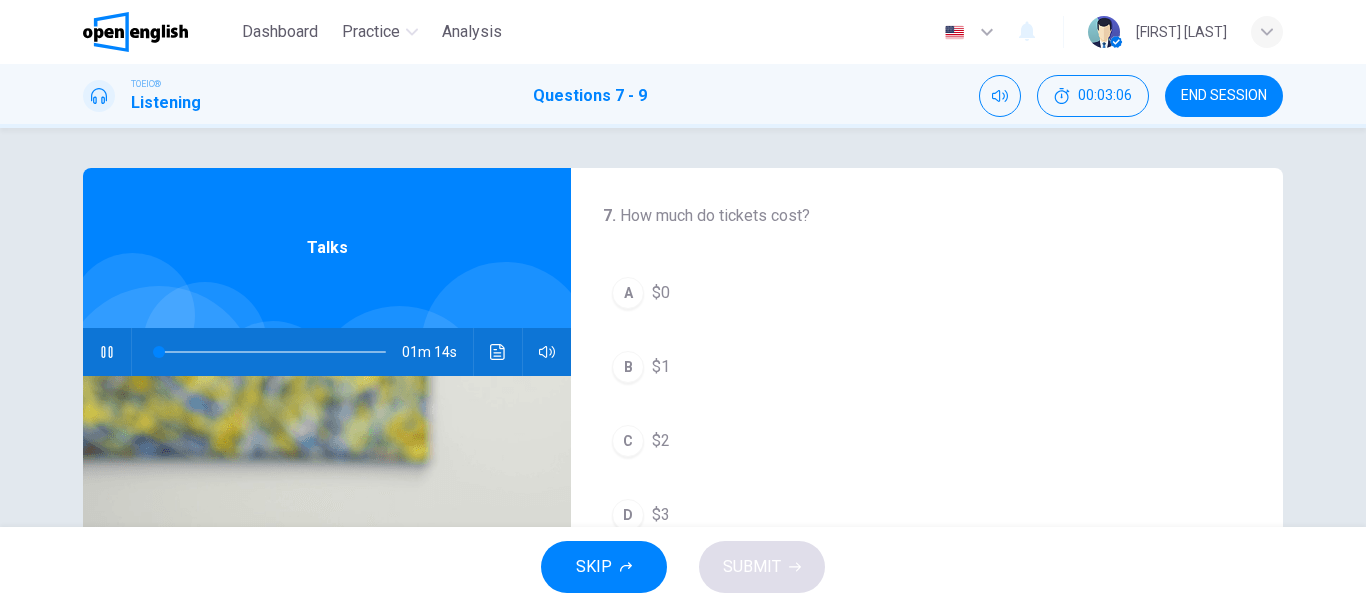 click on "7 .   How much do tickets cost? A $0 B $1 C $2 D $3" at bounding box center (927, 372) 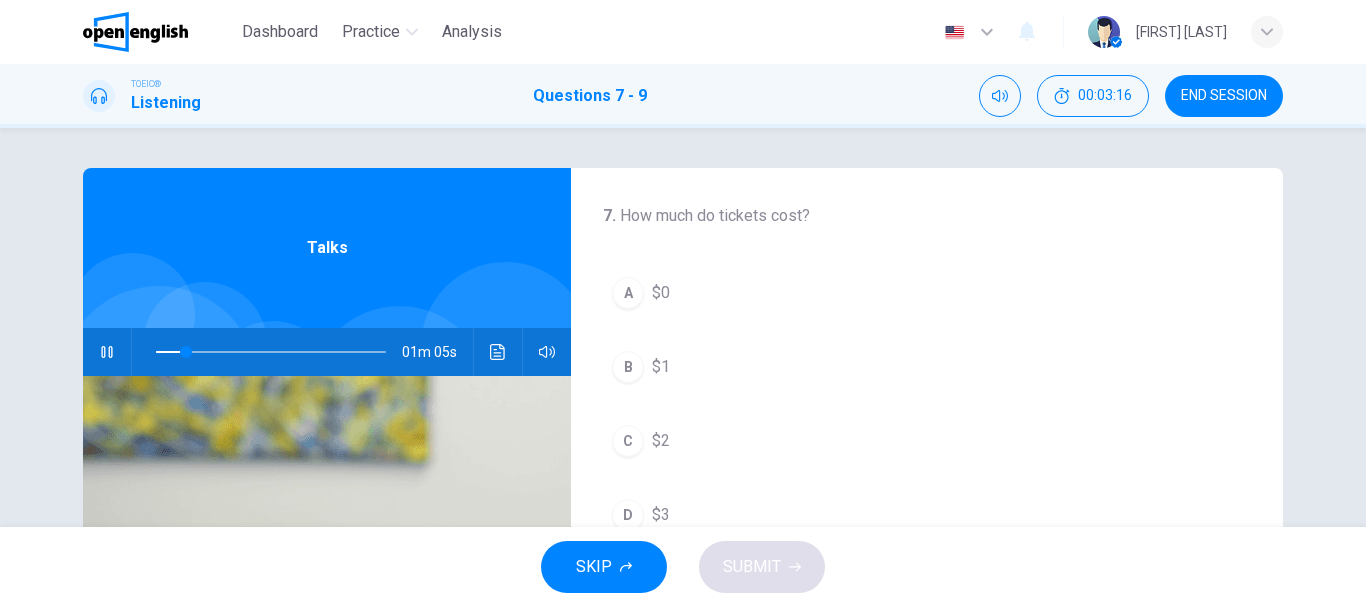 scroll, scrollTop: 40, scrollLeft: 0, axis: vertical 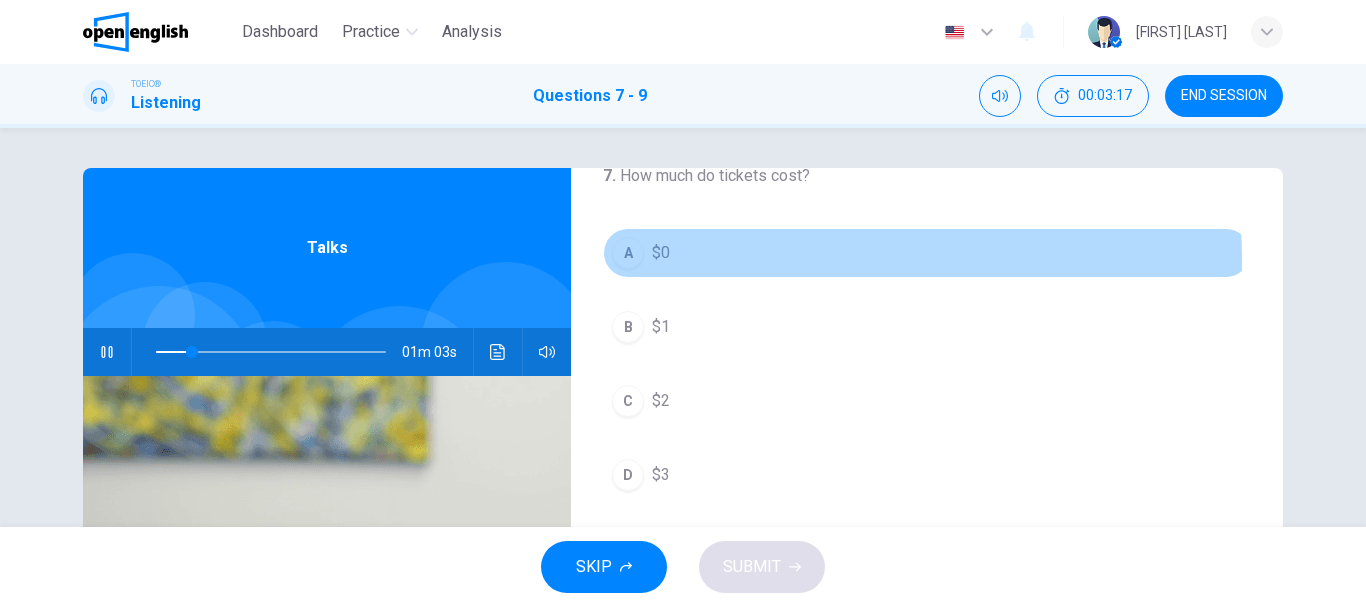 click on "A $0" at bounding box center (927, 253) 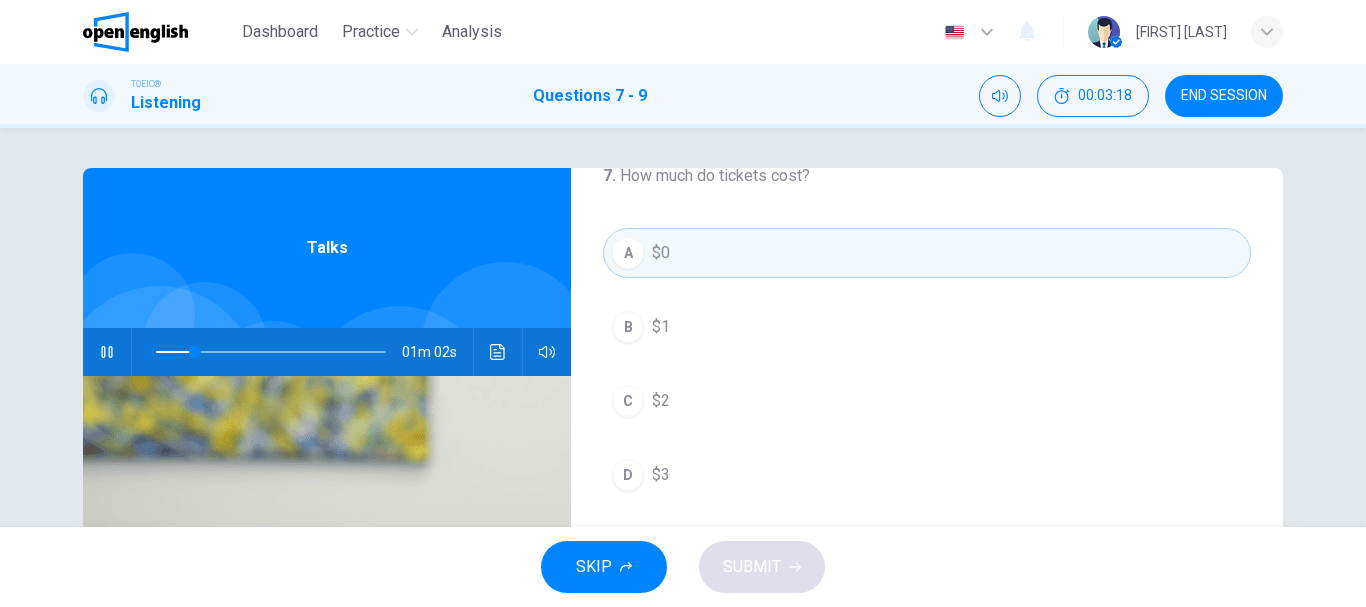 click on "7 .   How much do tickets cost? A $0 B $1 C $2 D $3" at bounding box center [927, 332] 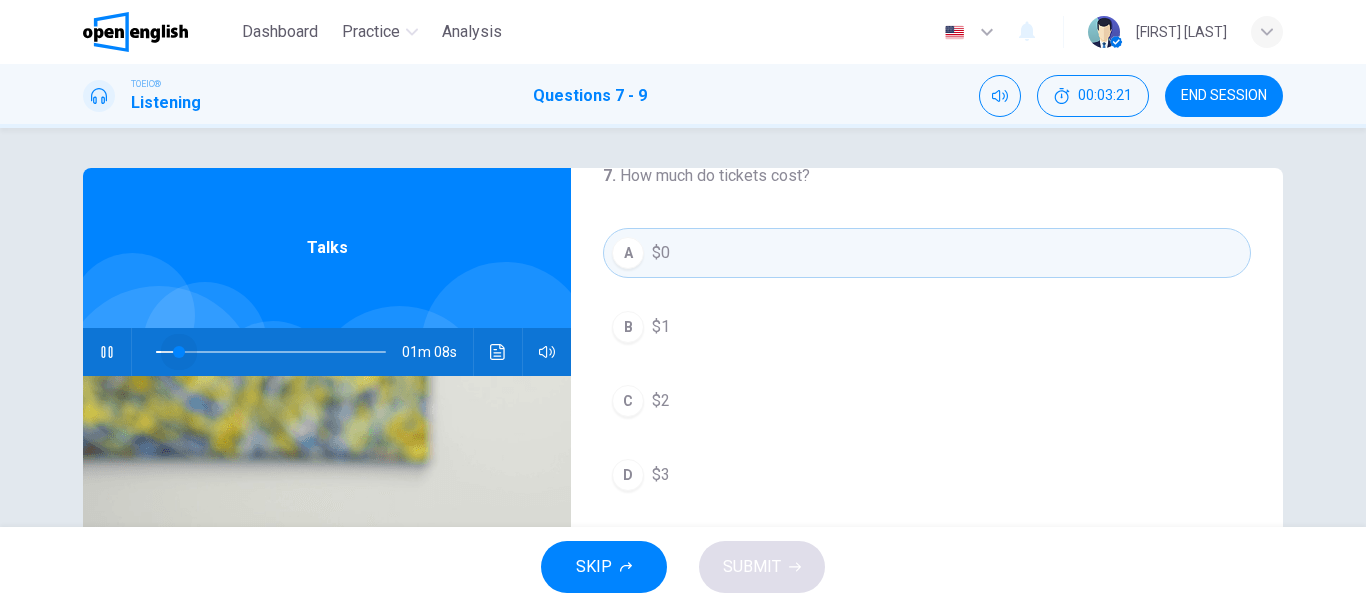 click at bounding box center [179, 352] 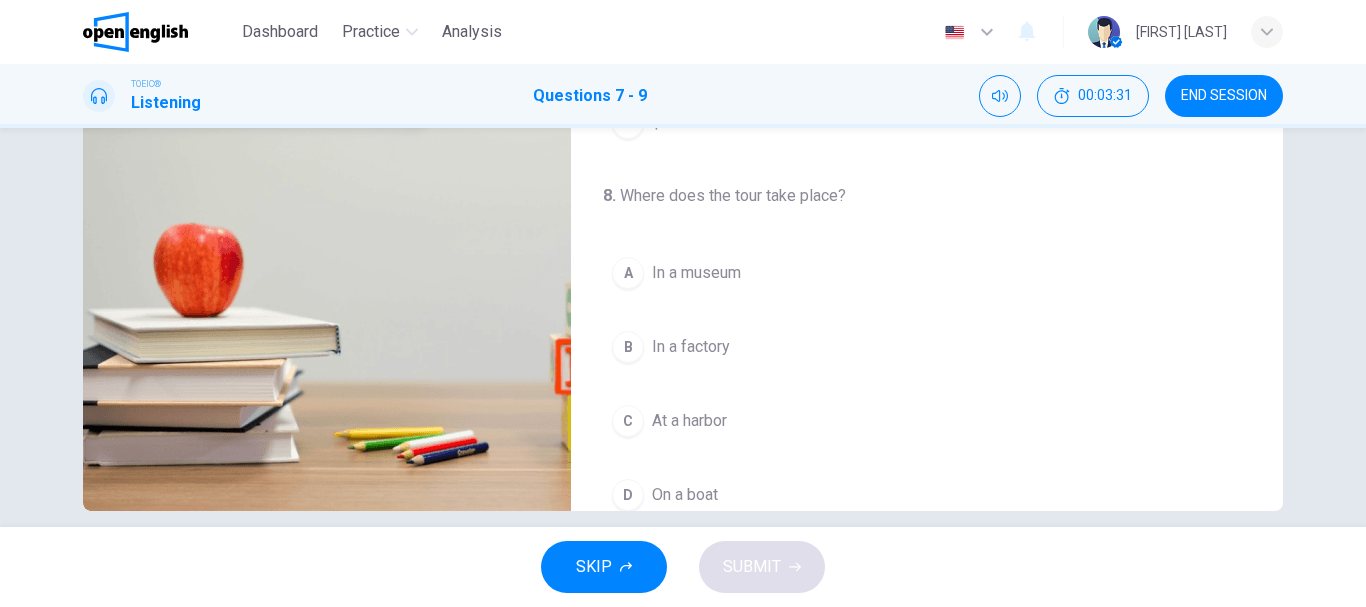 scroll, scrollTop: 360, scrollLeft: 0, axis: vertical 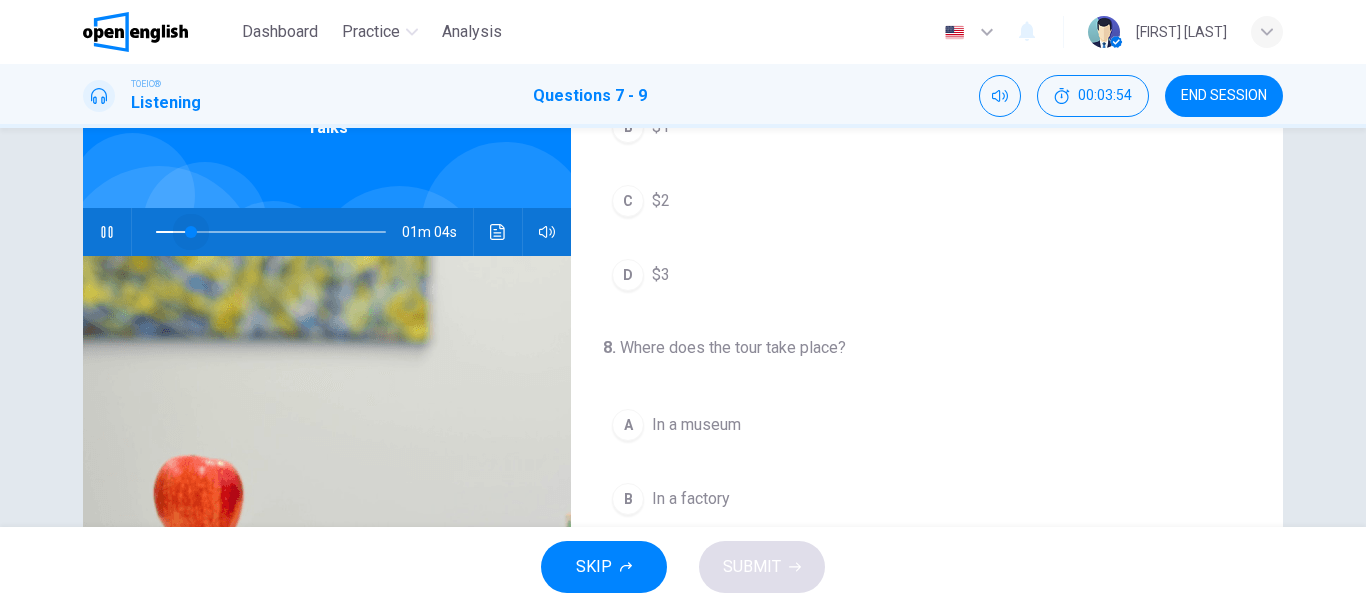 click at bounding box center (271, 232) 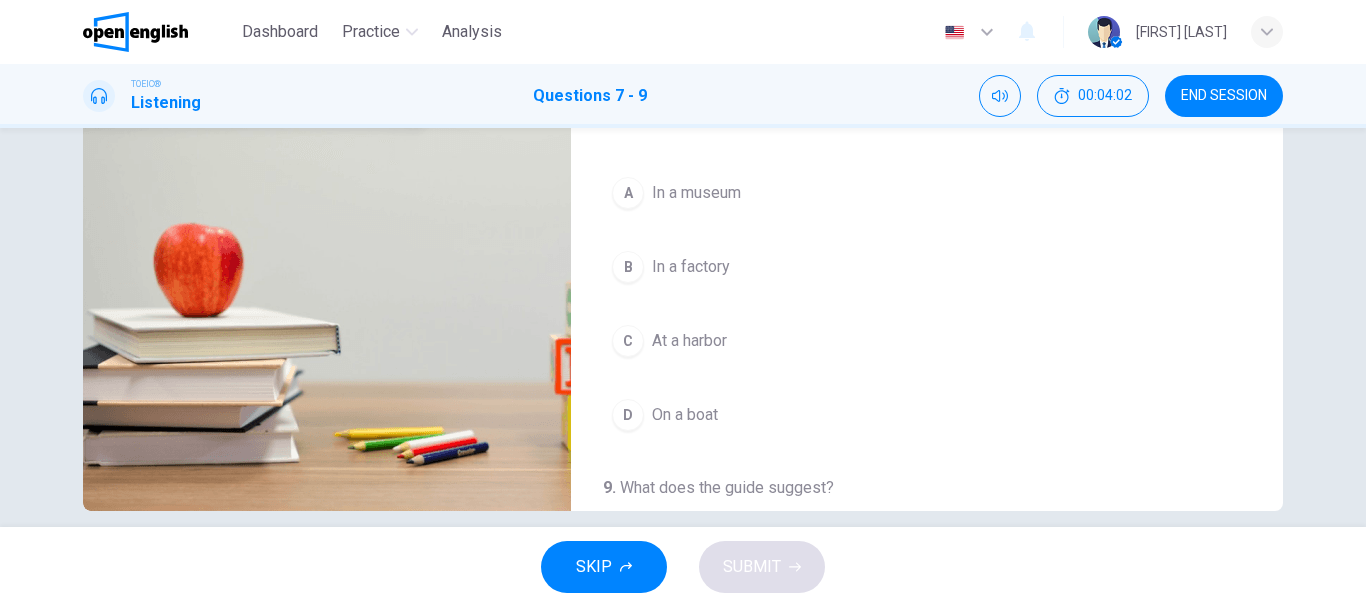 scroll, scrollTop: 360, scrollLeft: 0, axis: vertical 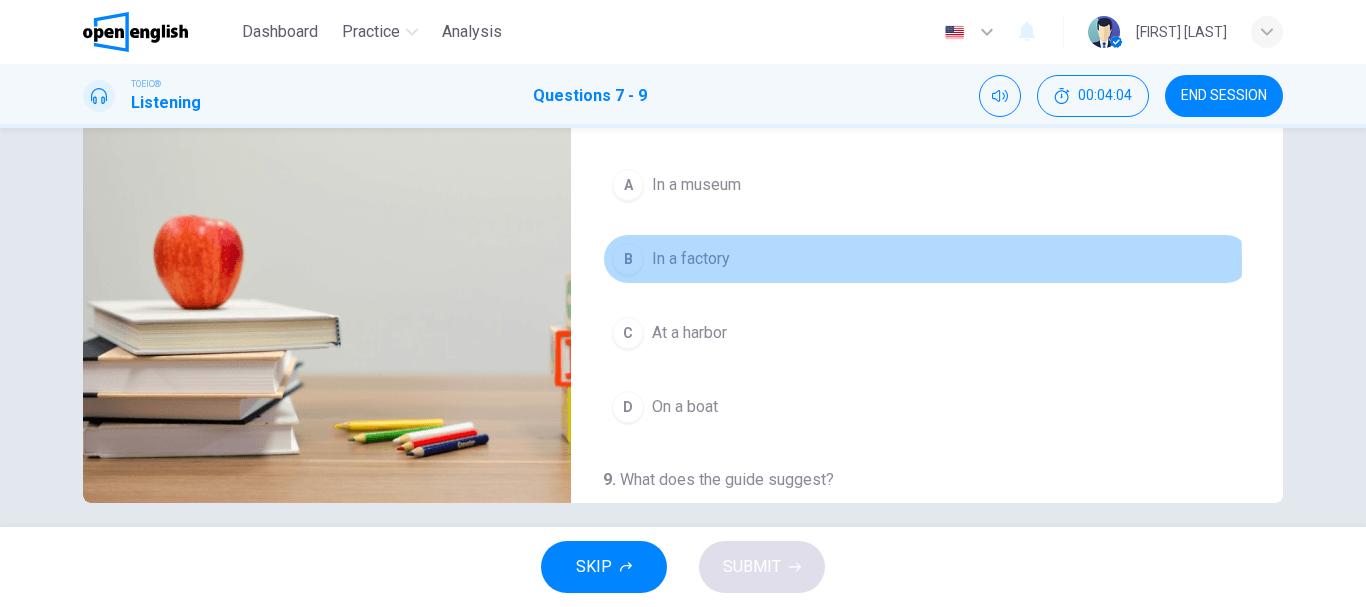 click on "In a factory" at bounding box center [691, 259] 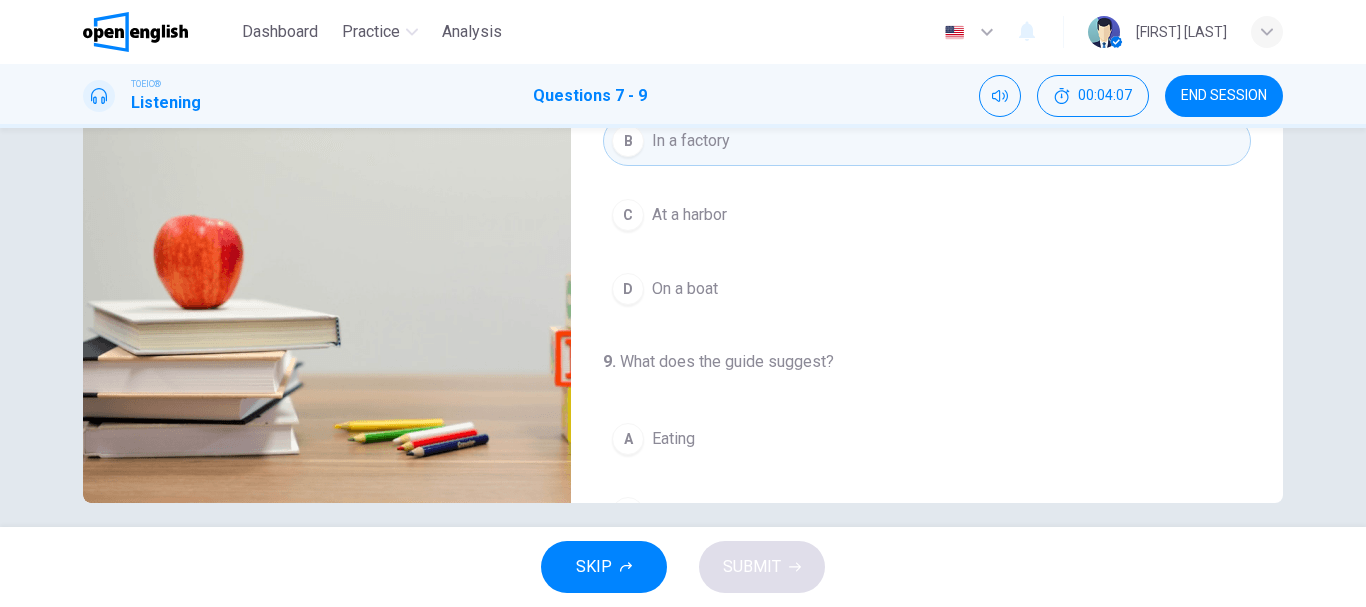 scroll, scrollTop: 240, scrollLeft: 0, axis: vertical 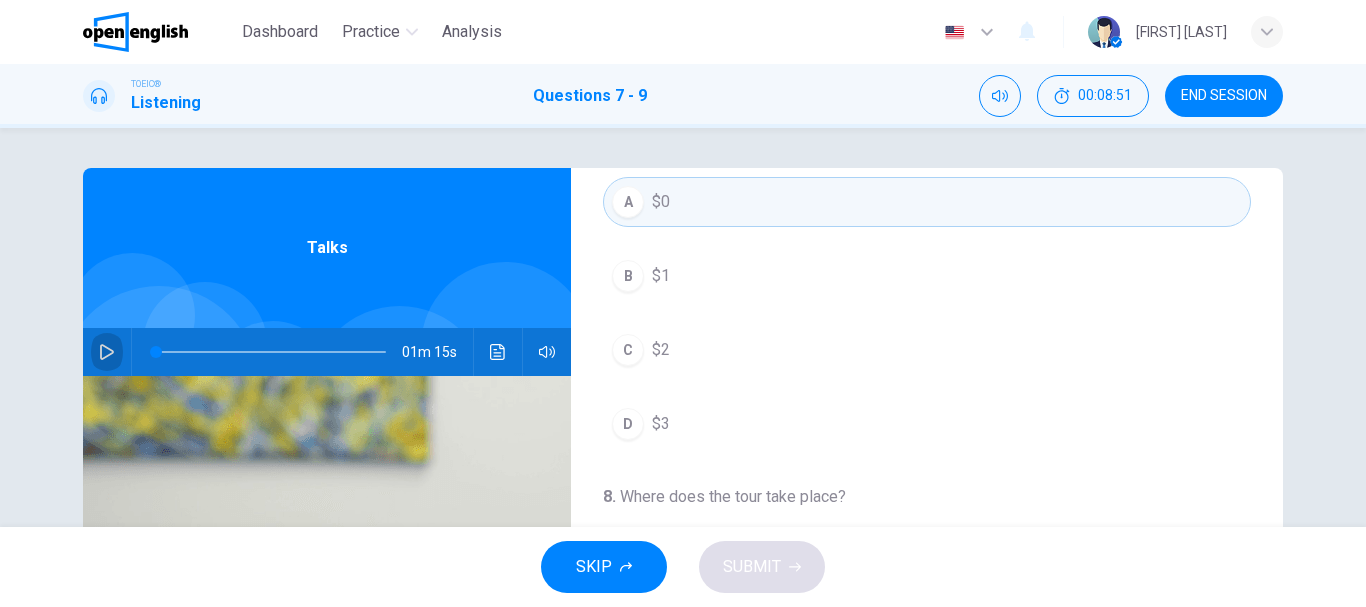 click 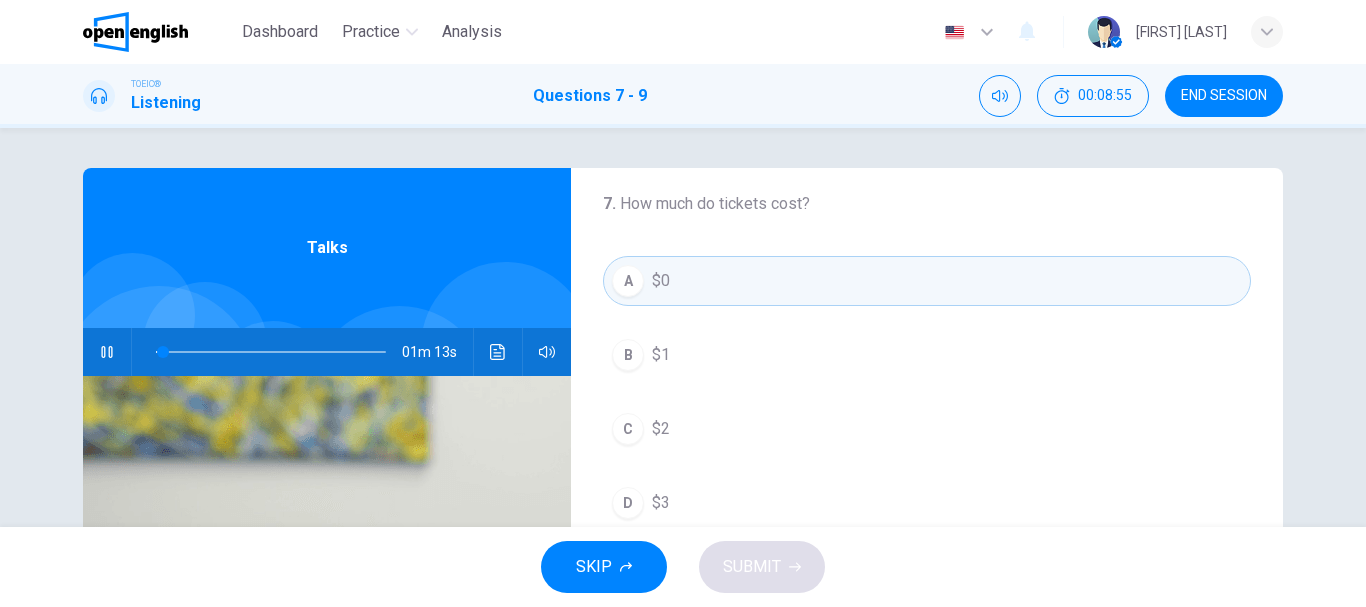 scroll, scrollTop: 4, scrollLeft: 0, axis: vertical 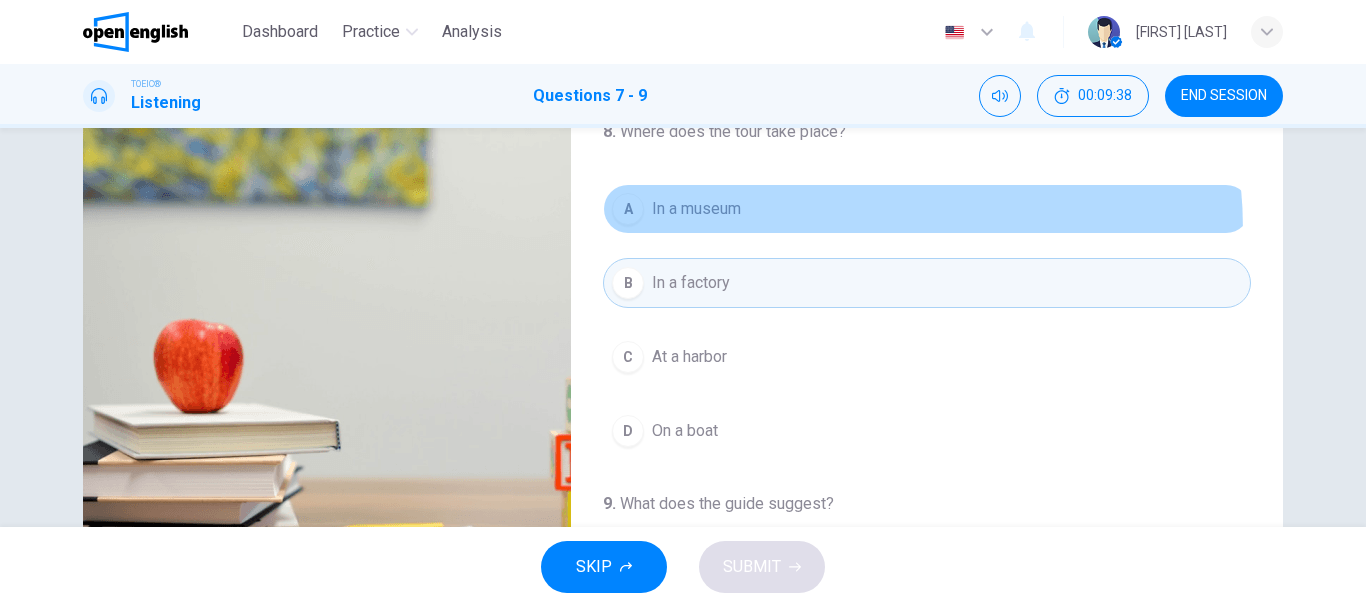 click on "A In a museum" at bounding box center [927, 209] 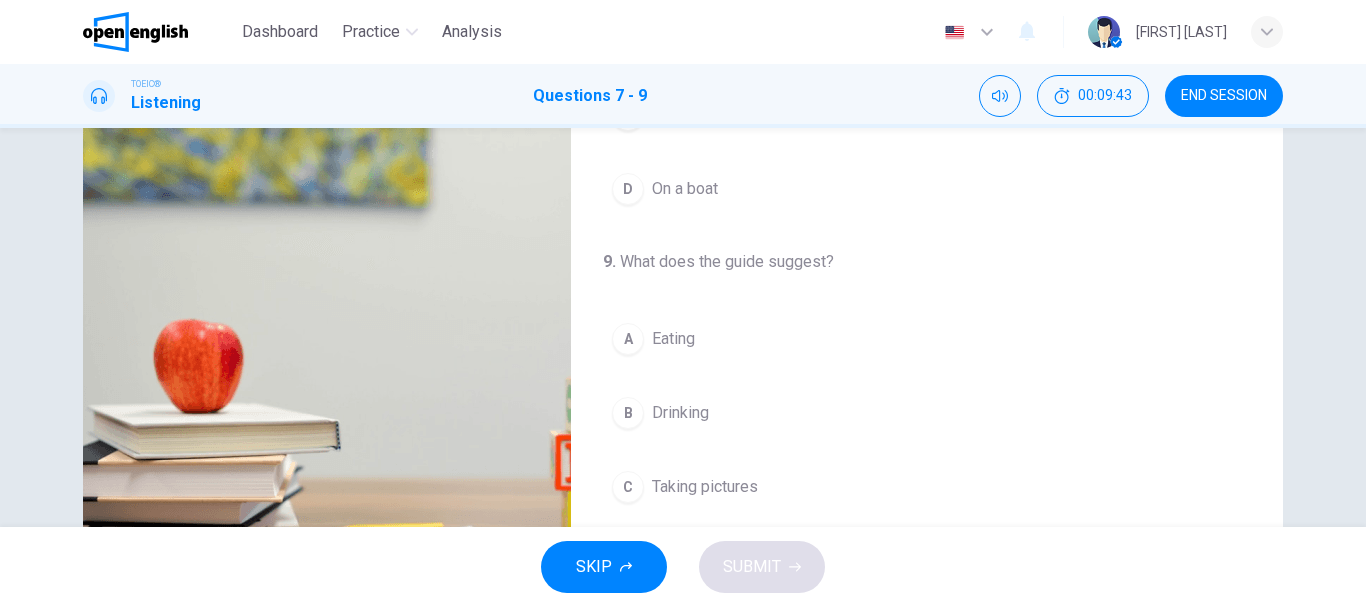 scroll, scrollTop: 457, scrollLeft: 0, axis: vertical 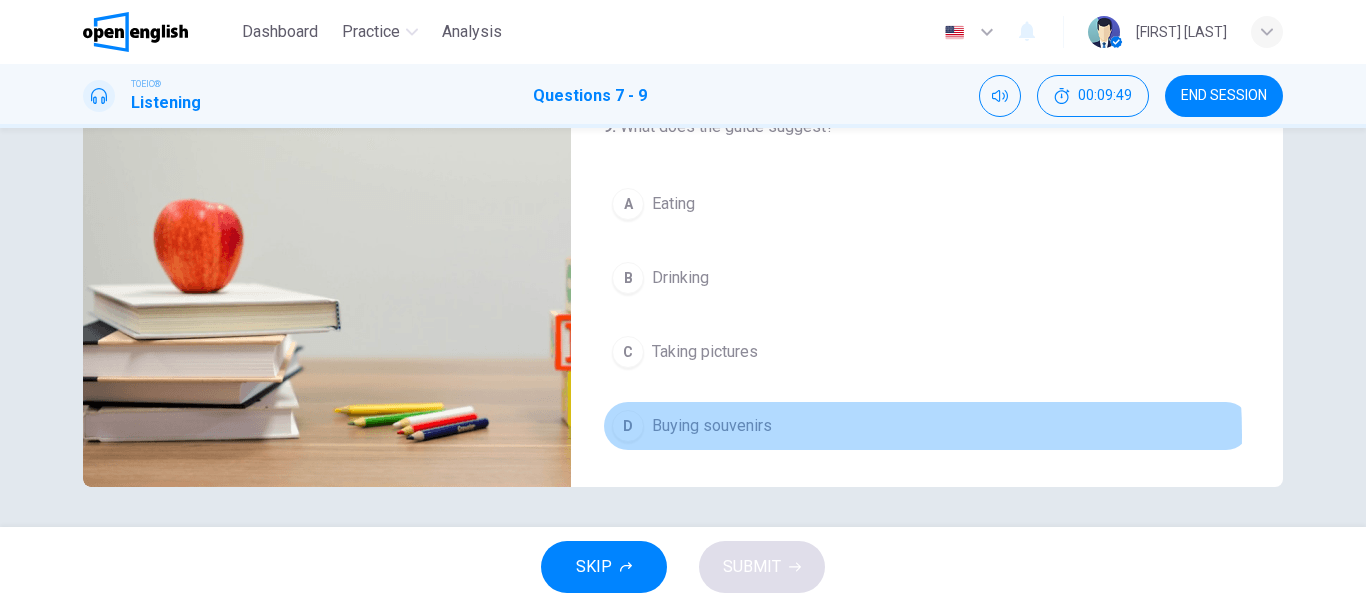 click on "Buying souvenirs" at bounding box center (712, 426) 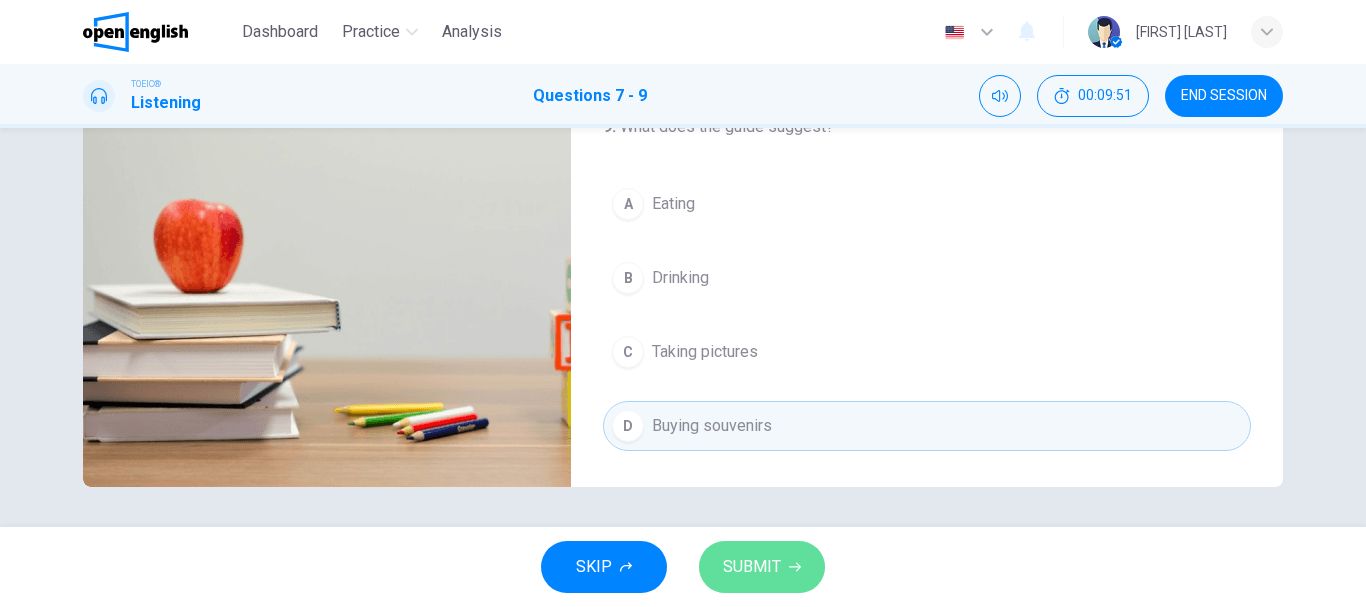 click on "SUBMIT" at bounding box center (752, 567) 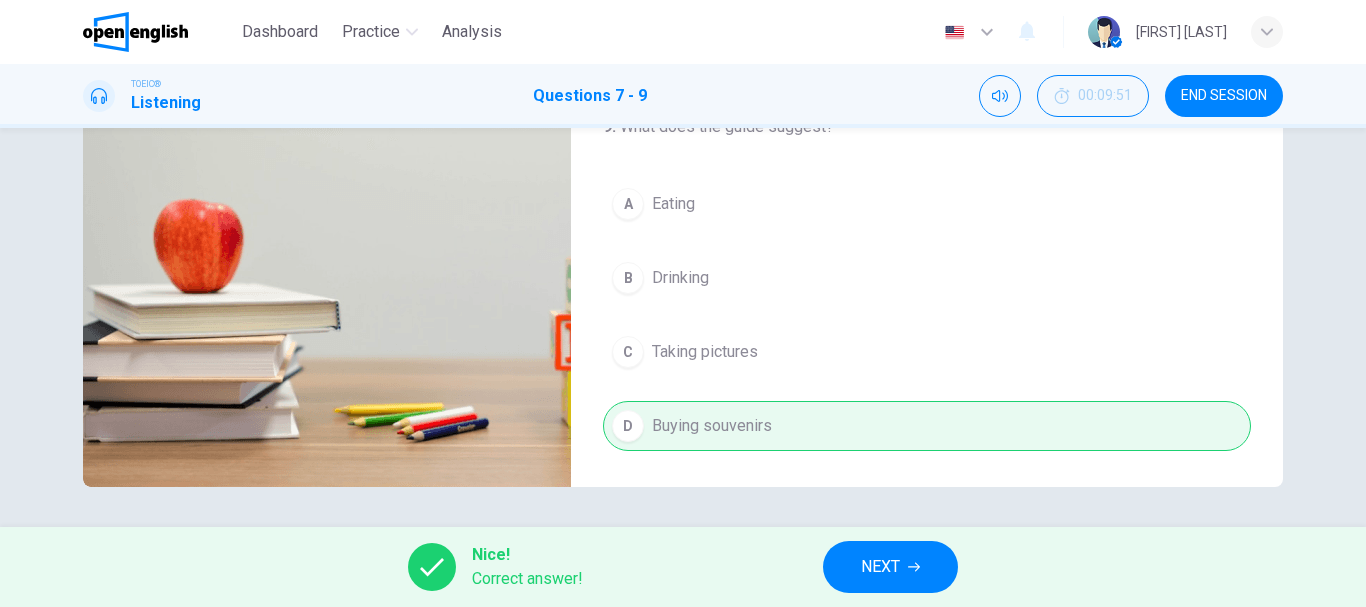 type on "**" 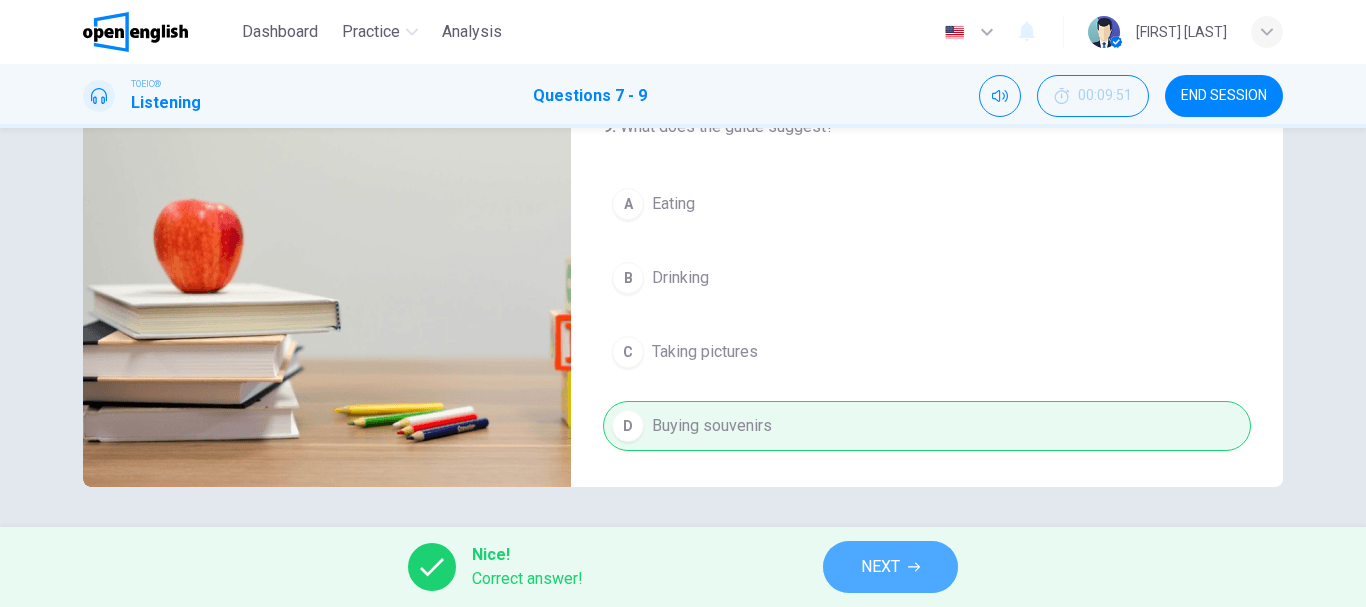 click on "NEXT" at bounding box center (880, 567) 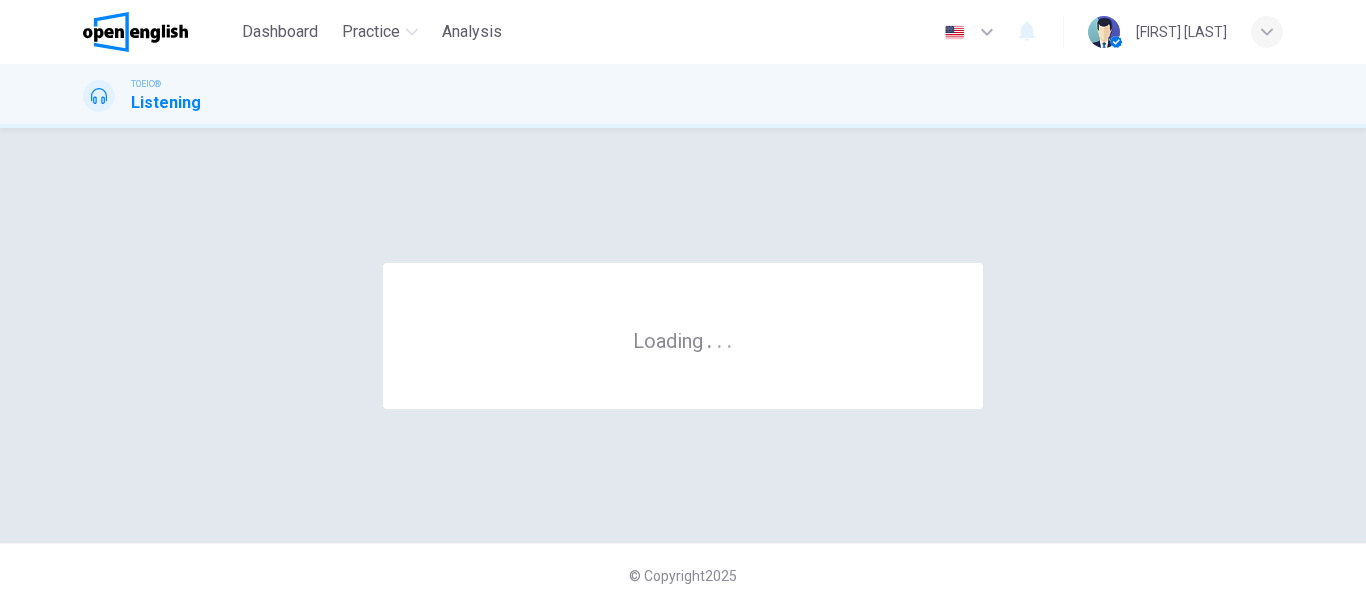 scroll, scrollTop: 0, scrollLeft: 0, axis: both 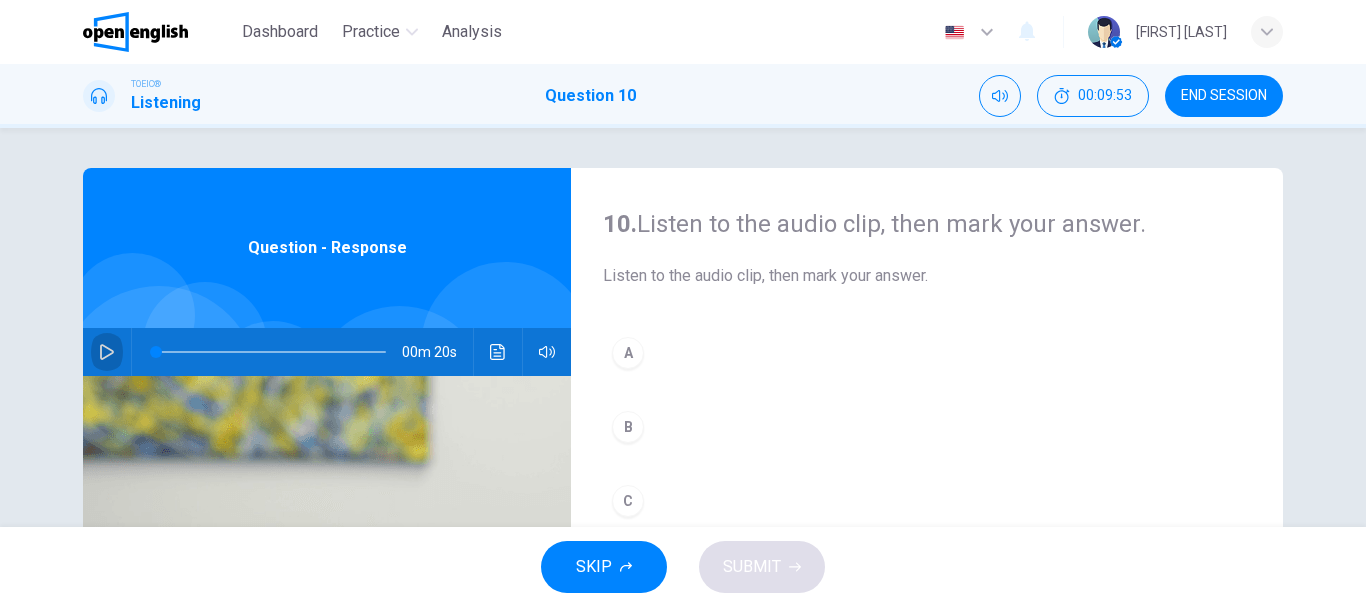 click 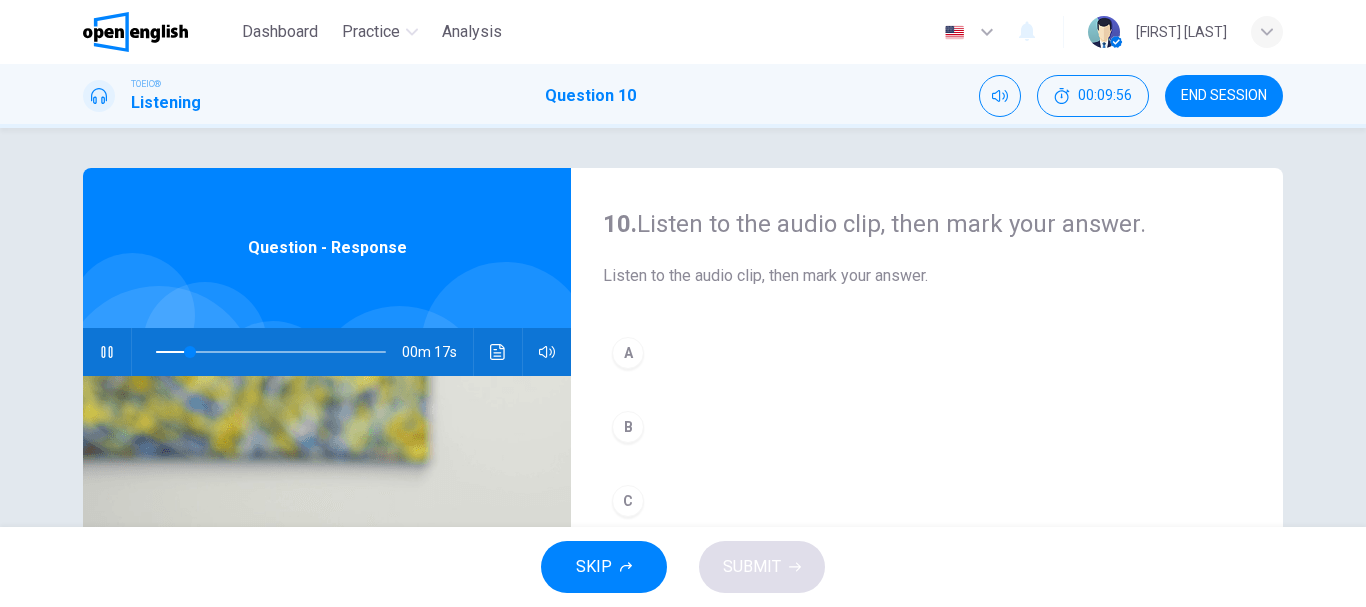click on "10.  Listen to the audio clip, then mark your answer. Listen to the audio clip, then mark your answer. A B C" at bounding box center (927, 515) 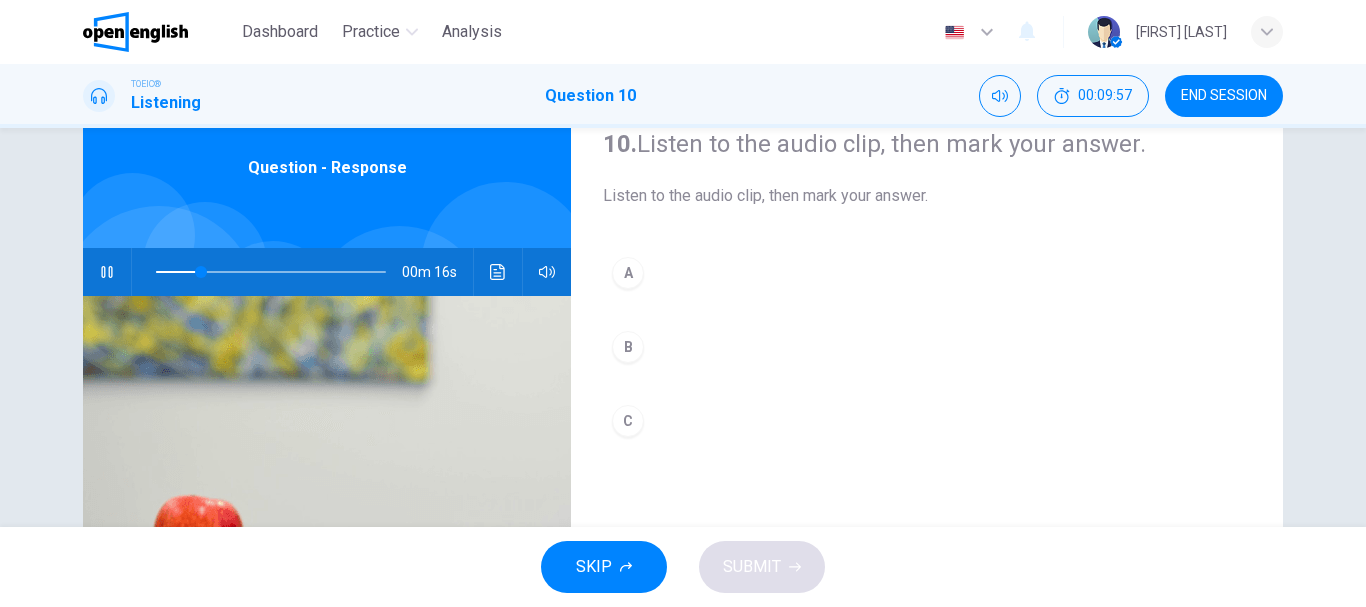 scroll, scrollTop: 120, scrollLeft: 0, axis: vertical 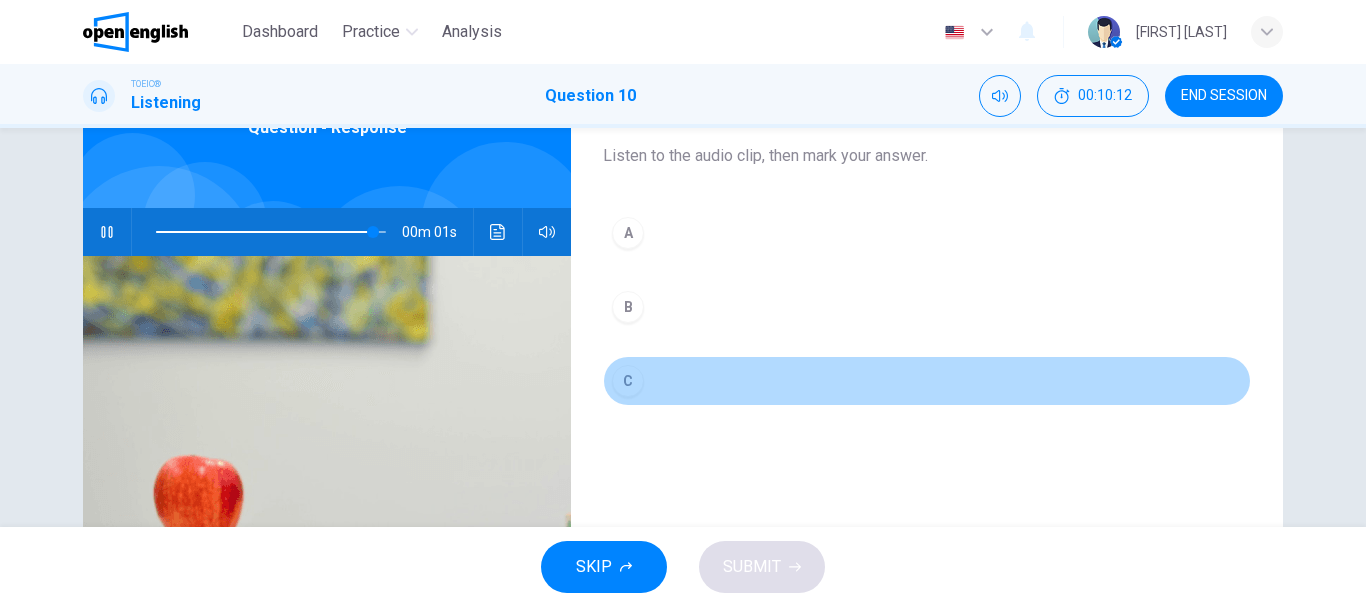 click on "C" at bounding box center (628, 381) 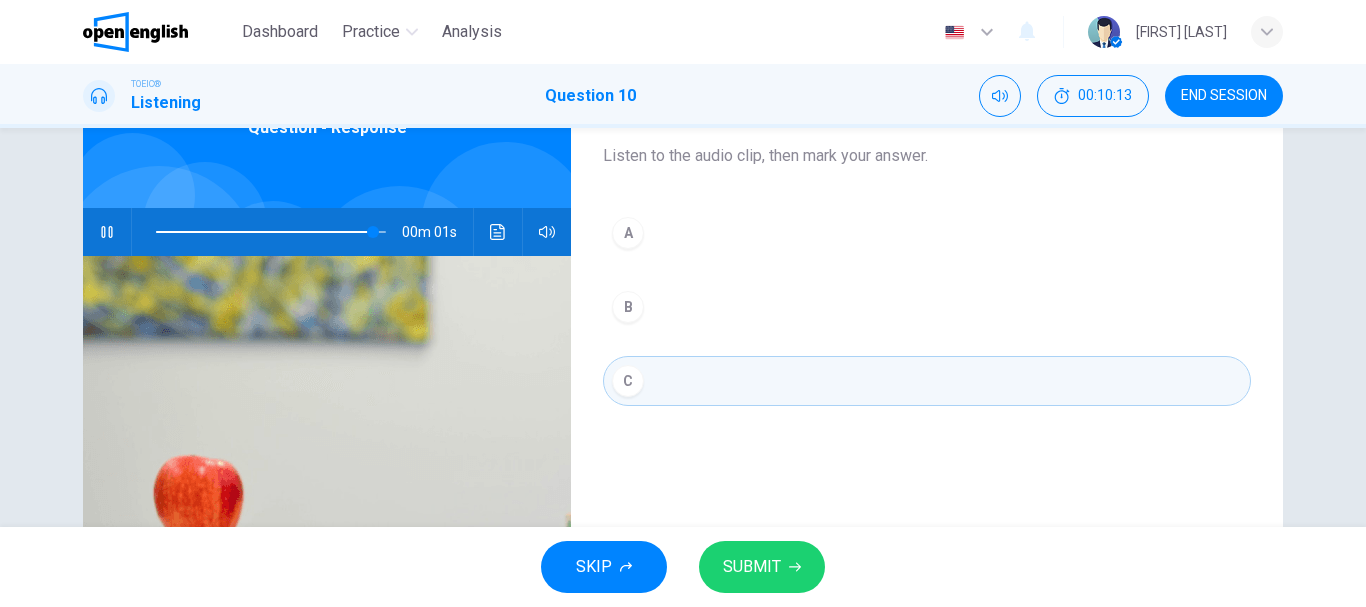 type on "*" 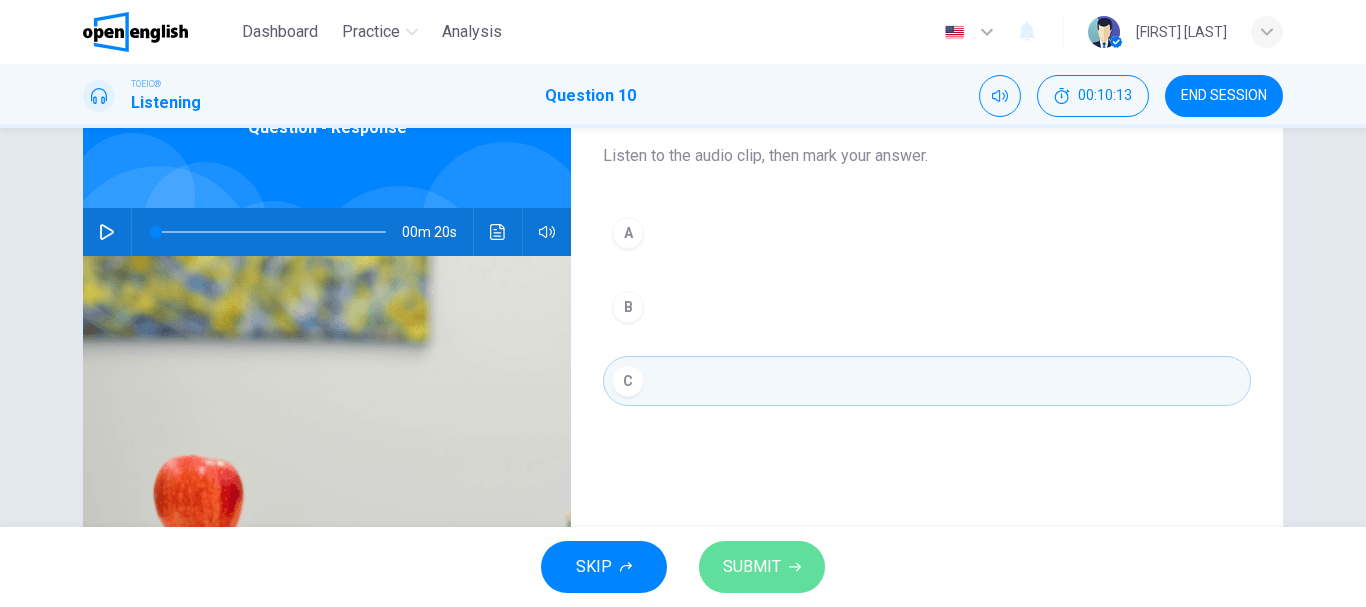 click on "SUBMIT" at bounding box center (752, 567) 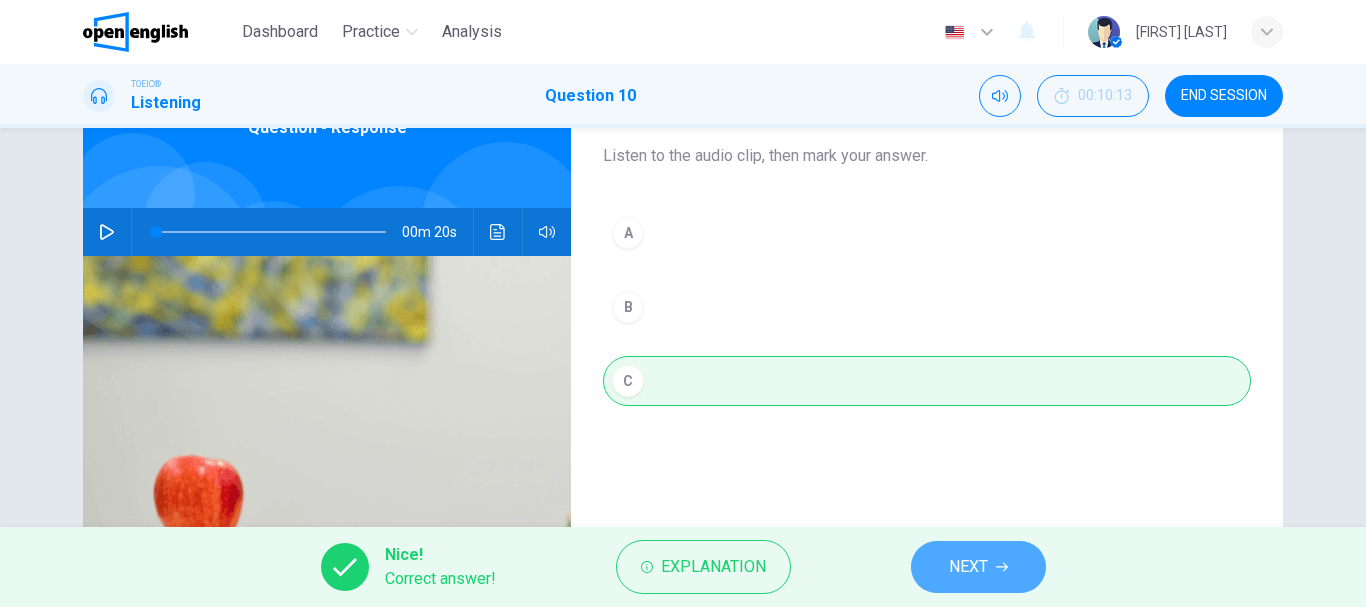 click on "NEXT" at bounding box center [968, 567] 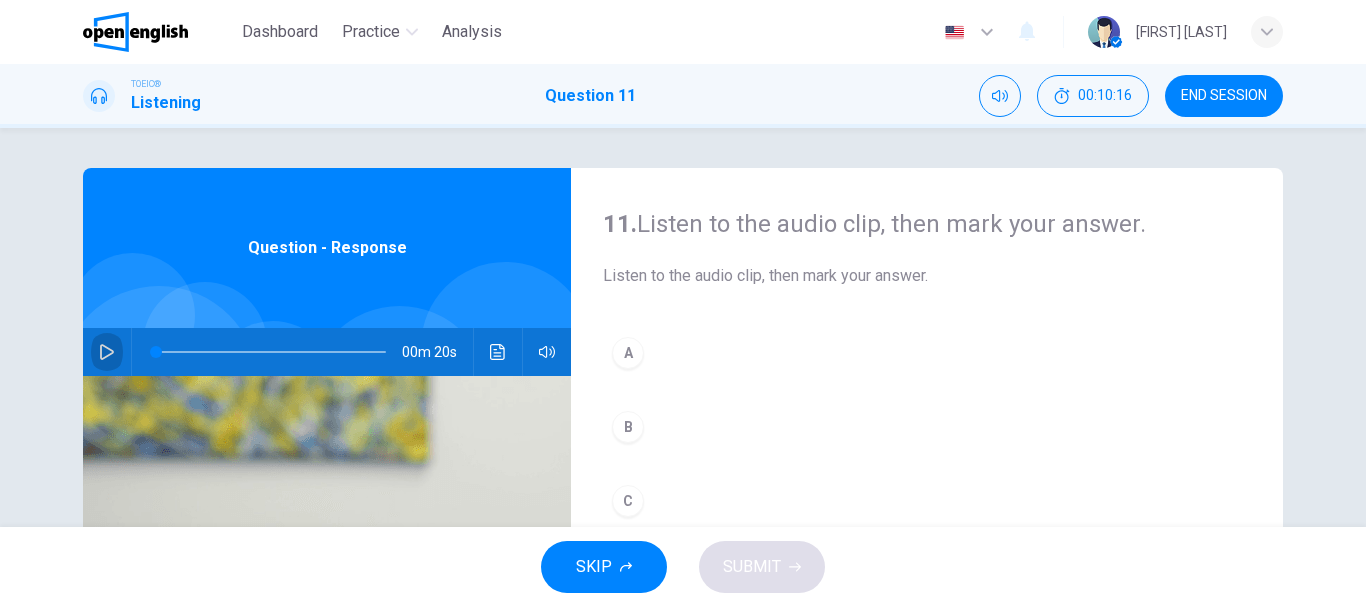 click 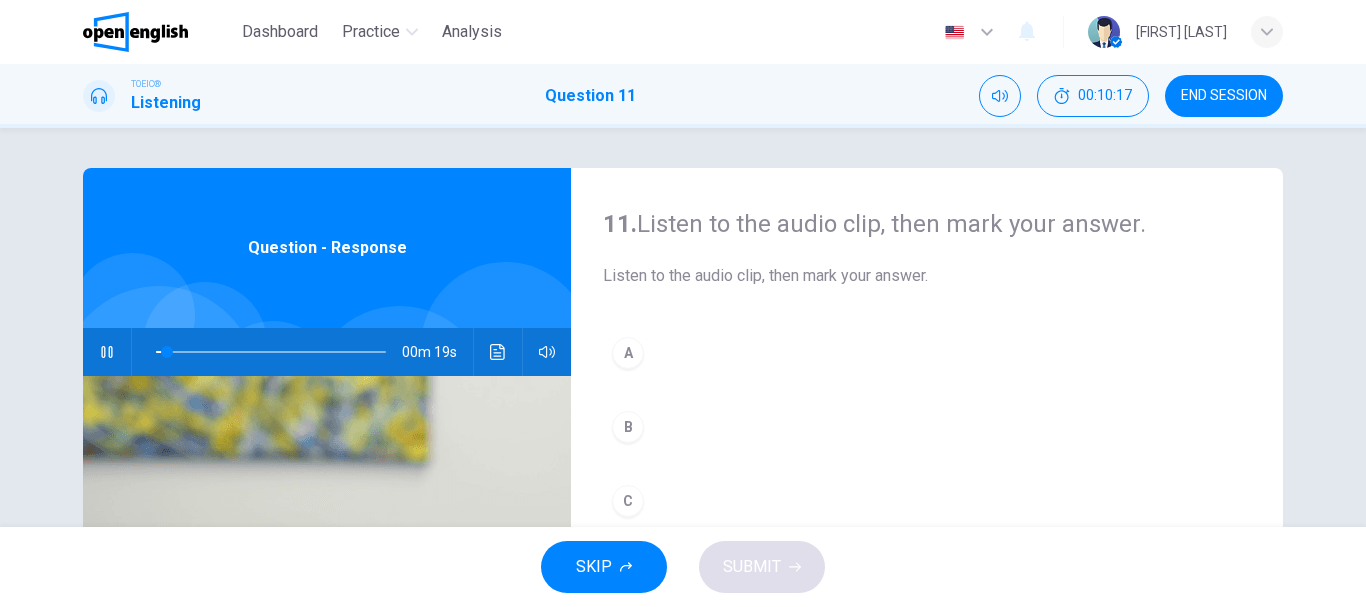 click on "11.  Listen to the audio clip, then mark your answer. Listen to the audio clip, then mark your answer. A B C" at bounding box center (927, 515) 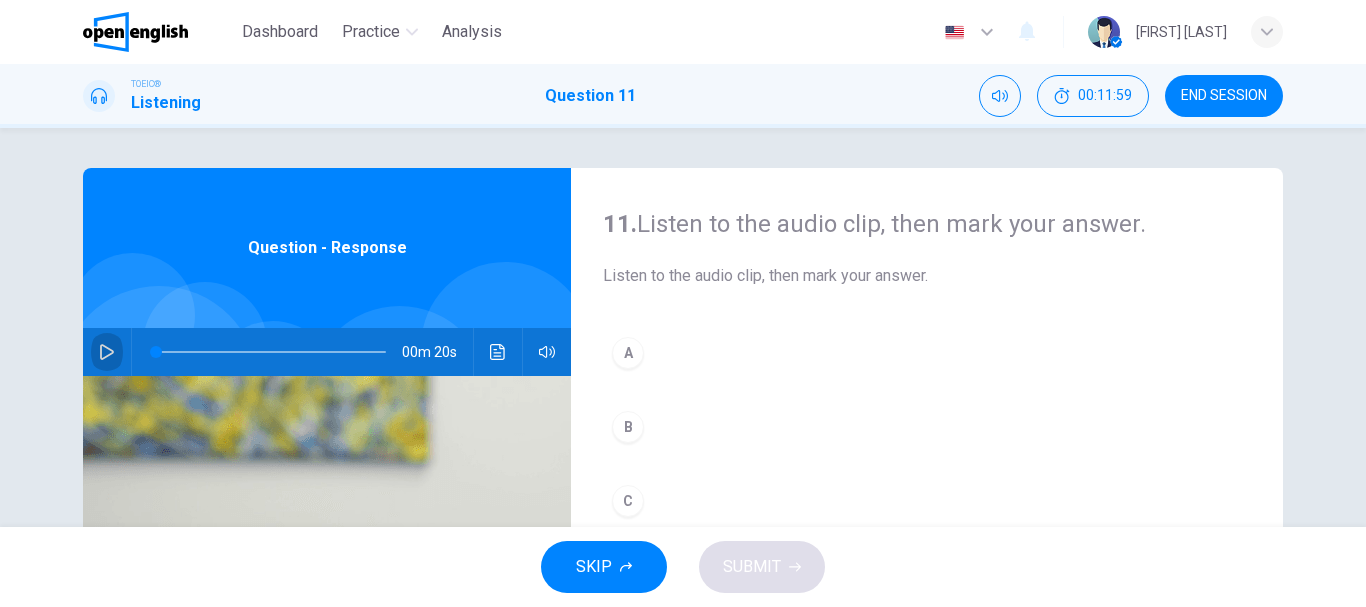 click 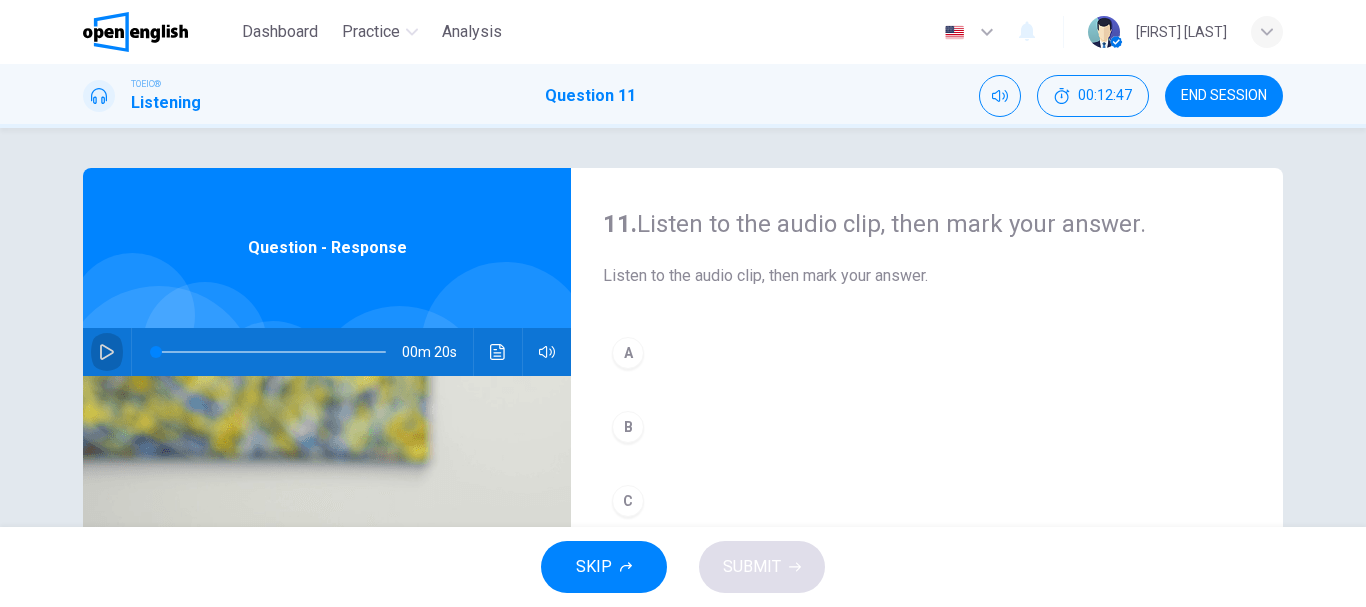 click 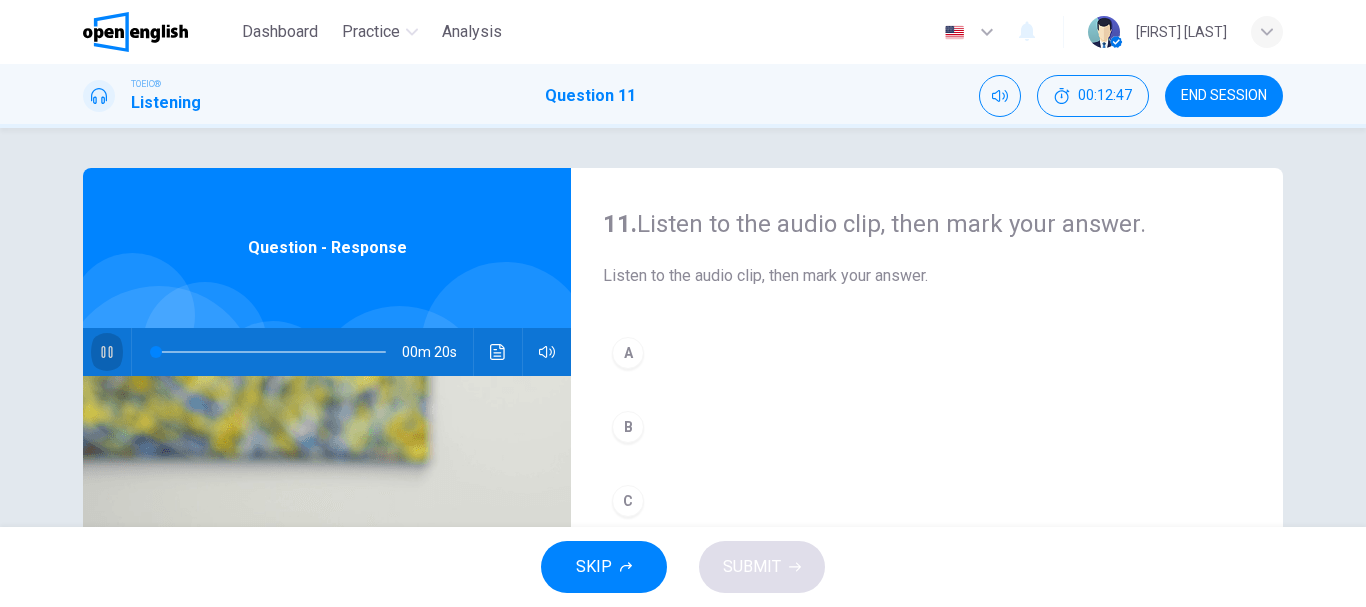 click 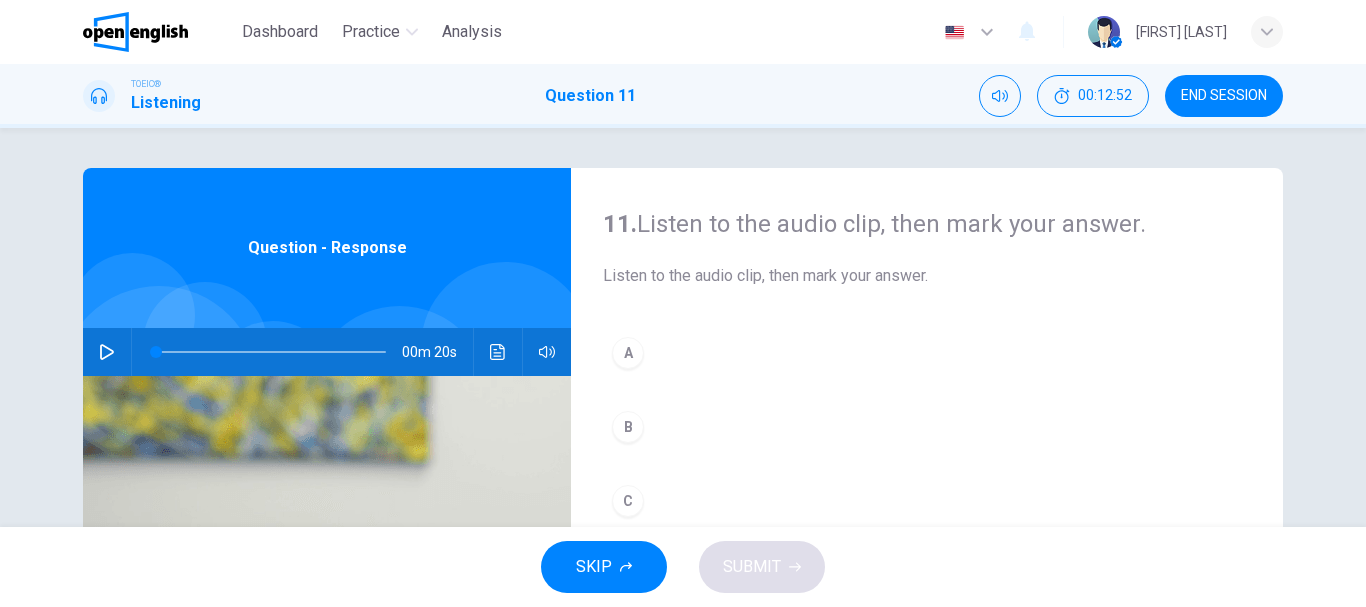 click 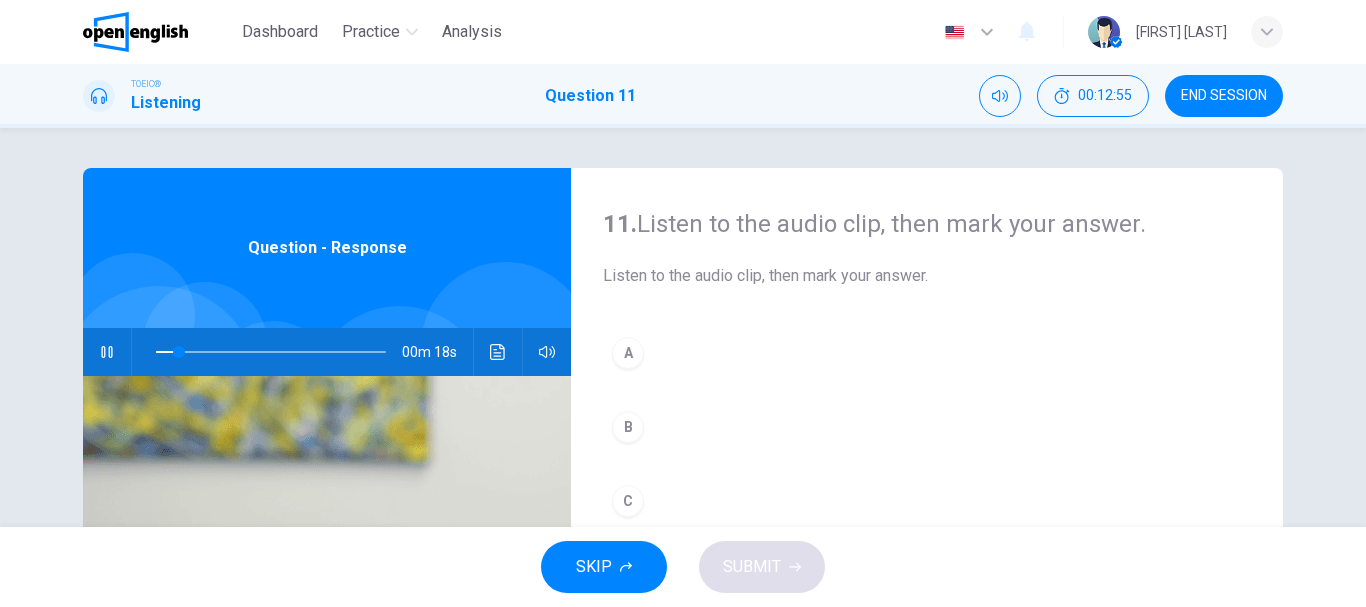 click on "11.  Listen to the audio clip, then mark your answer. Listen to the audio clip, then mark your answer. A B C" at bounding box center [927, 515] 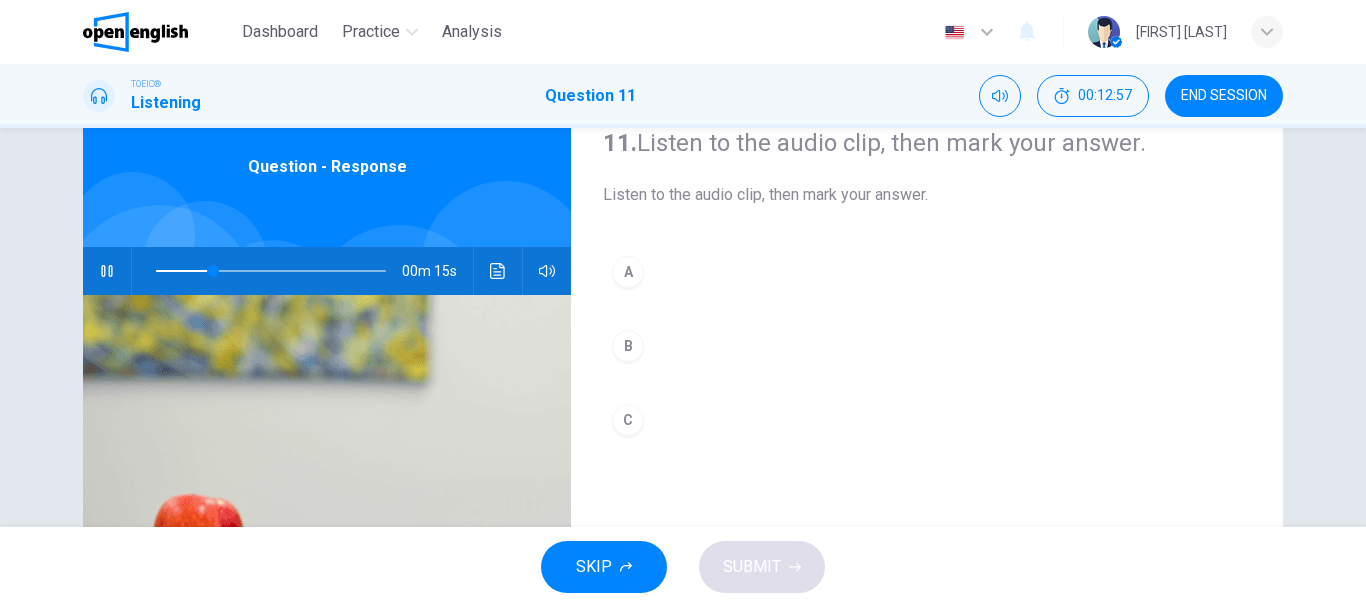scroll, scrollTop: 80, scrollLeft: 0, axis: vertical 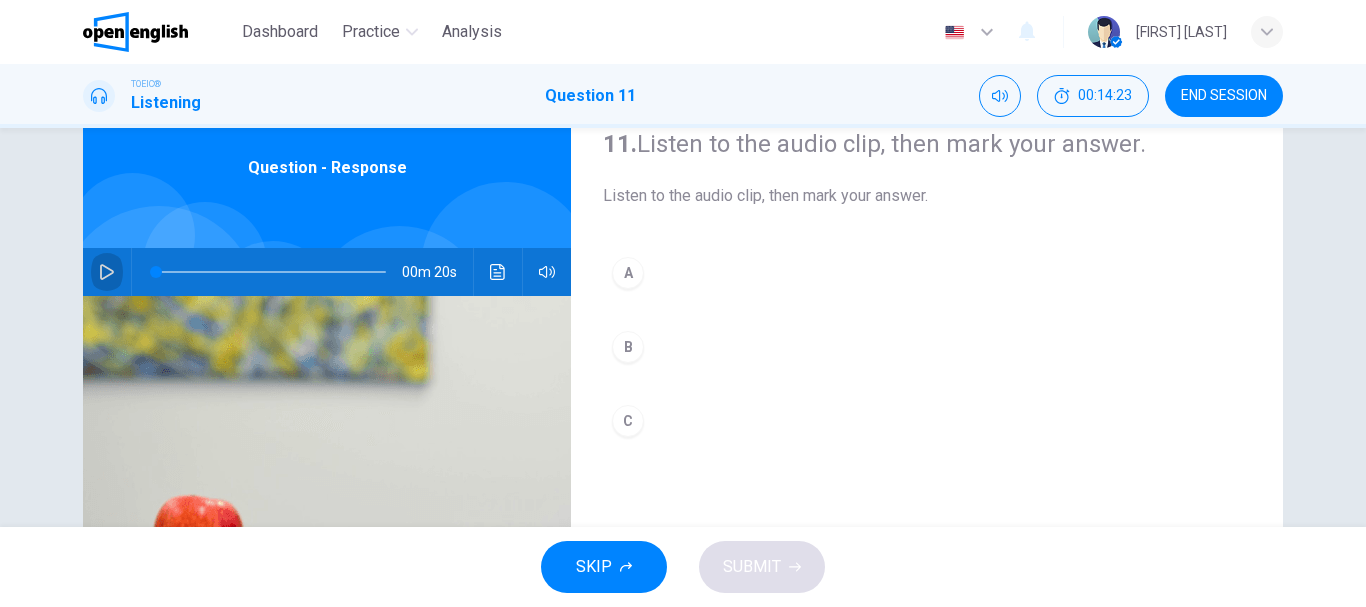 click 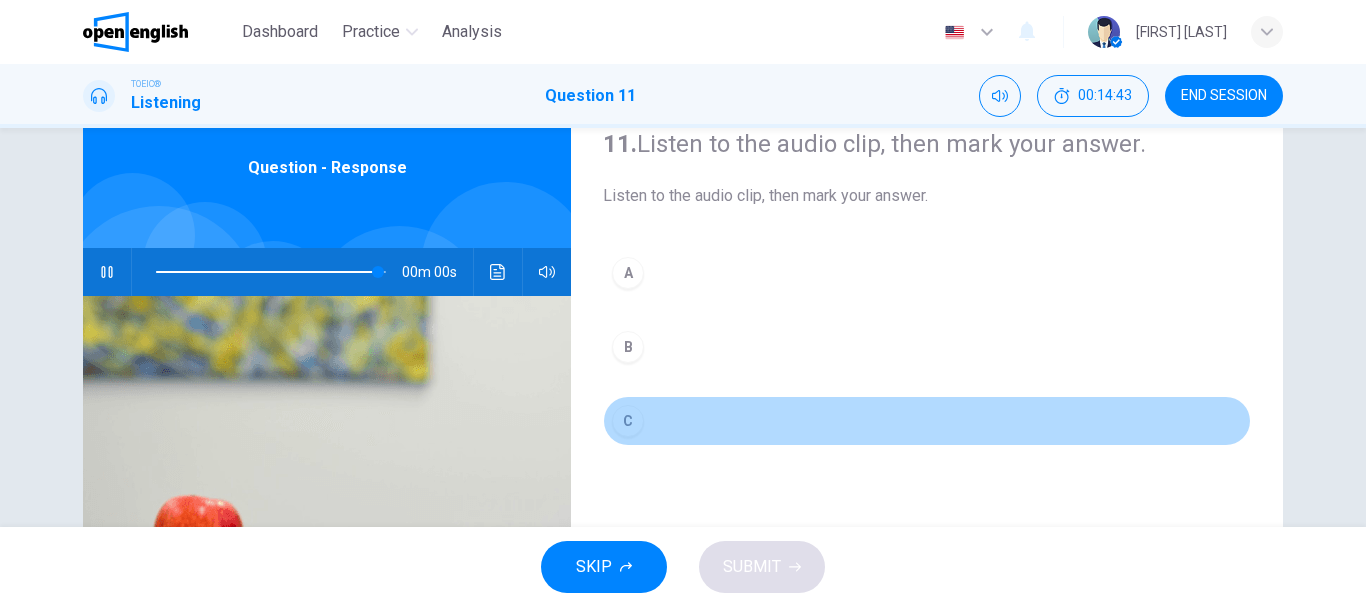click on "C" at bounding box center (628, 421) 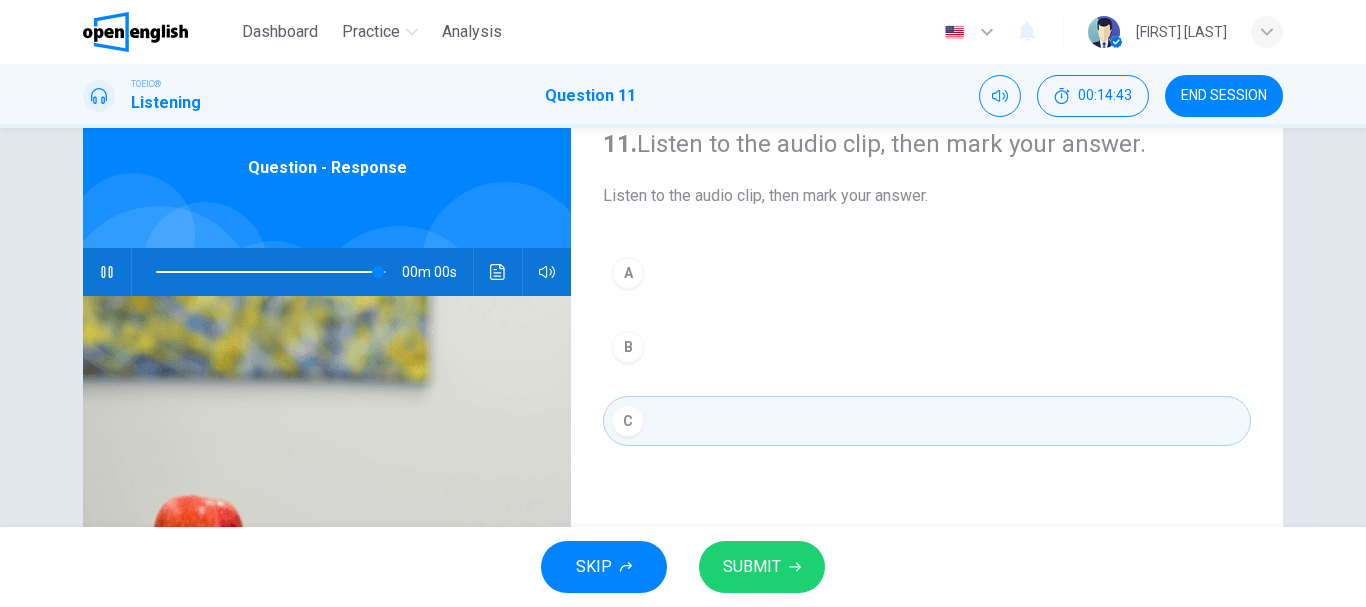 type on "*" 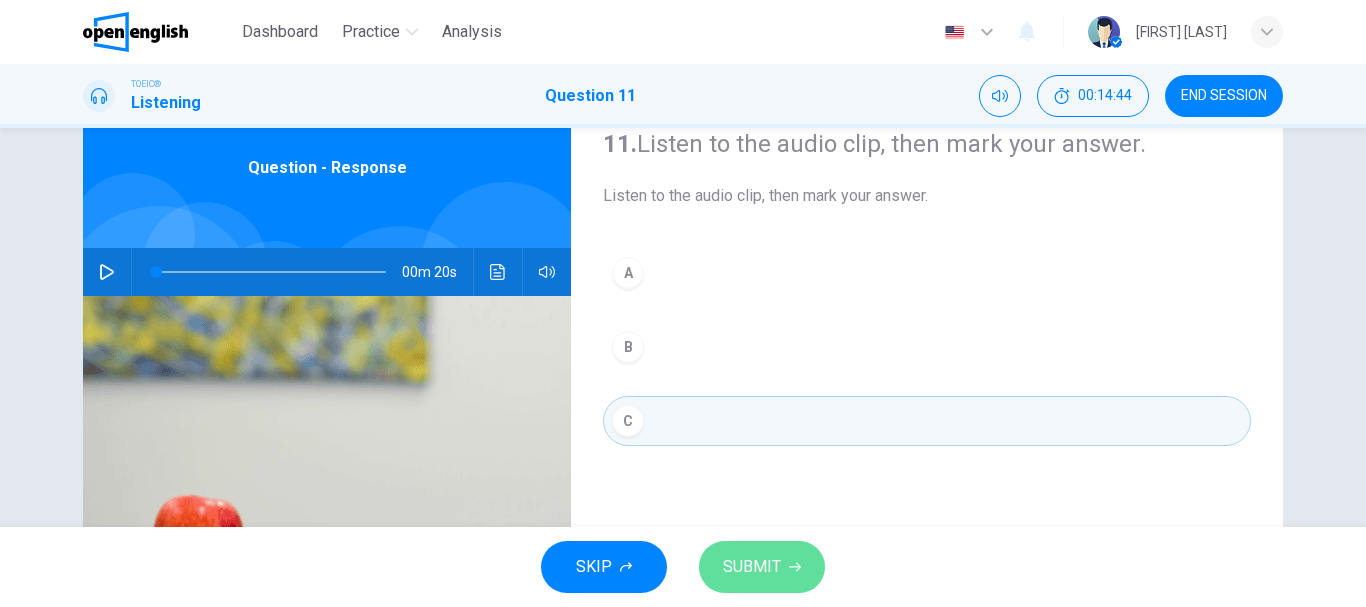 click on "SUBMIT" at bounding box center (762, 567) 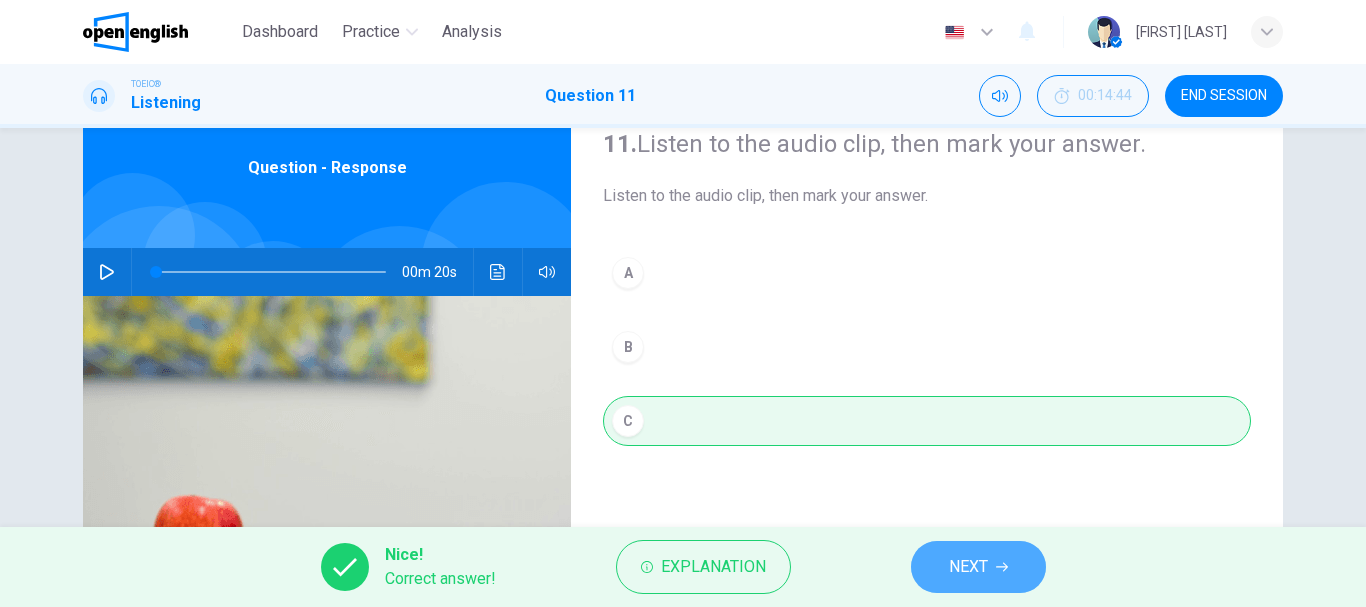 click on "NEXT" at bounding box center [968, 567] 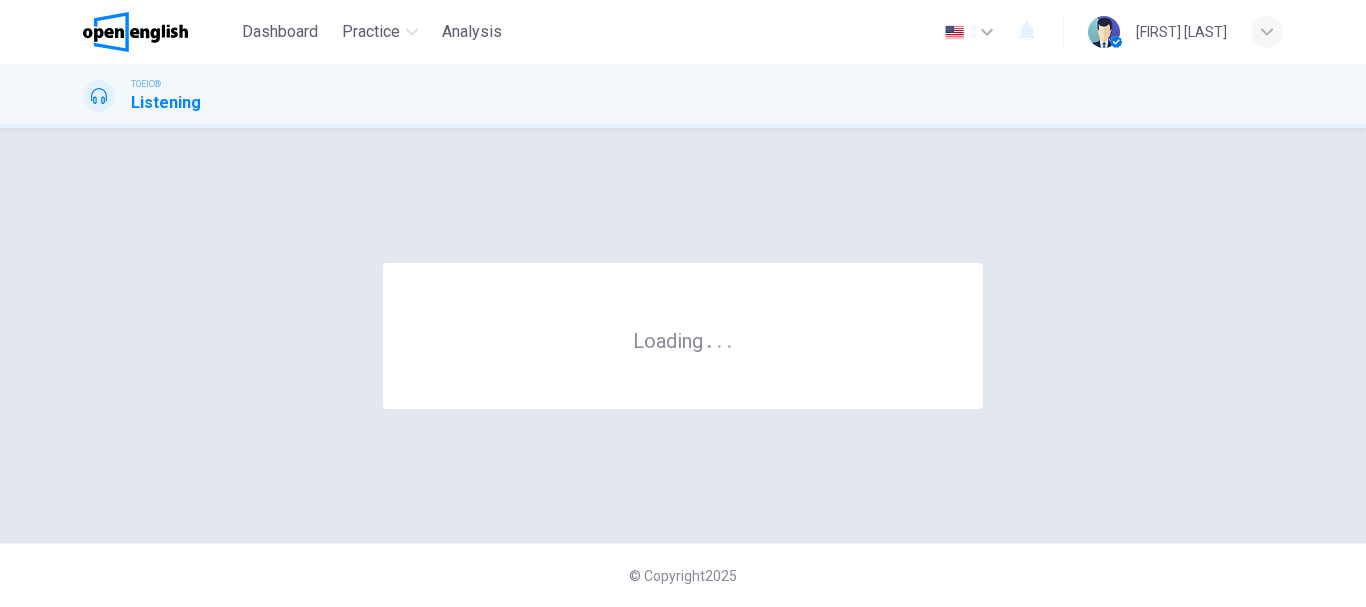 scroll, scrollTop: 0, scrollLeft: 0, axis: both 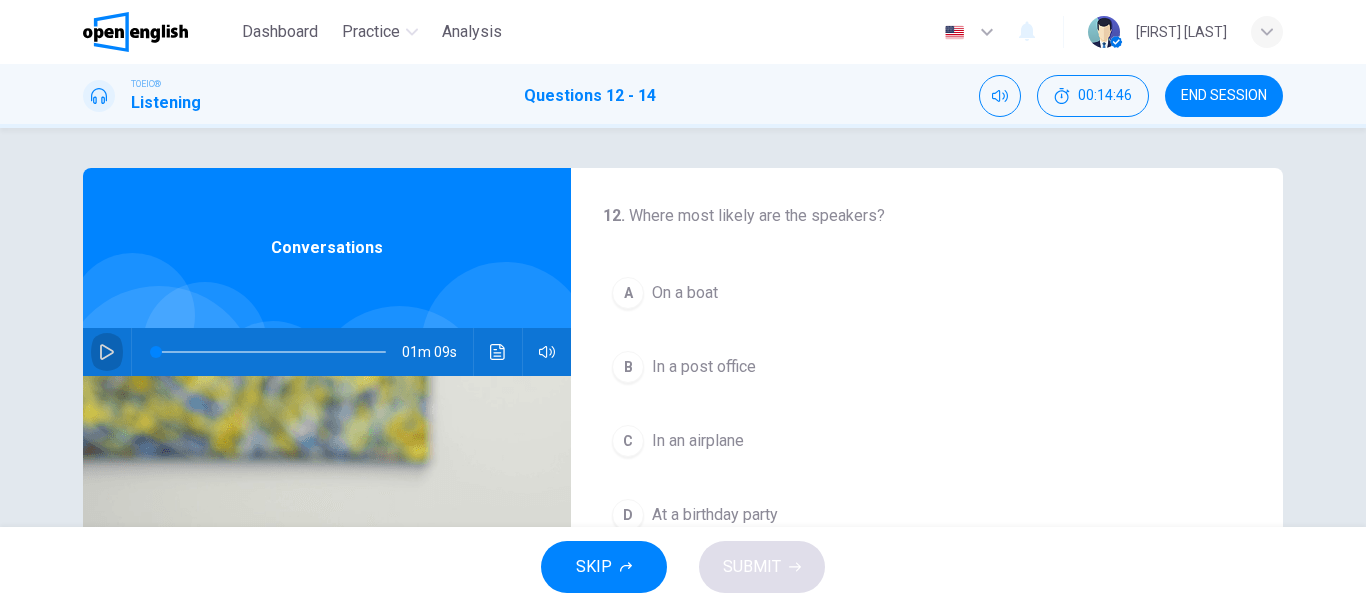 click 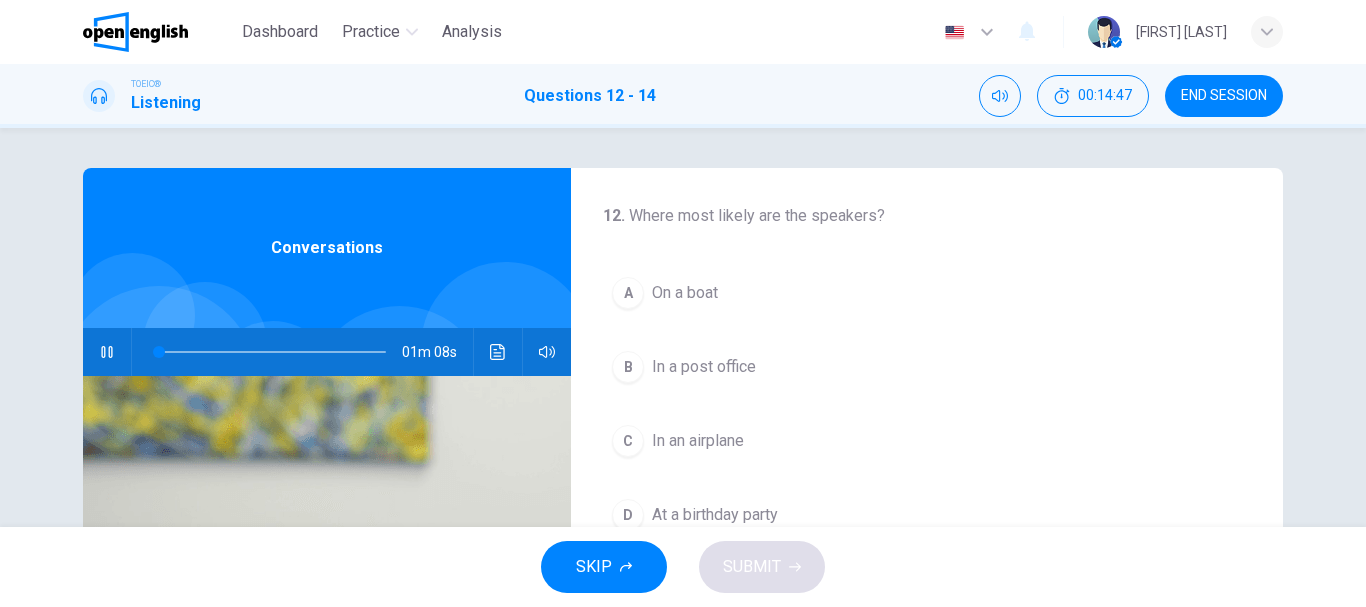 click on "12 .   Where most likely are the speakers? A On a boat B In a post office C In an airplane D At a birthday party" at bounding box center [927, 372] 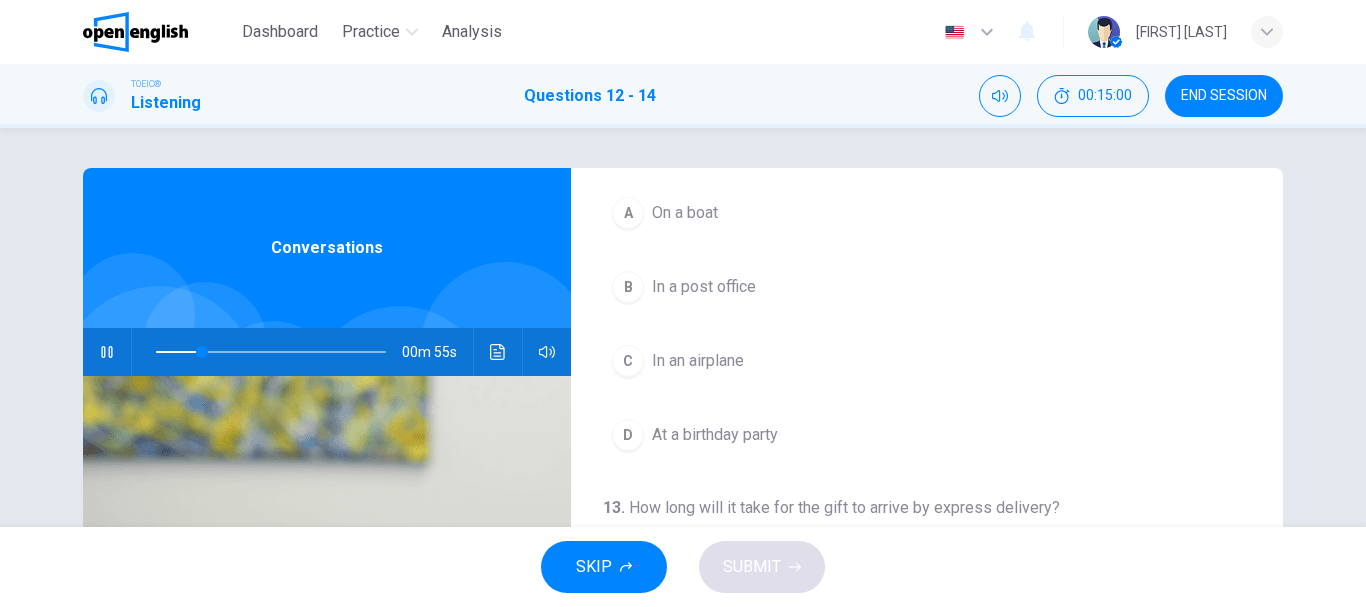 scroll, scrollTop: 40, scrollLeft: 0, axis: vertical 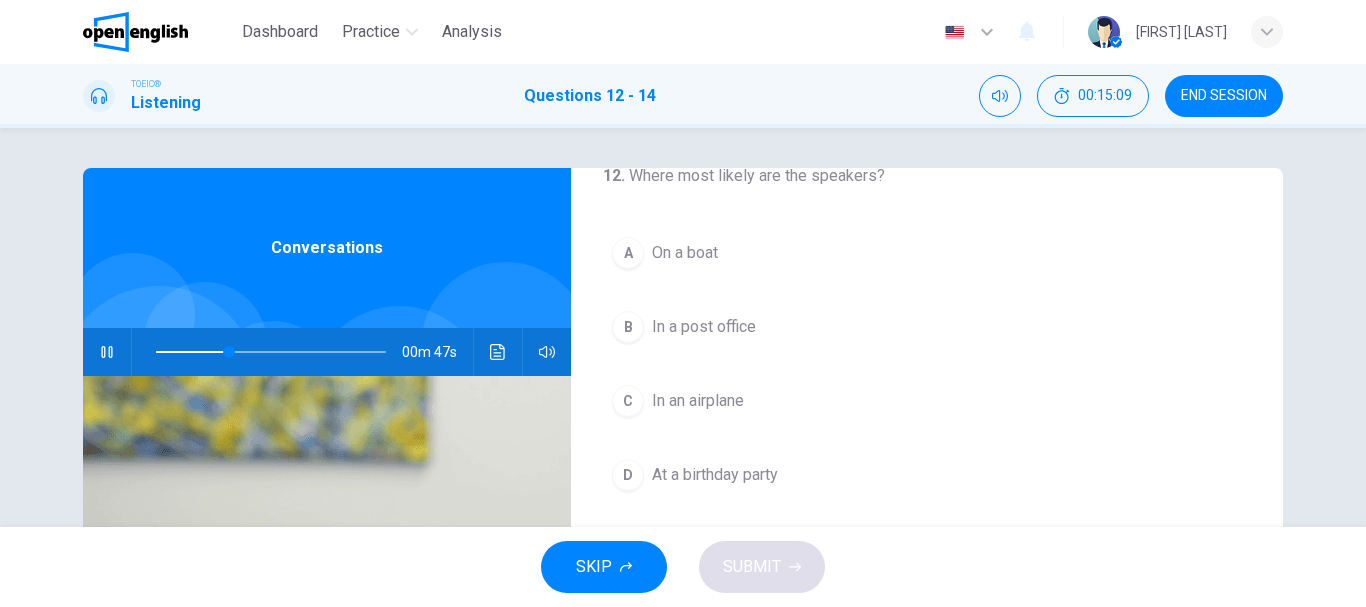 click on "In a post office" at bounding box center [704, 327] 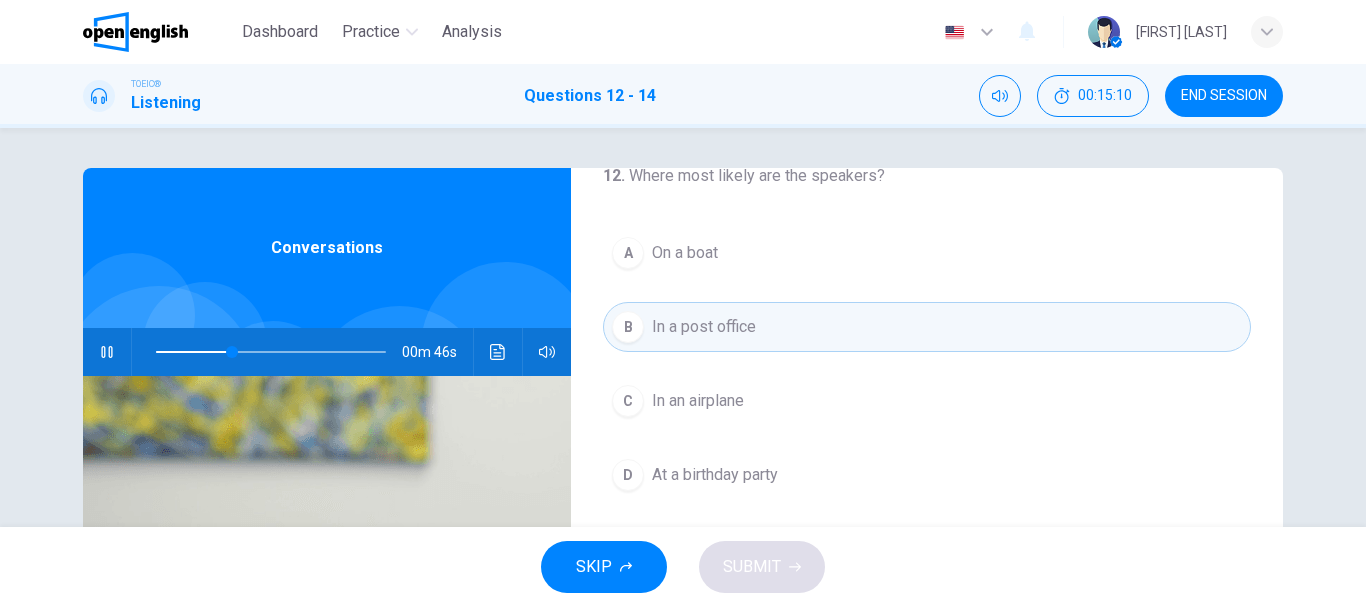 click on "12 .   Where most likely are the speakers? A On a boat B In a post office C In an airplane D At a birthday party" at bounding box center [927, 332] 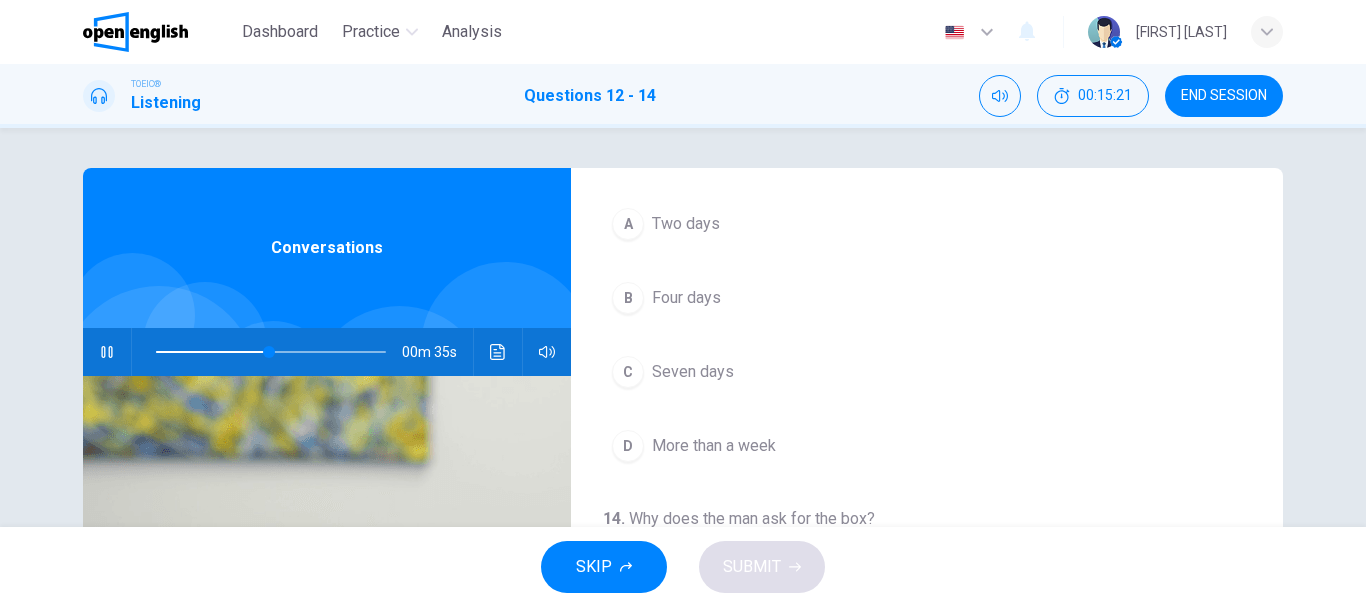 scroll, scrollTop: 457, scrollLeft: 0, axis: vertical 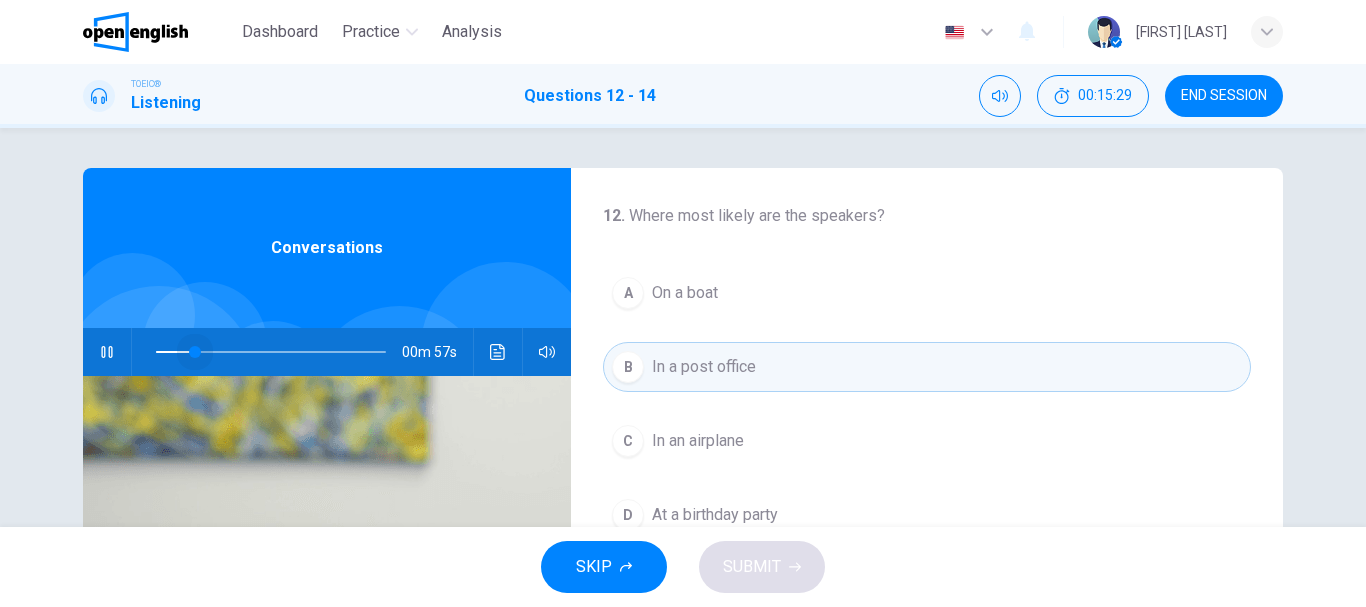 click at bounding box center [271, 352] 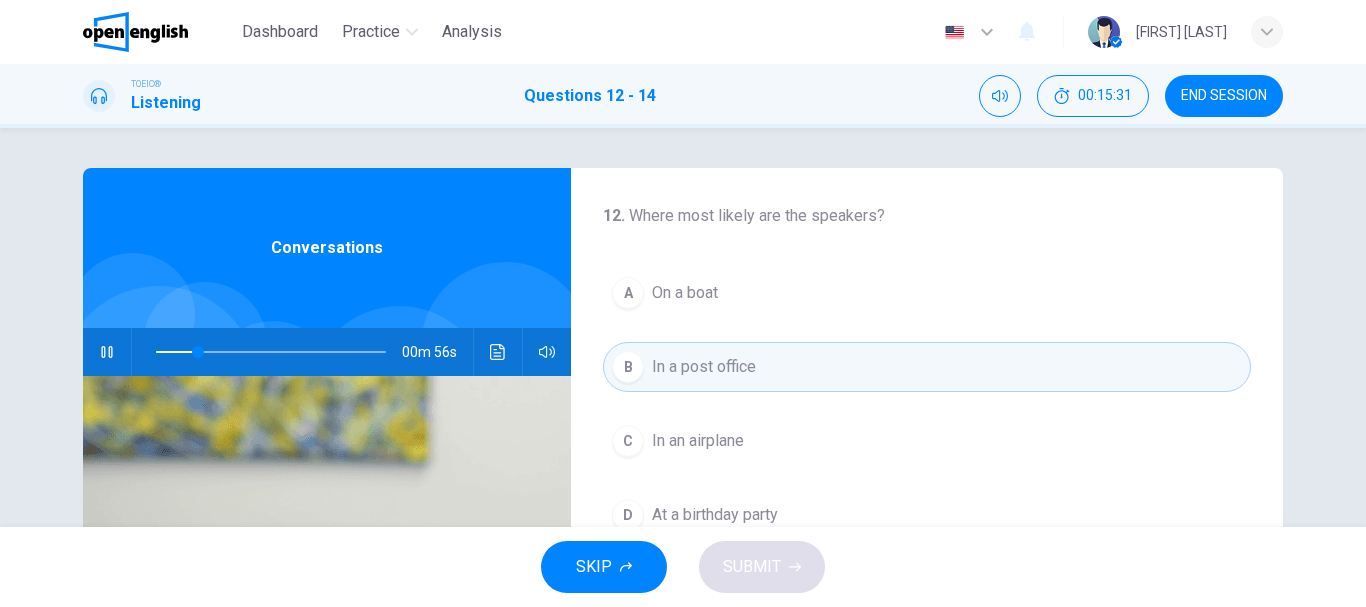 click on "12 .   Where most likely are the speakers? A On a boat B In a post office C In an airplane D At a birthday party" at bounding box center (927, 372) 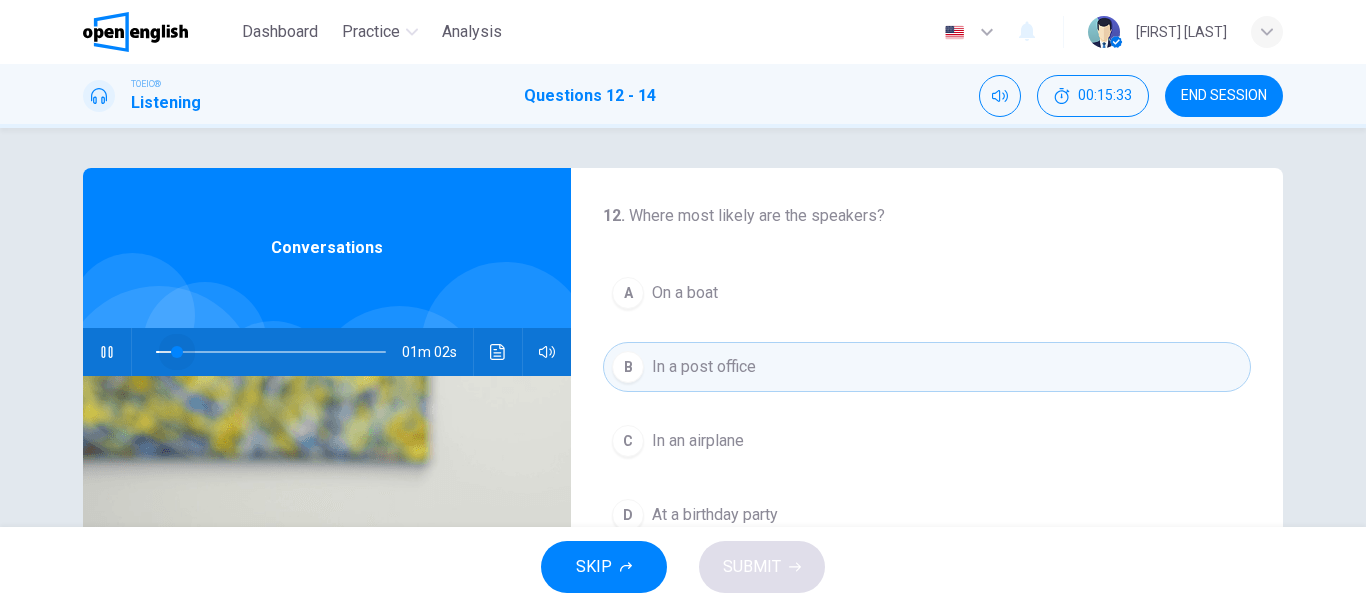 click at bounding box center [271, 352] 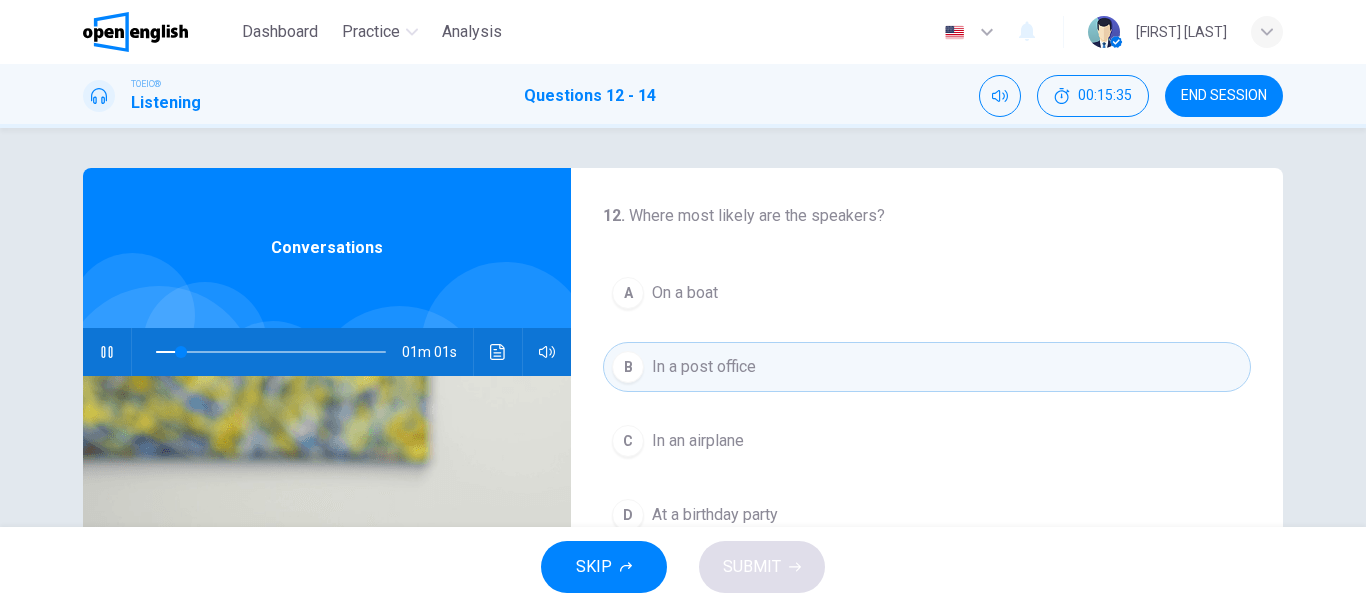 click on "12 .   Where most likely are the speakers? A On a boat B In a post office C In an airplane D At a birthday party" at bounding box center (927, 372) 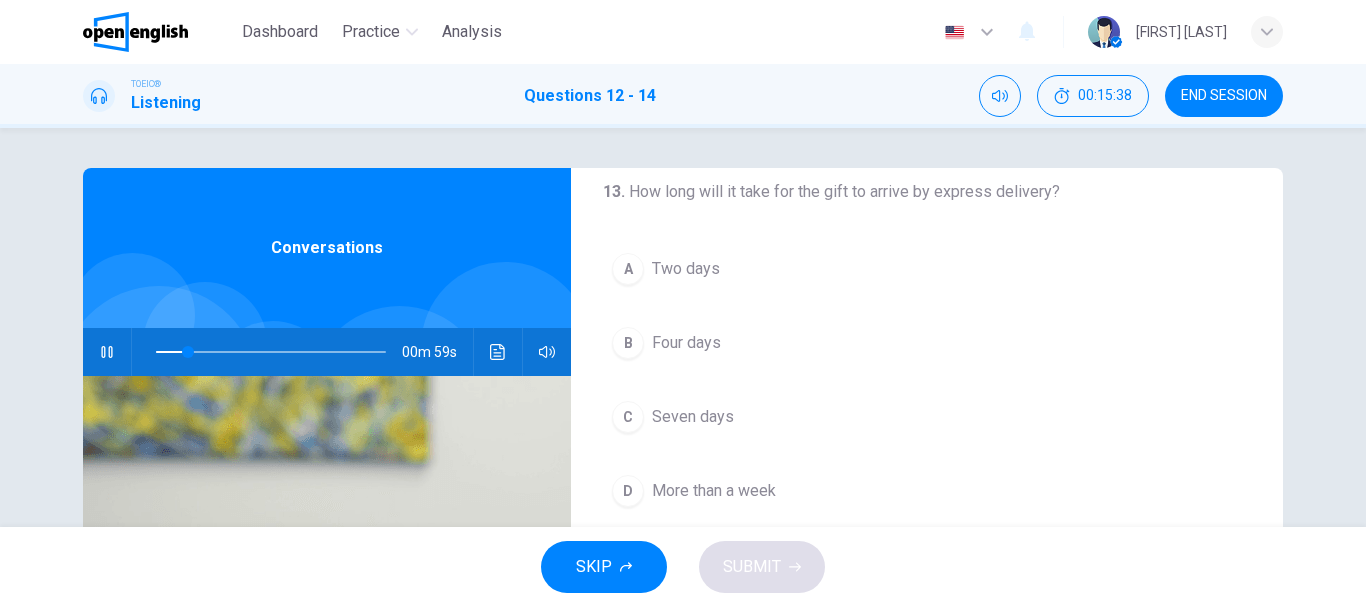 scroll, scrollTop: 400, scrollLeft: 0, axis: vertical 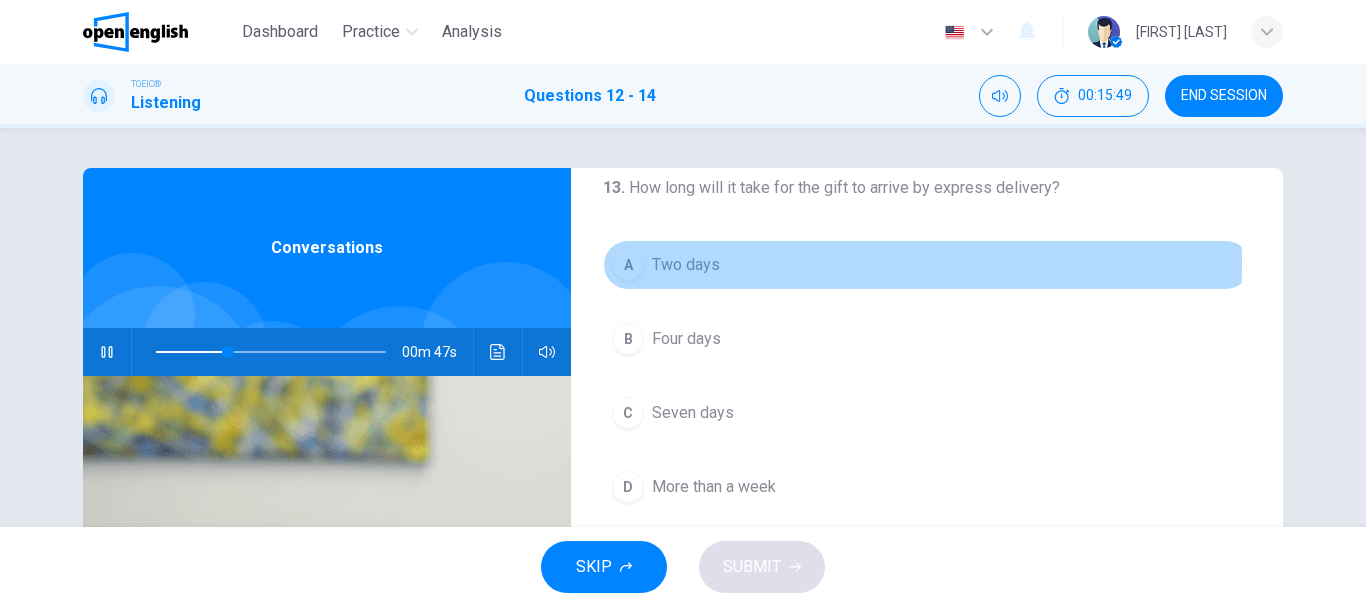 click on "Two days" at bounding box center (686, 265) 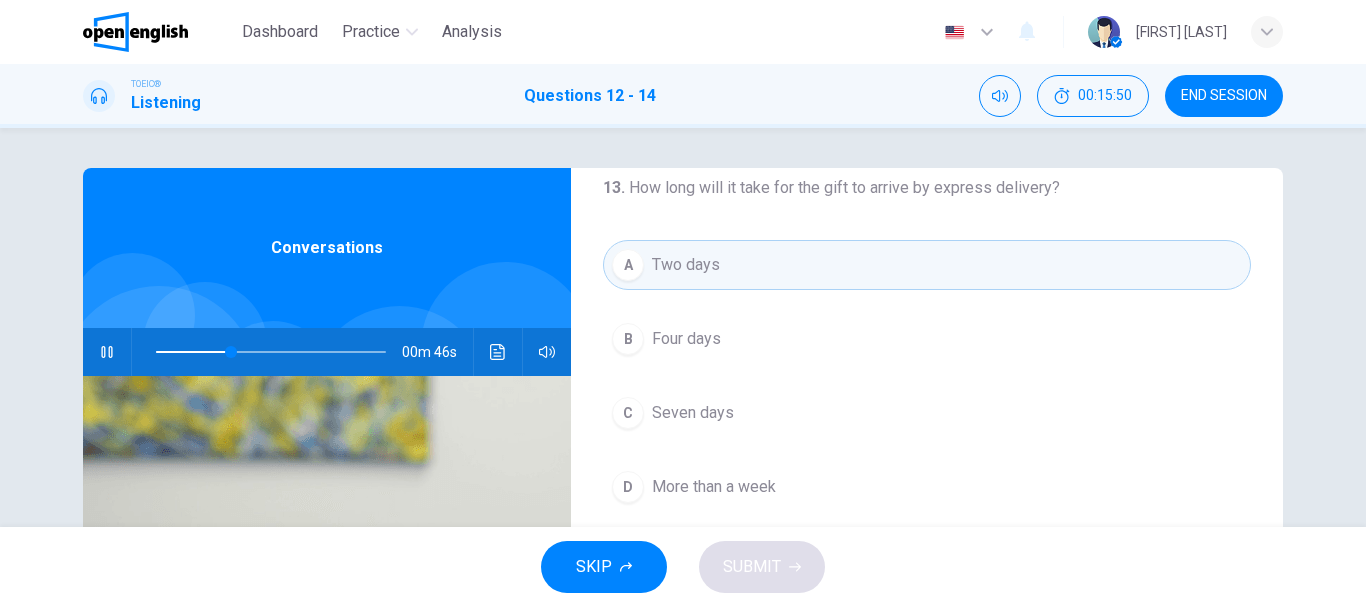 click on "13 .   How long will it take for the gift to arrive by express delivery? A Two days B Four days C Seven days D More than a week" at bounding box center [927, 344] 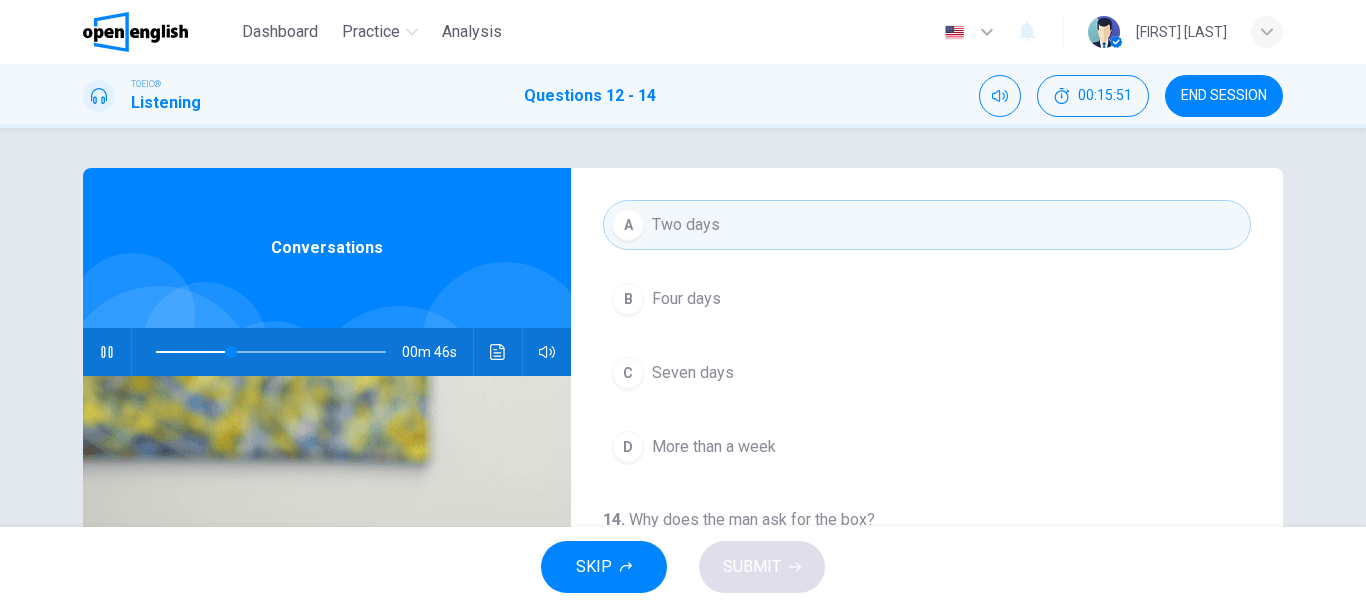 scroll, scrollTop: 457, scrollLeft: 0, axis: vertical 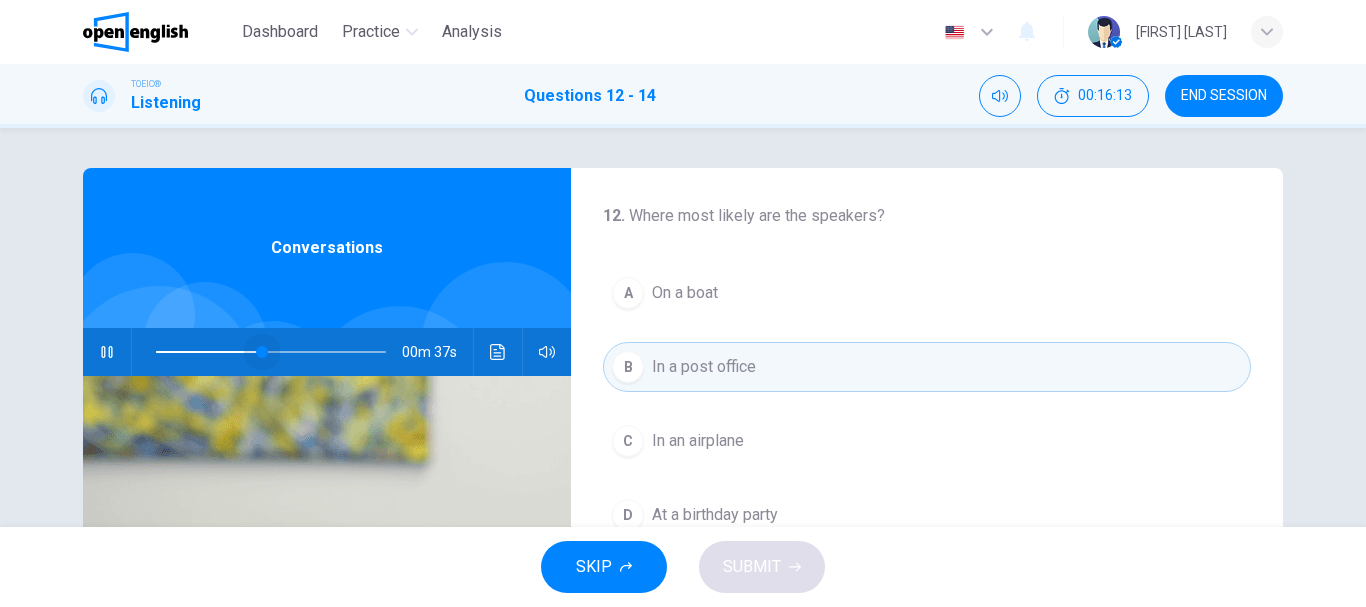 click at bounding box center [271, 352] 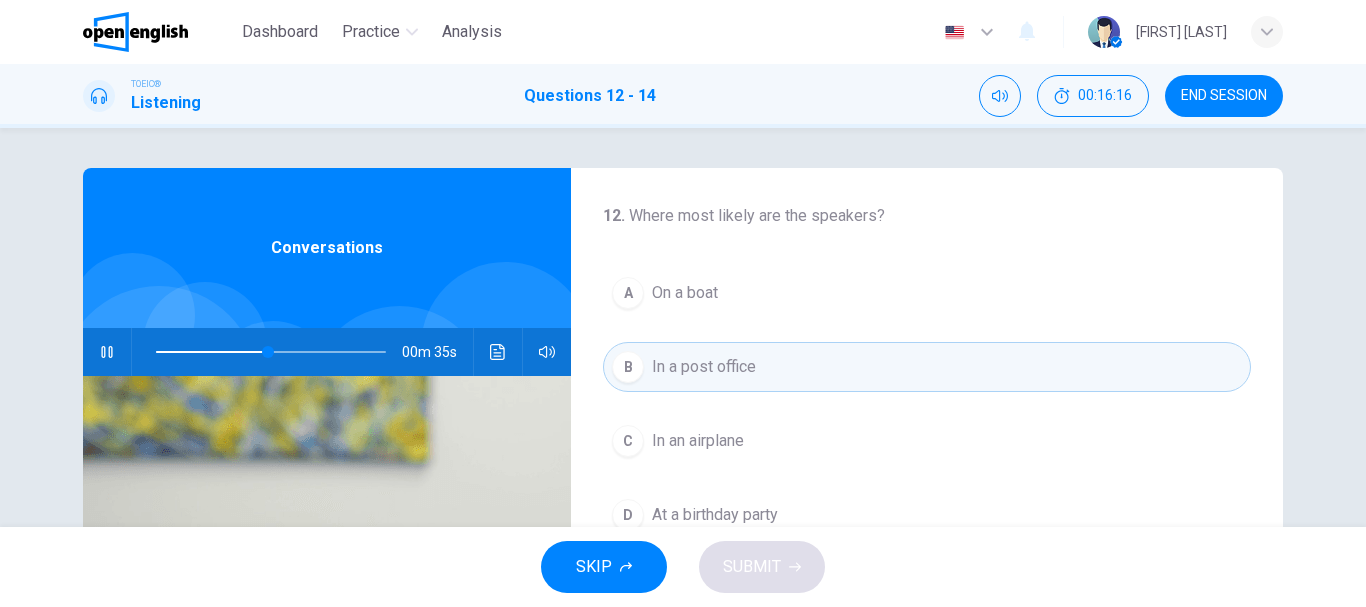 click on "12 .   Where most likely are the speakers? A On a boat B In a post office C In an airplane D At a birthday party" at bounding box center (927, 372) 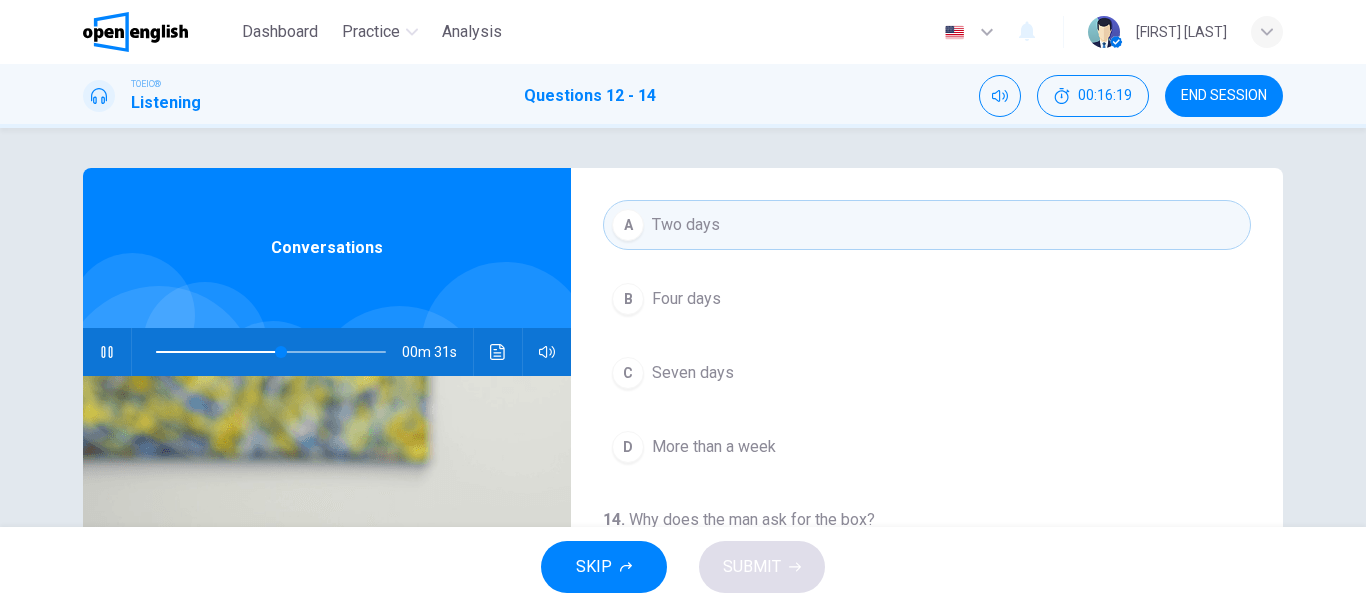 scroll, scrollTop: 457, scrollLeft: 0, axis: vertical 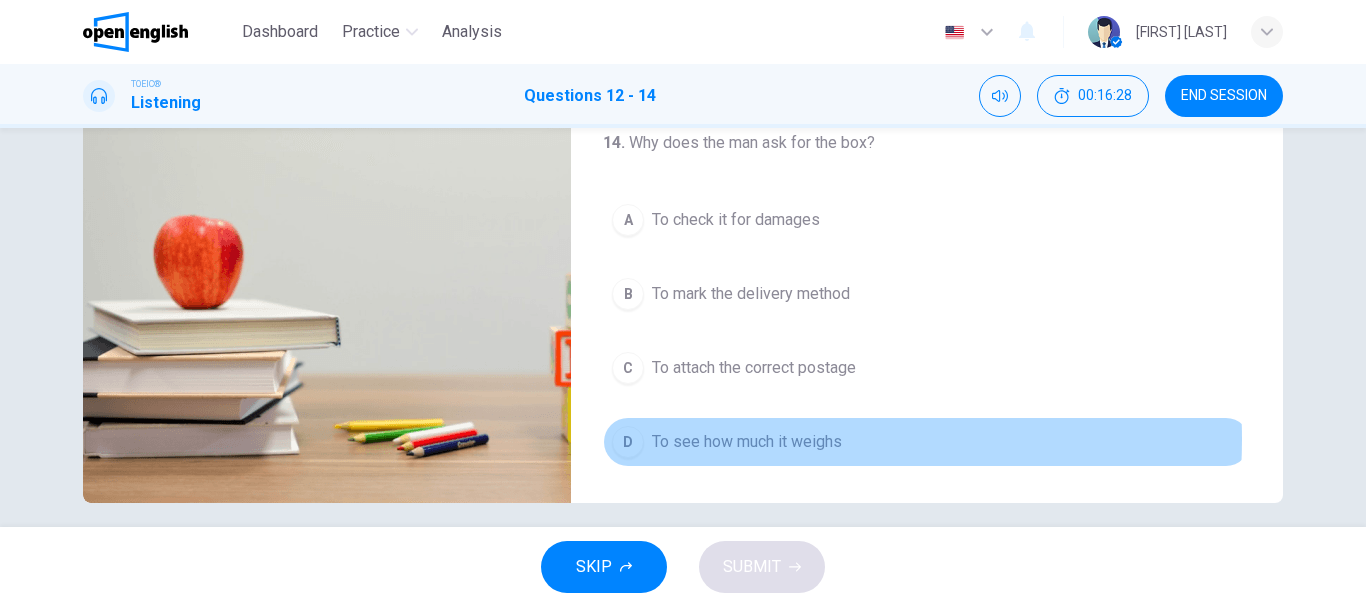 click on "To see how much it weighs" at bounding box center (747, 442) 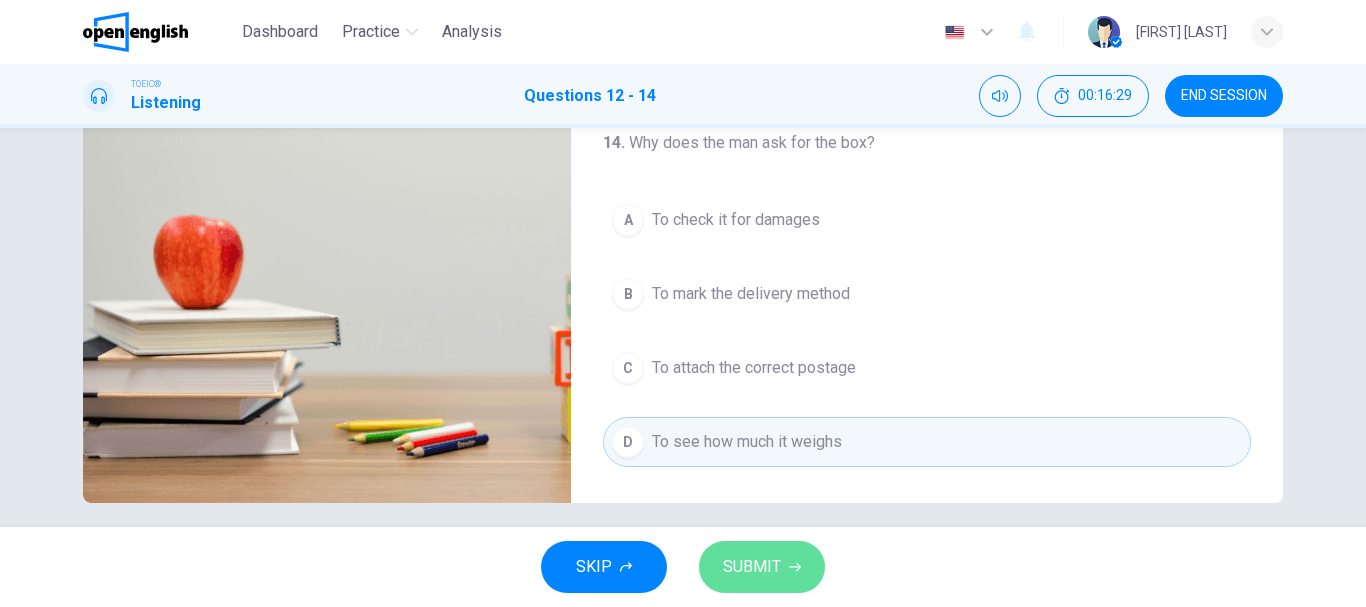 click on "SUBMIT" at bounding box center [762, 567] 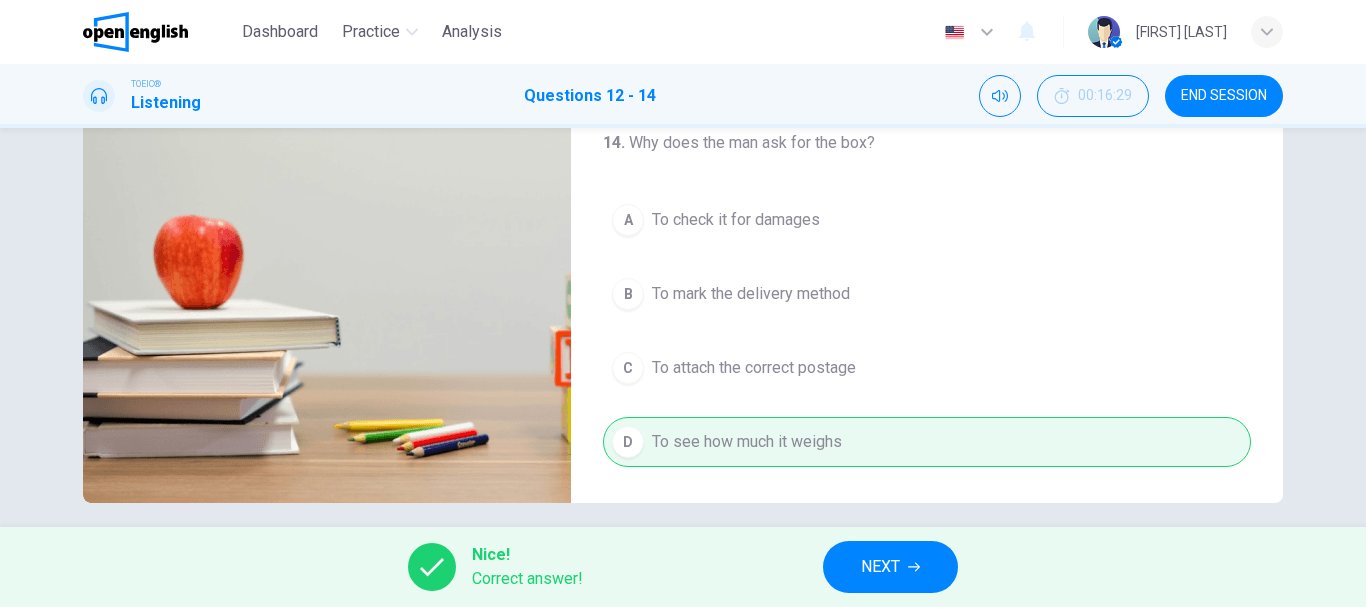 type on "**" 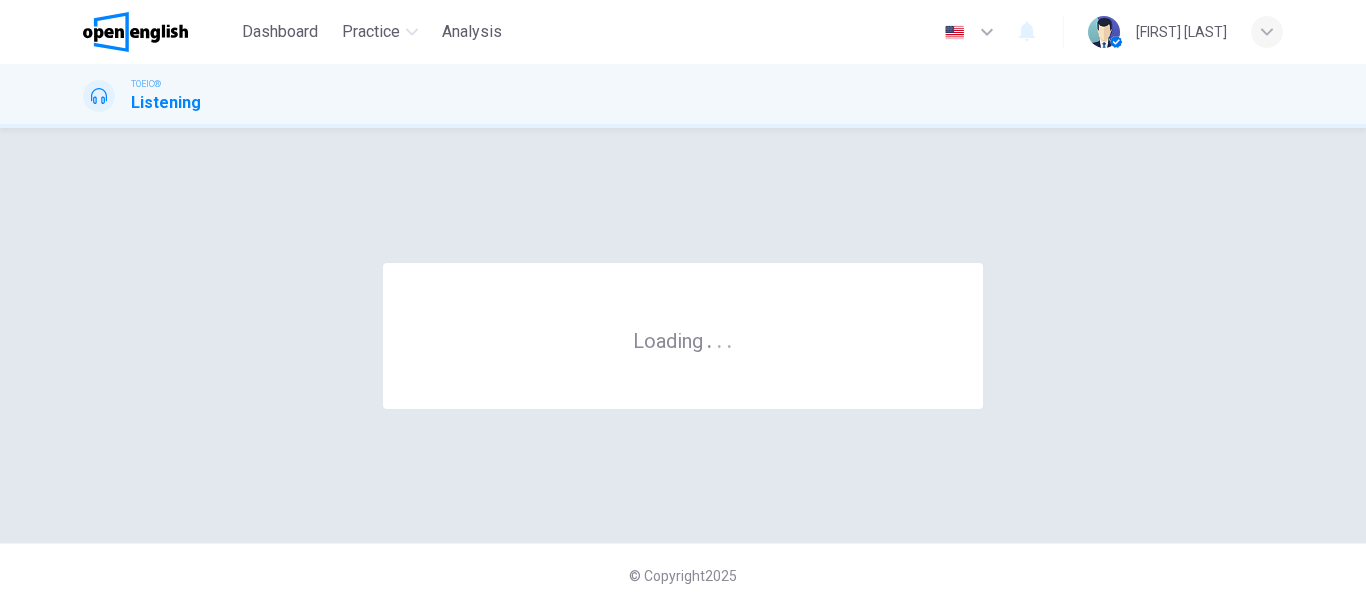 scroll, scrollTop: 0, scrollLeft: 0, axis: both 